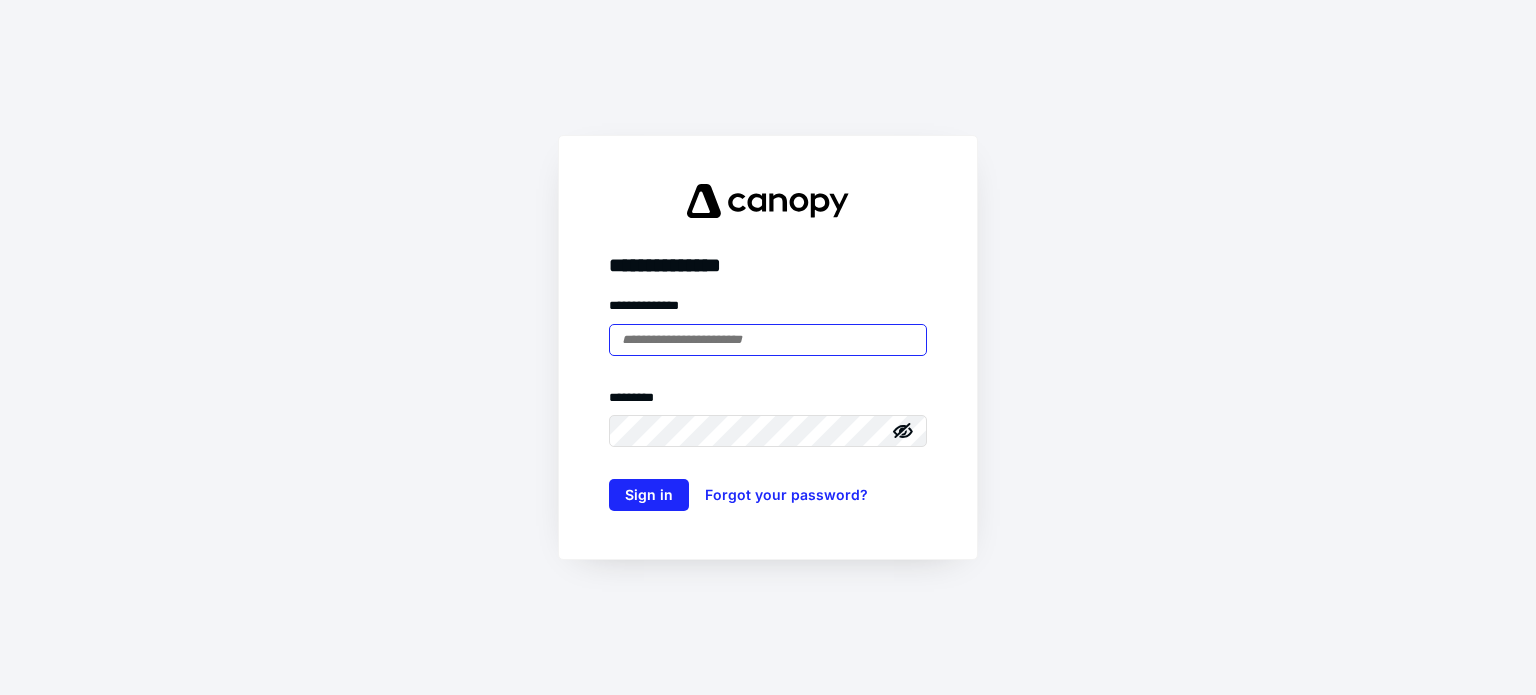 scroll, scrollTop: 0, scrollLeft: 0, axis: both 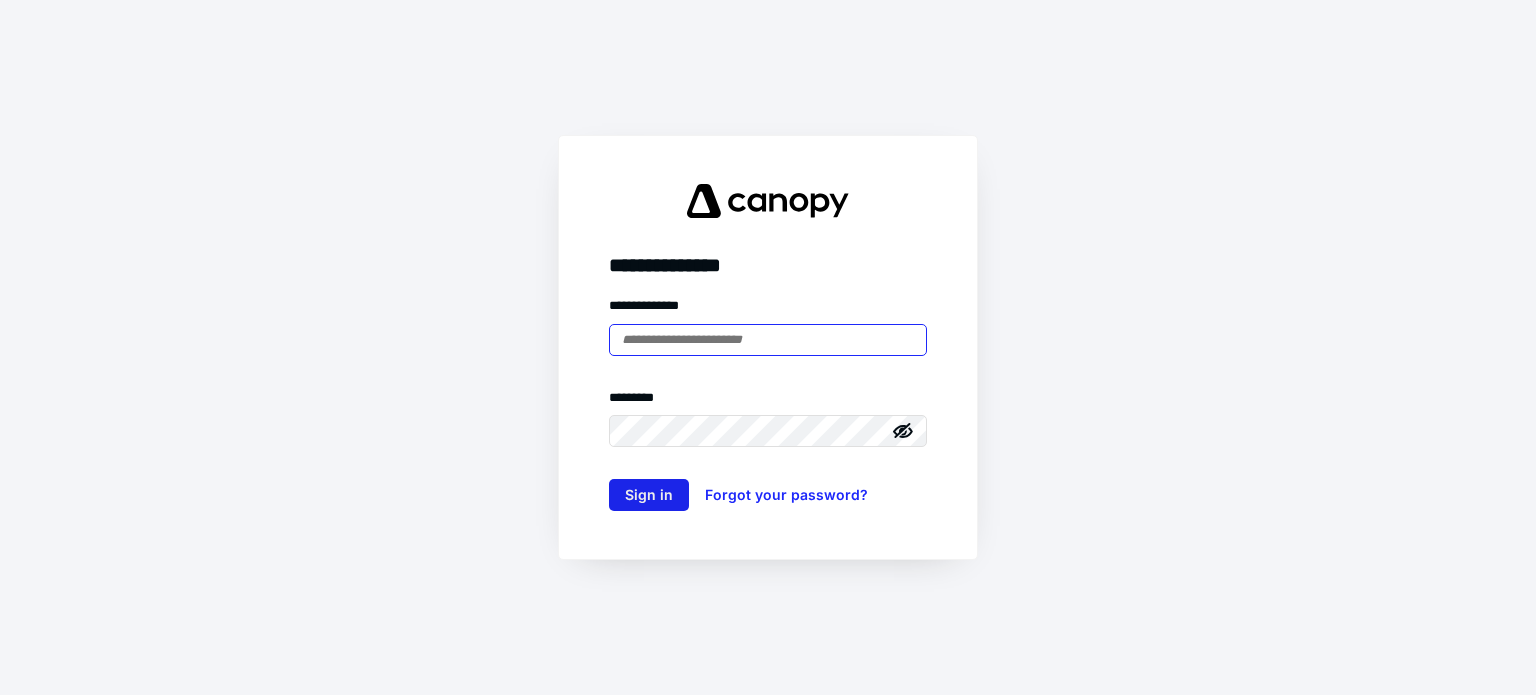 type on "**********" 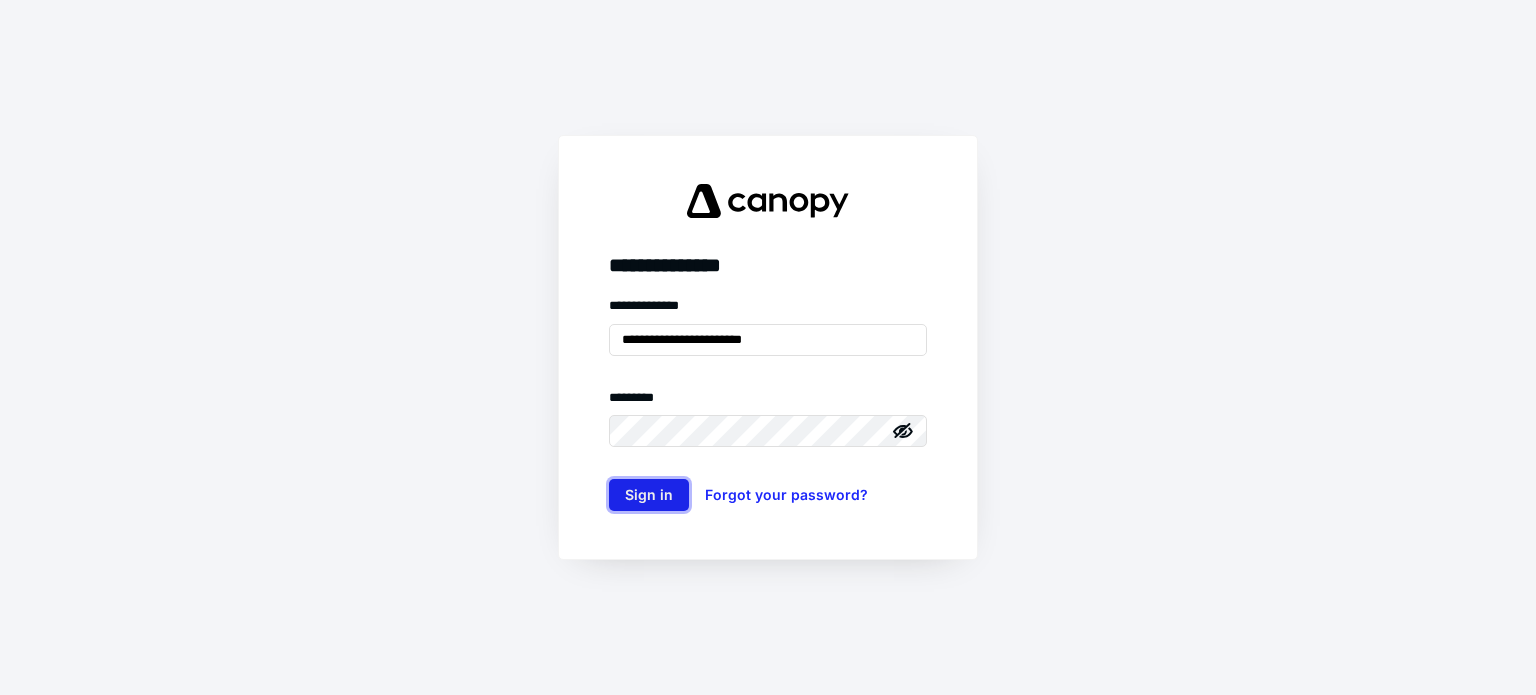 click on "Sign in" at bounding box center (649, 495) 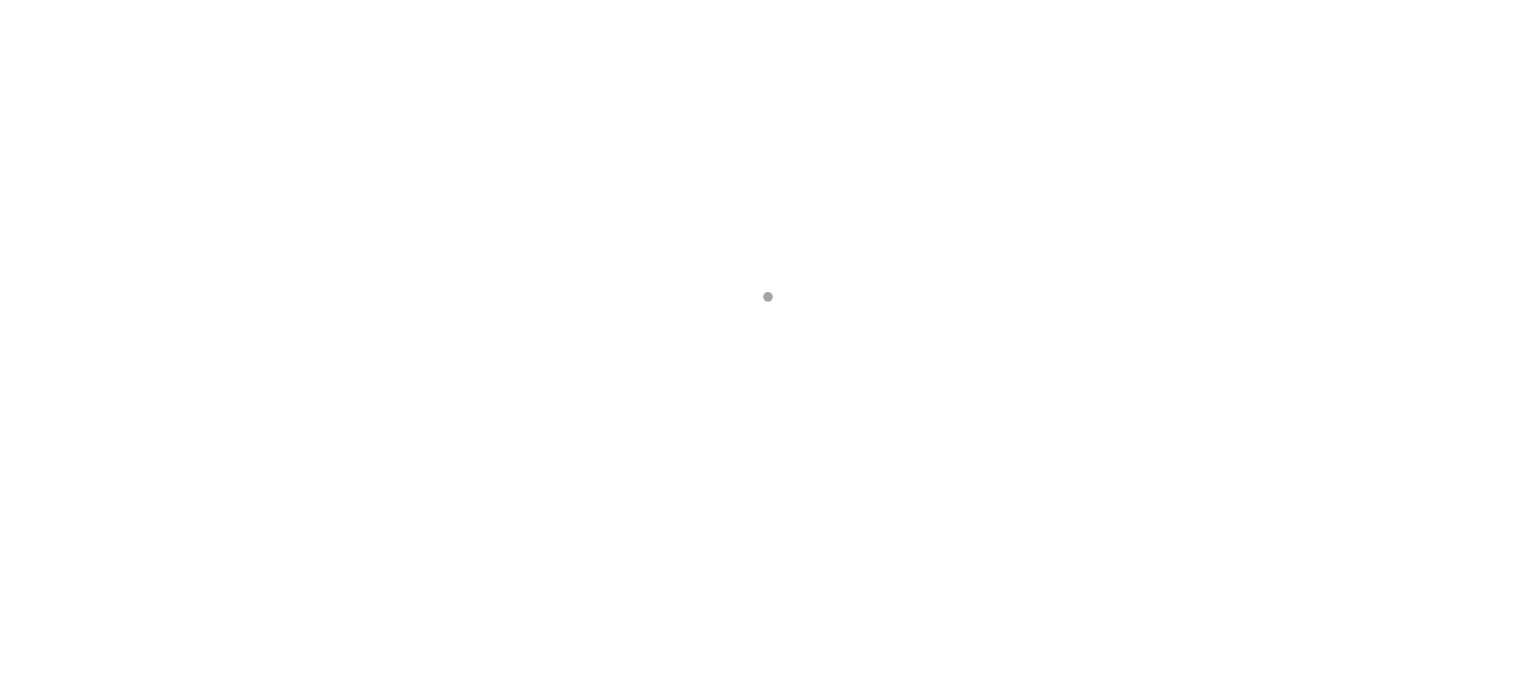 scroll, scrollTop: 0, scrollLeft: 0, axis: both 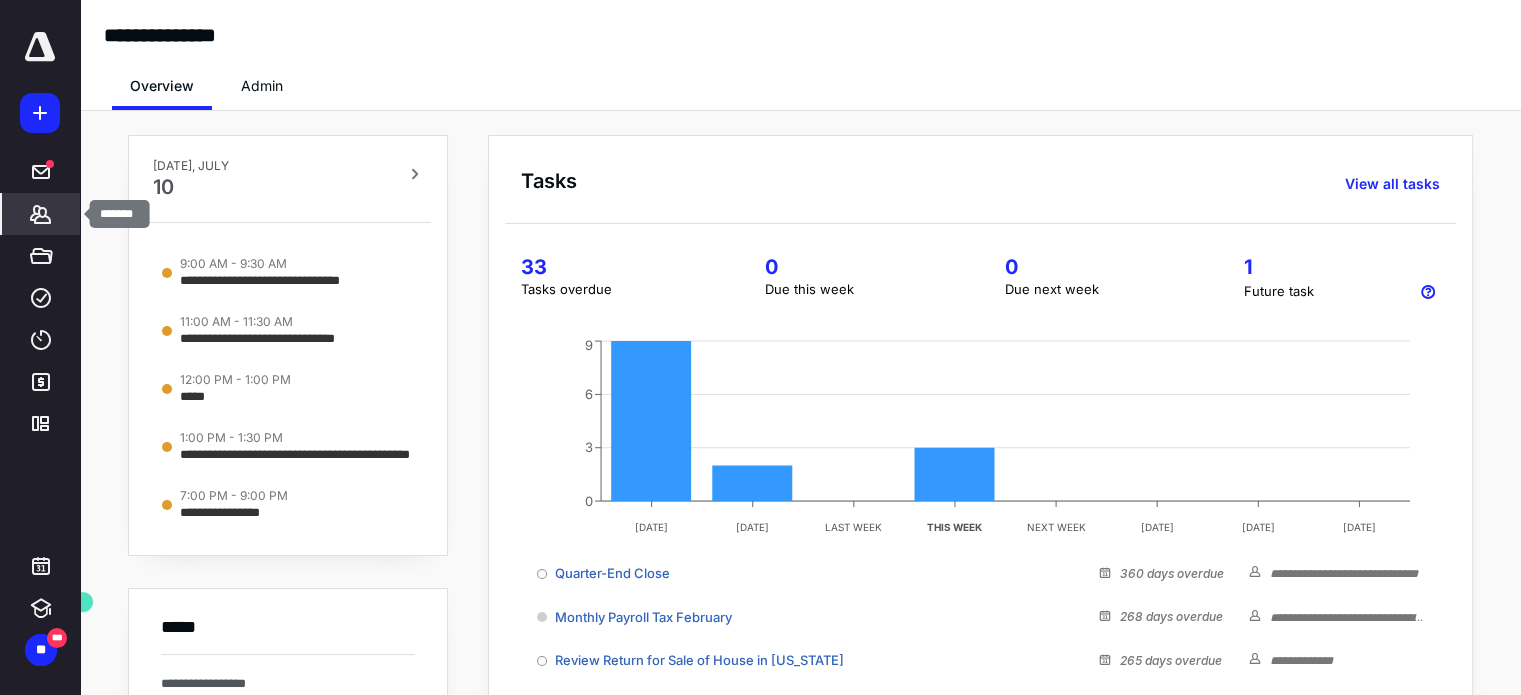 click on "*******" at bounding box center (41, 214) 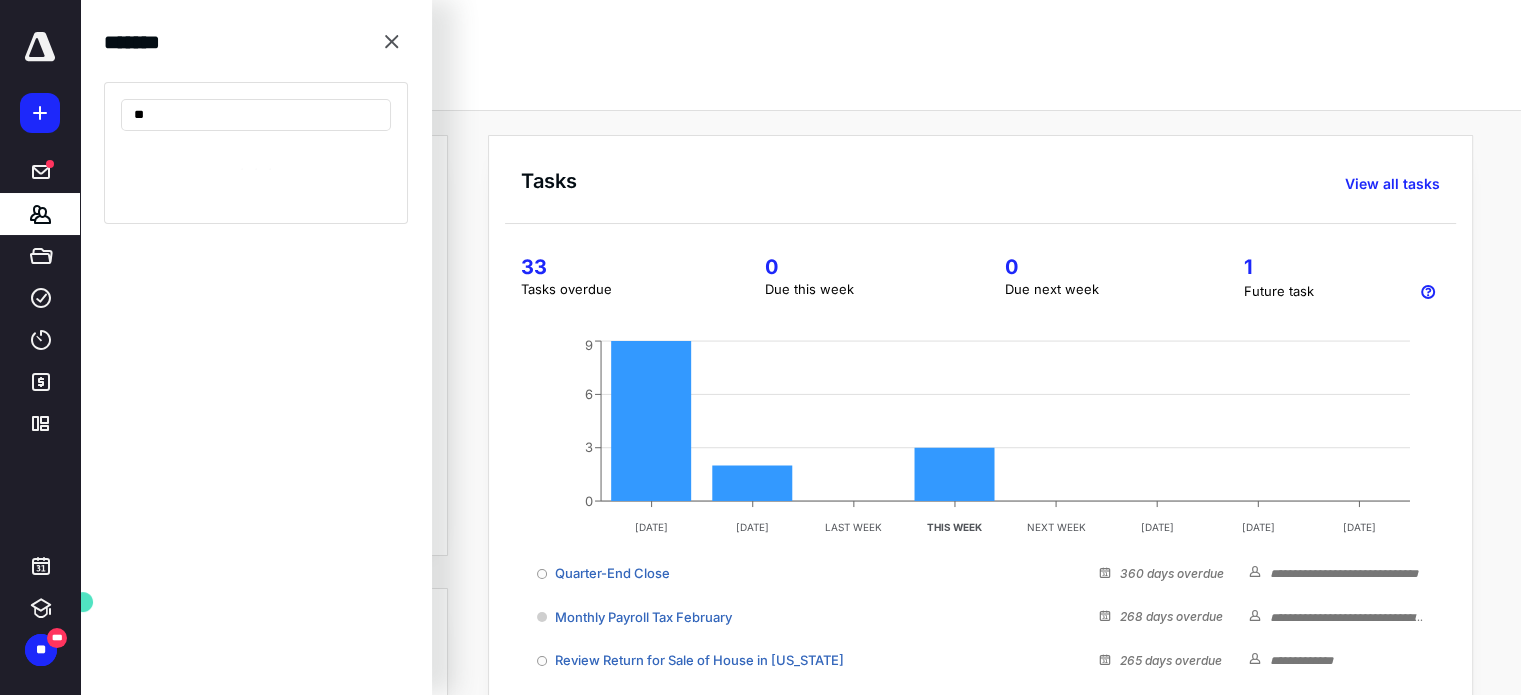 type on "*" 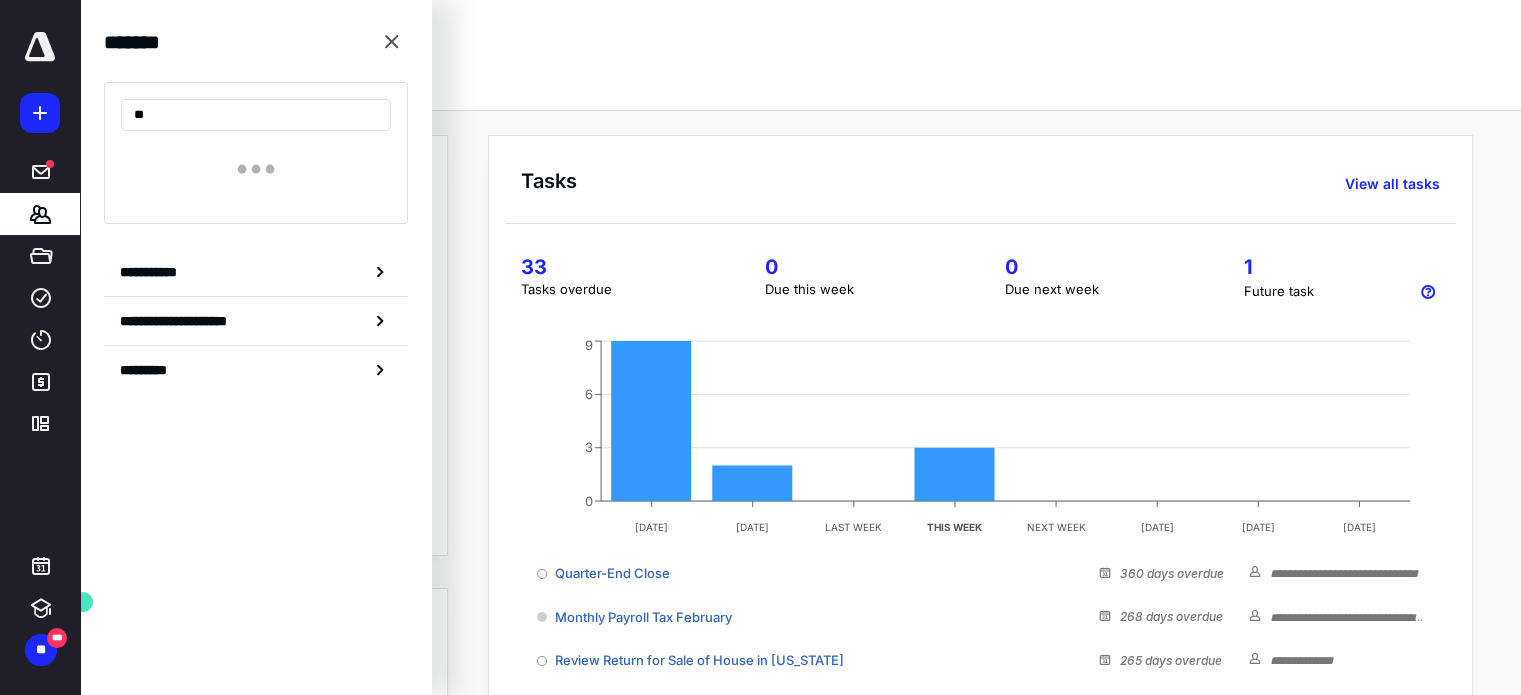 type on "*" 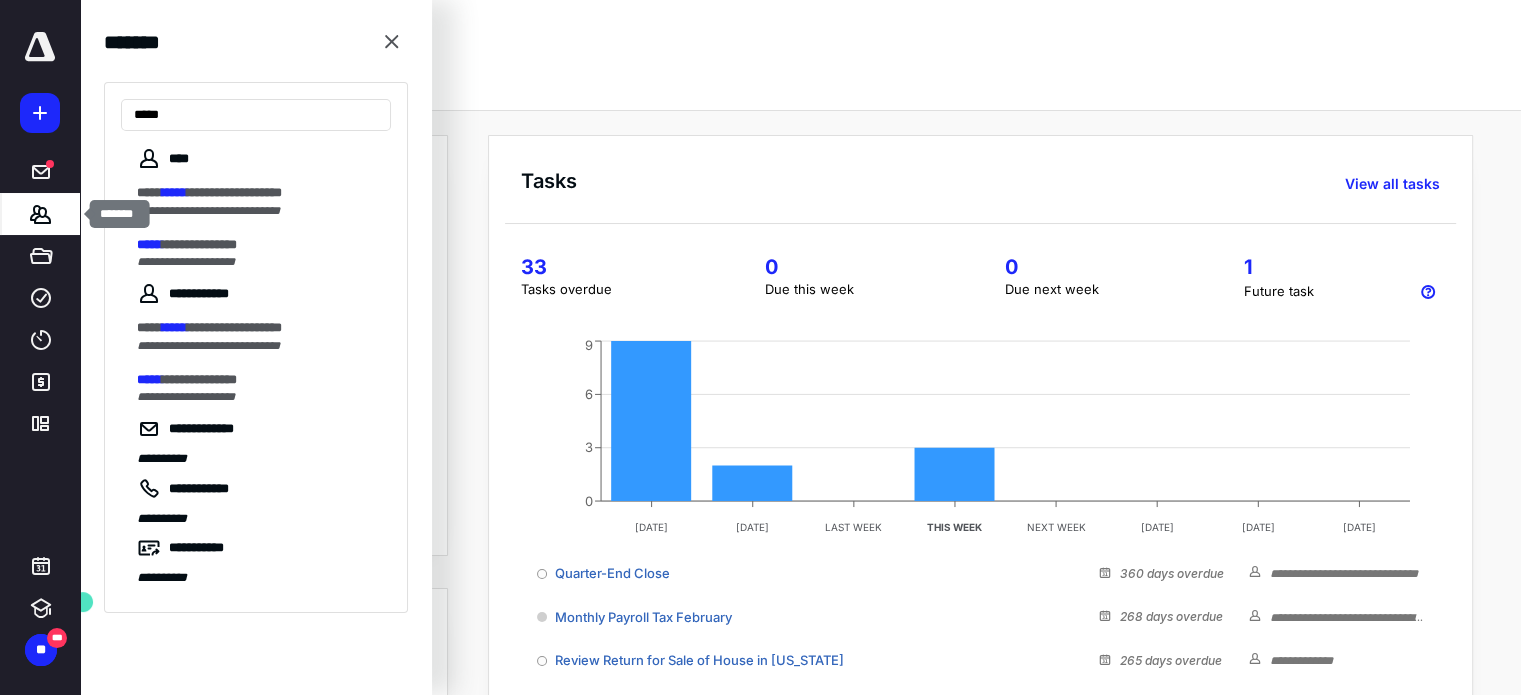 type on "*****" 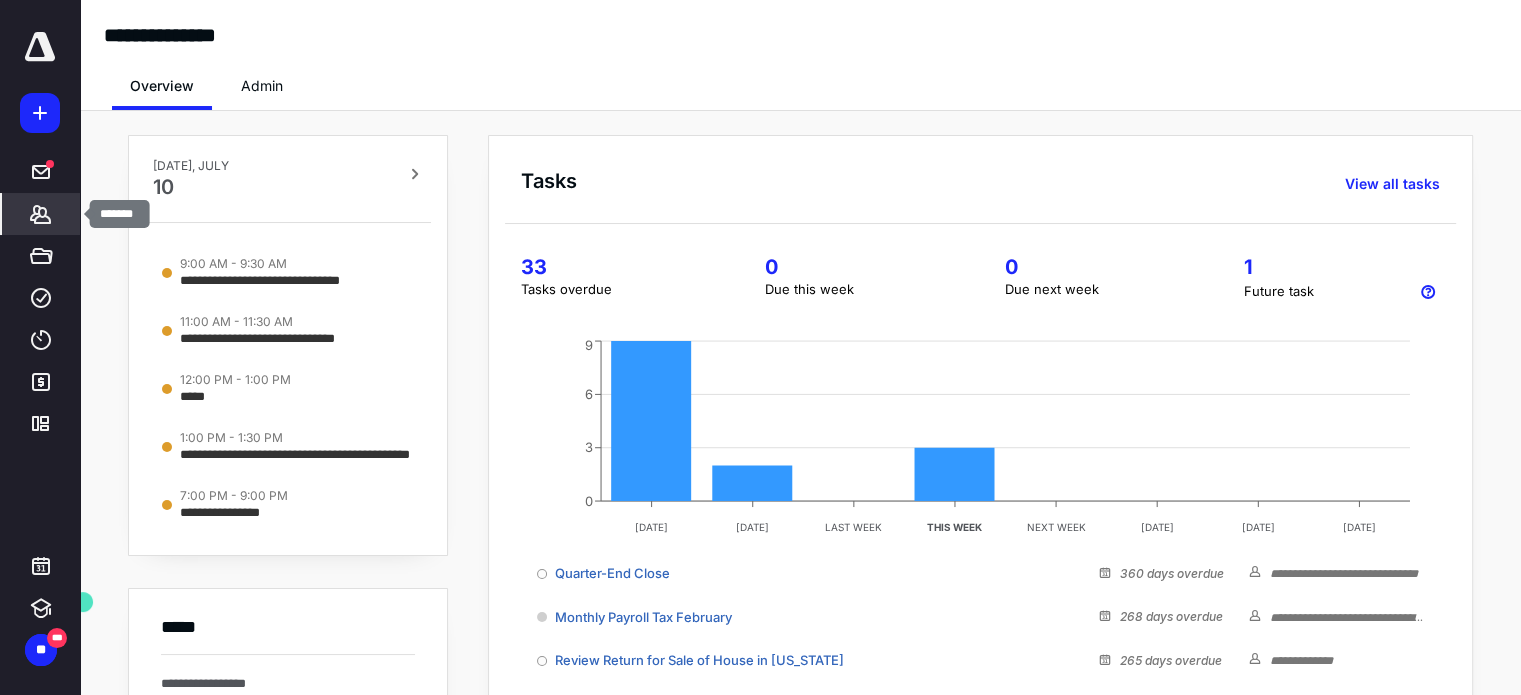 click 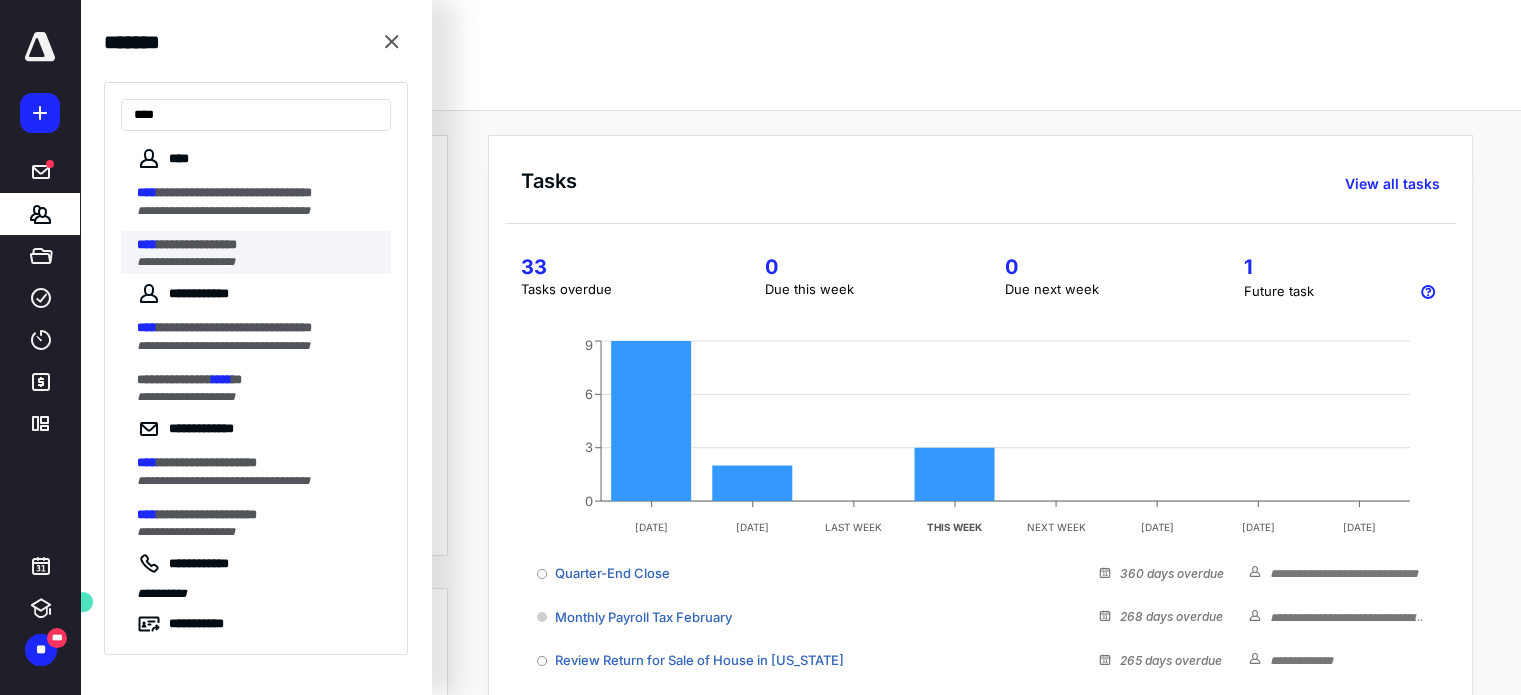 type on "****" 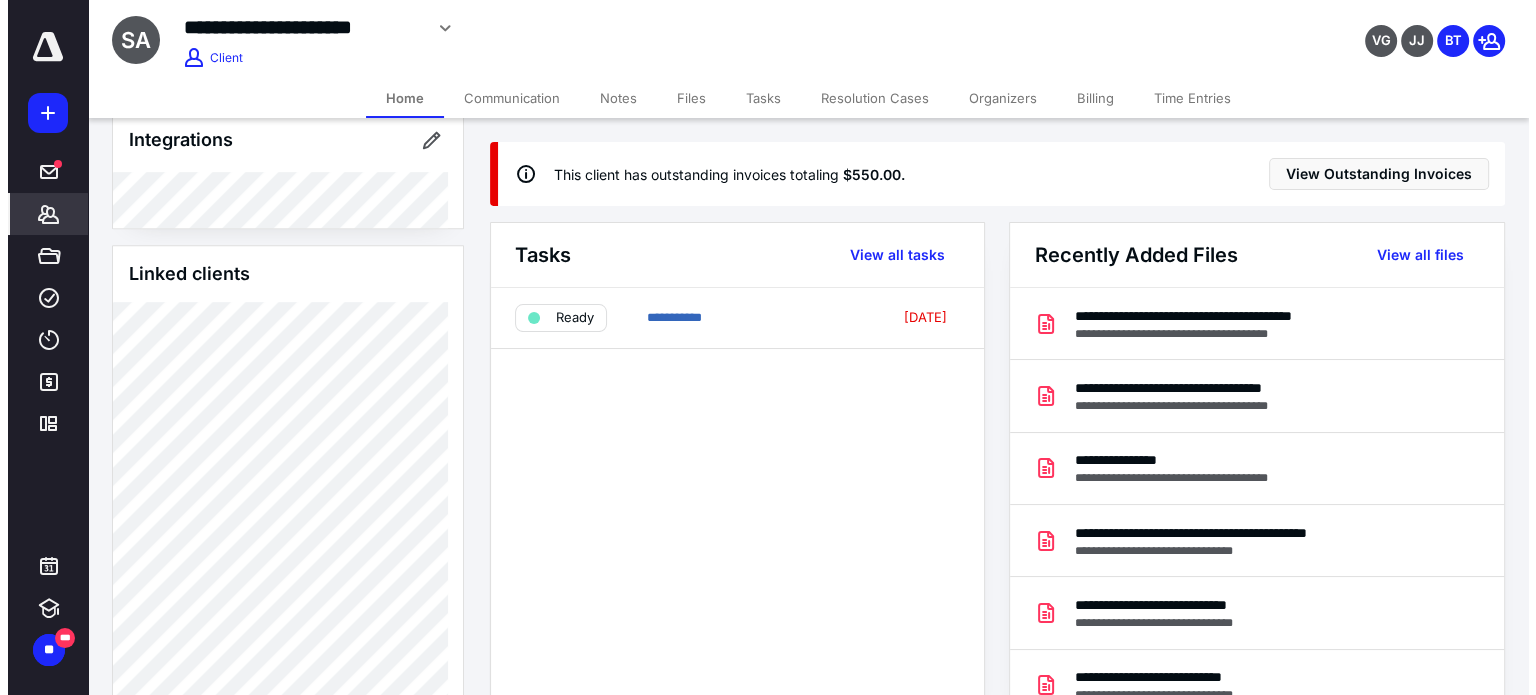 scroll, scrollTop: 1437, scrollLeft: 0, axis: vertical 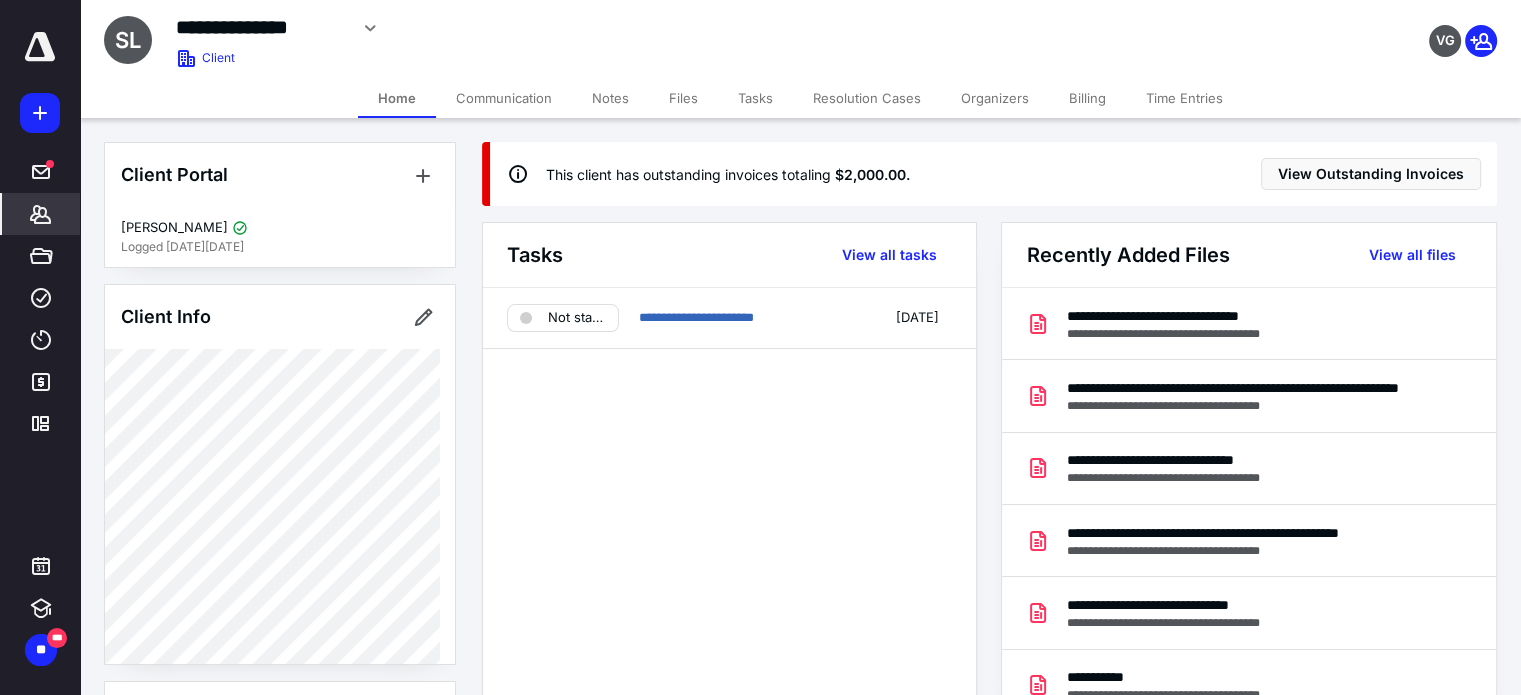 click on "**********" at bounding box center [729, 504] 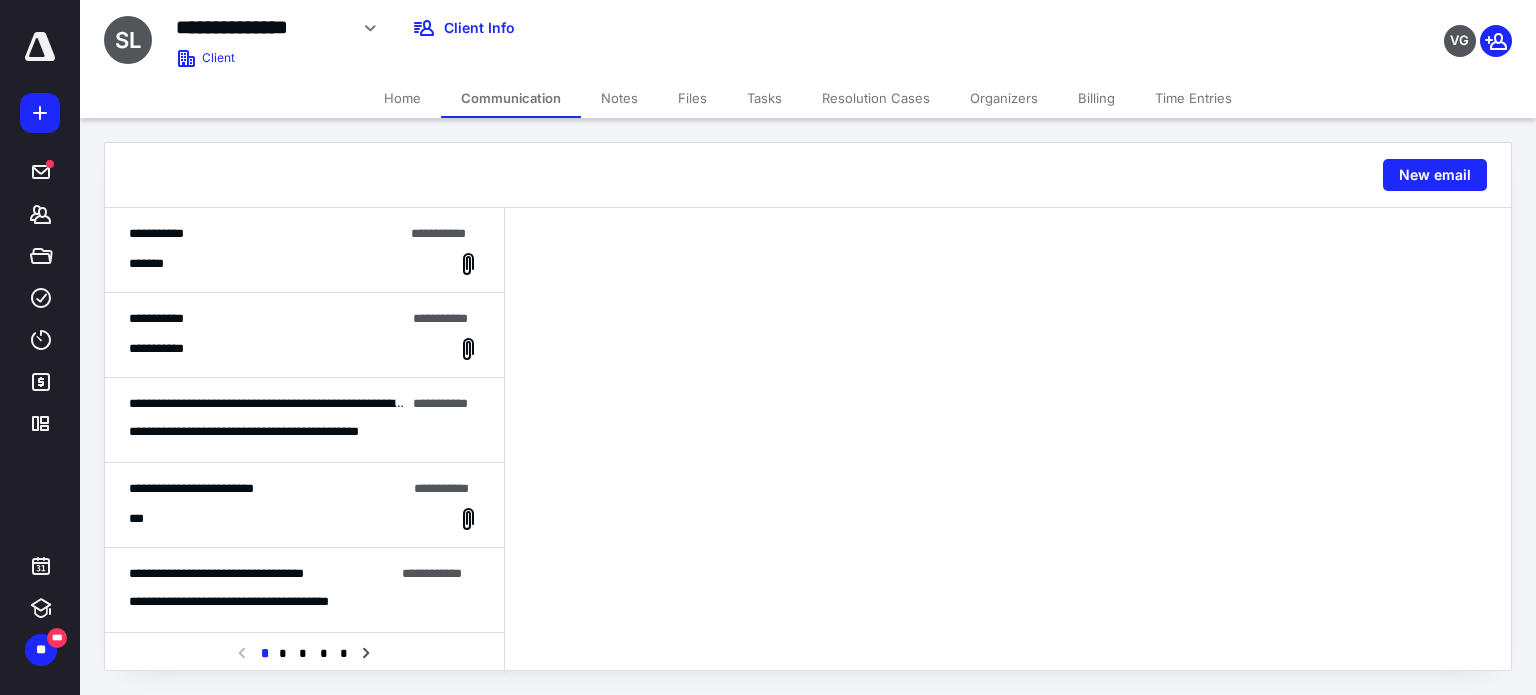click on "Files" at bounding box center [692, 98] 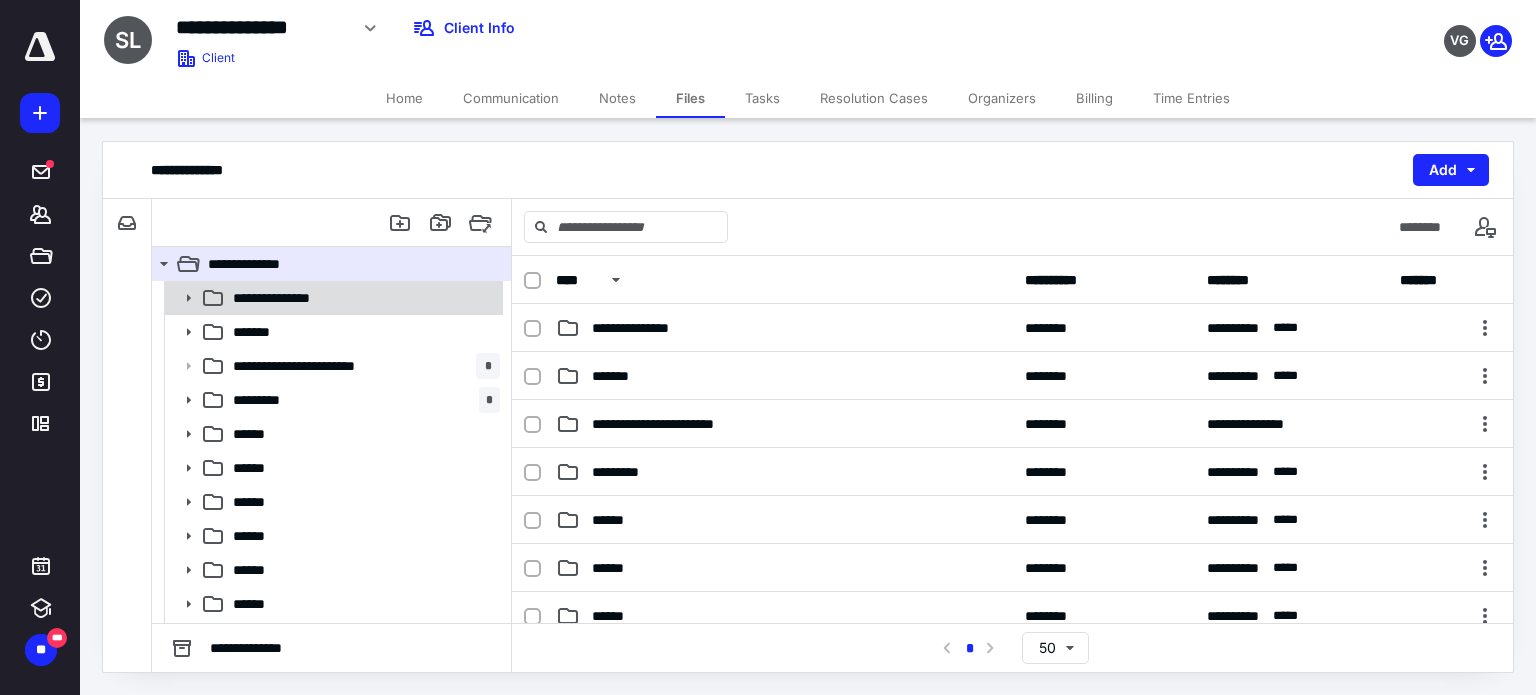 click 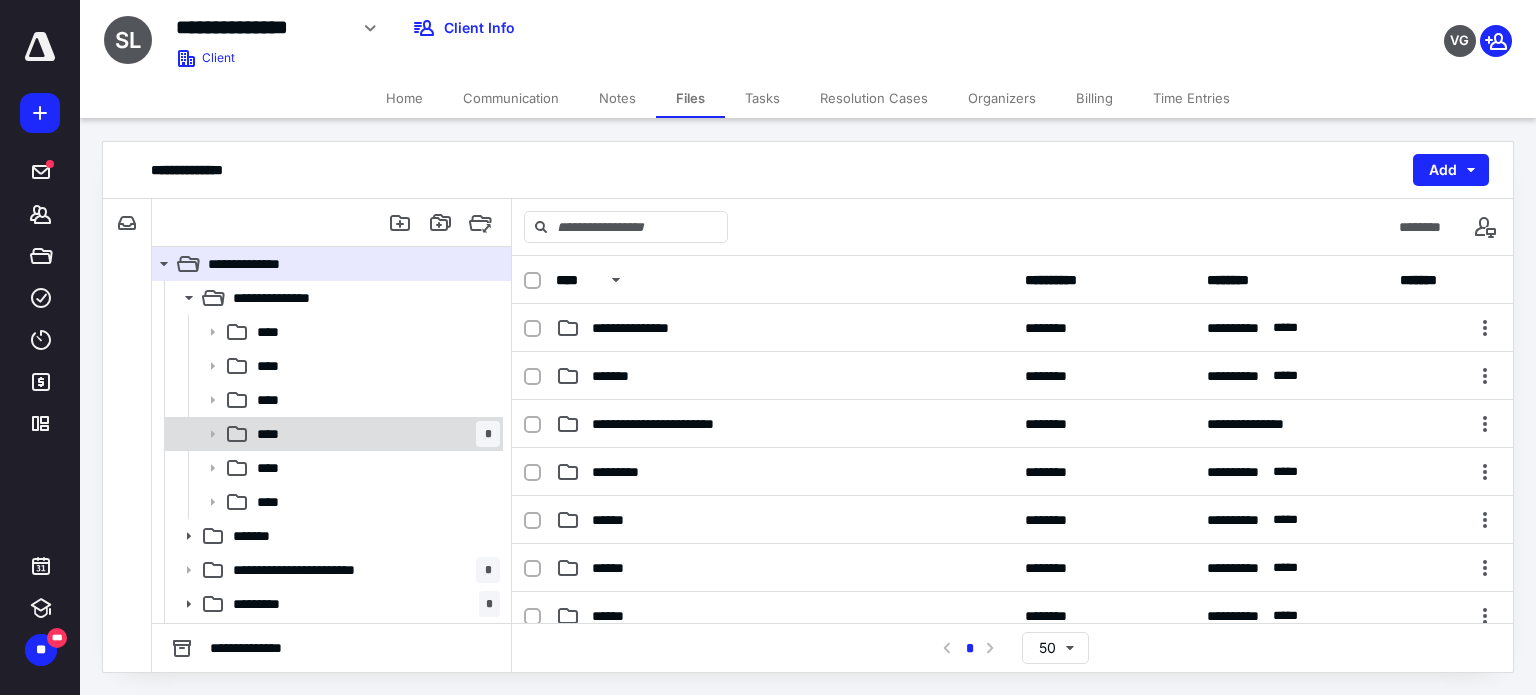 click on "****" at bounding box center (274, 434) 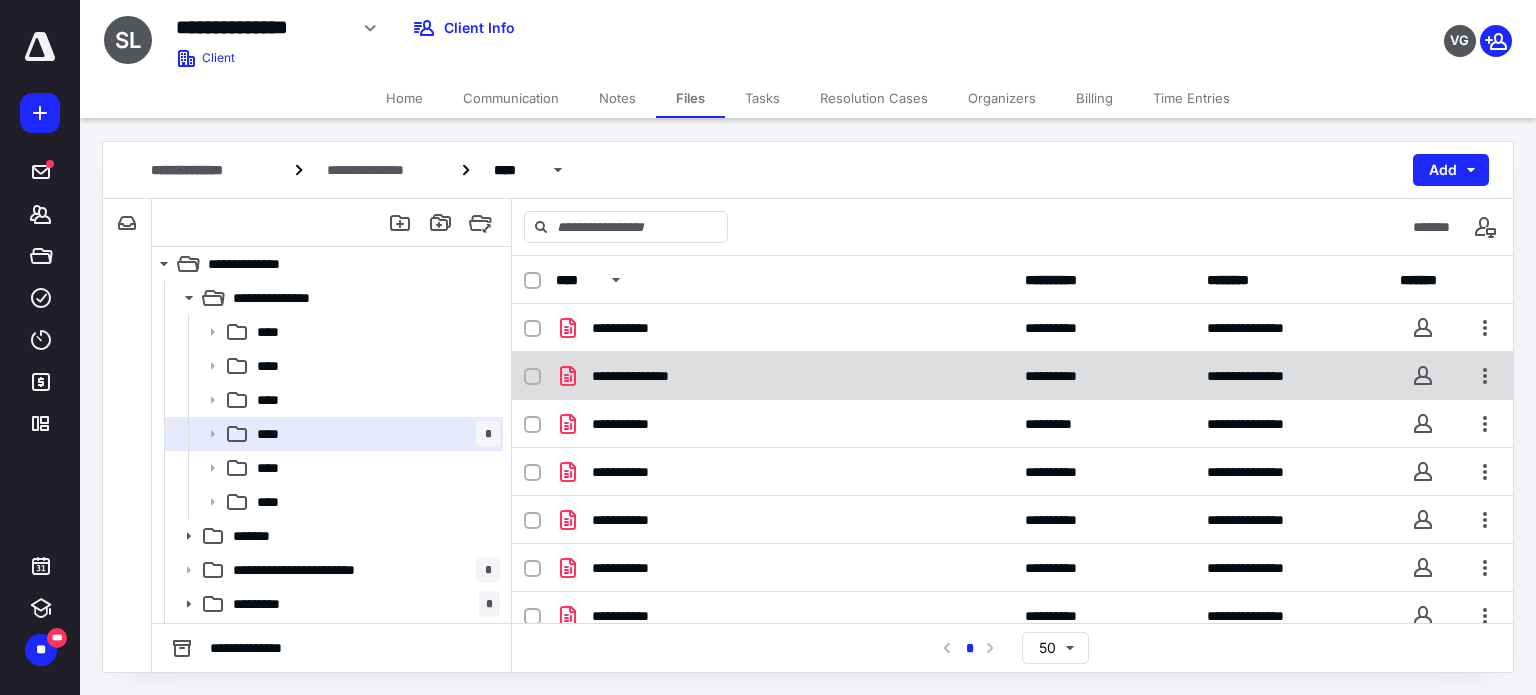 scroll, scrollTop: 110, scrollLeft: 0, axis: vertical 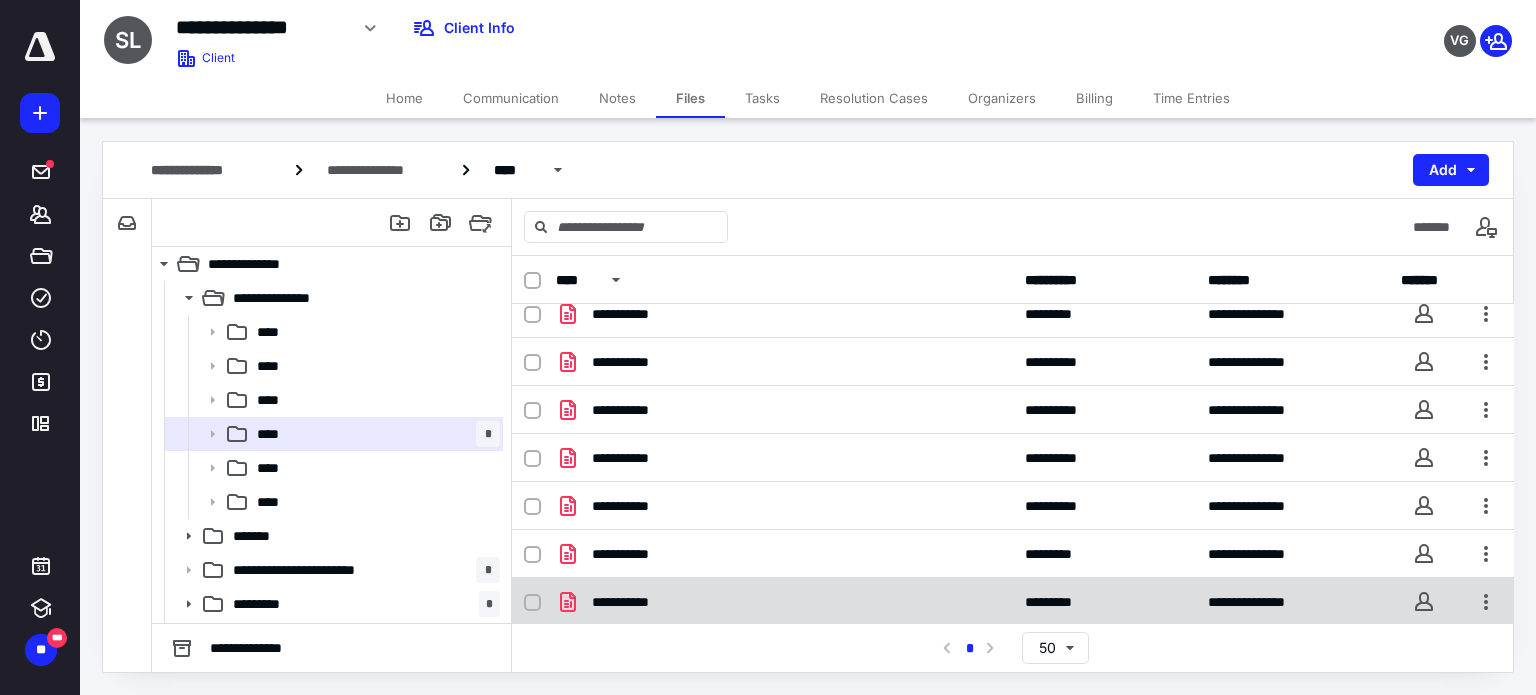 click on "**********" at bounding box center [784, 602] 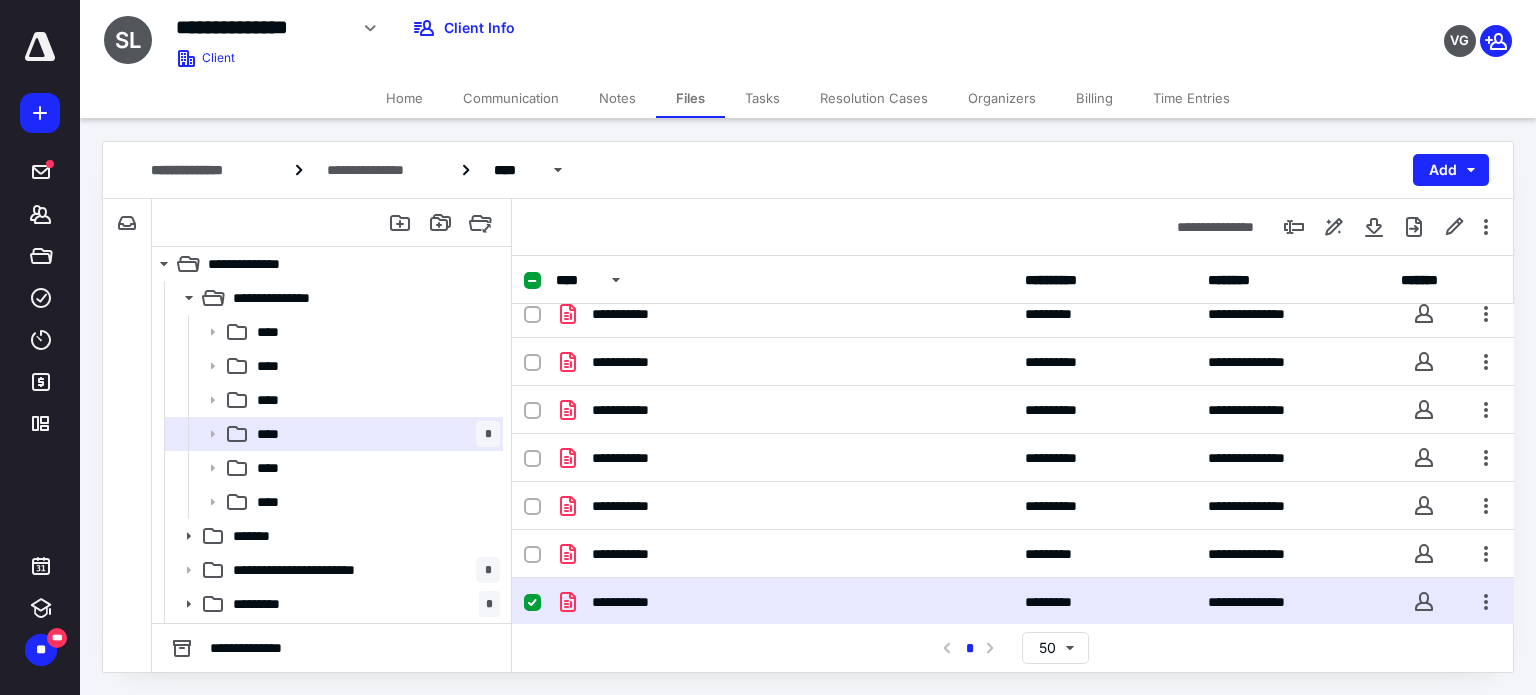 click on "**********" at bounding box center (784, 602) 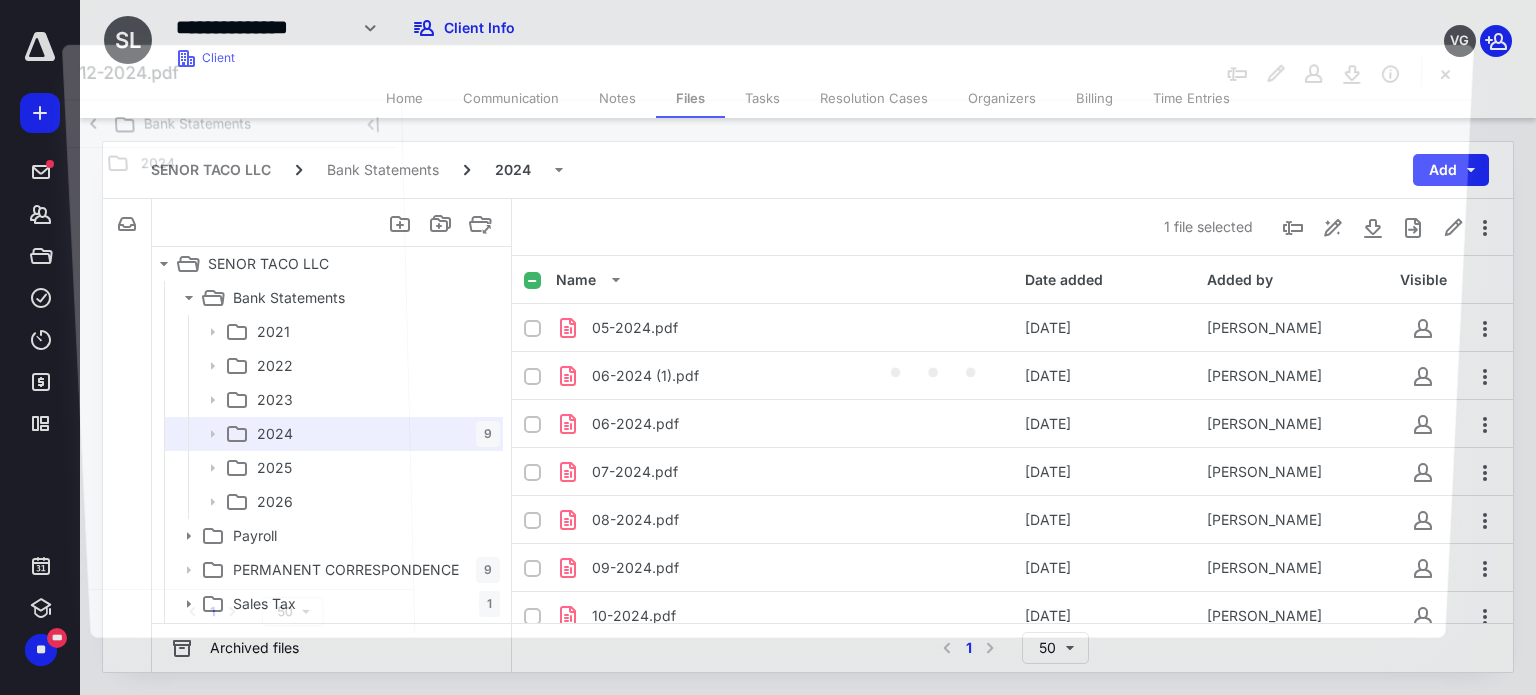 scroll, scrollTop: 110, scrollLeft: 0, axis: vertical 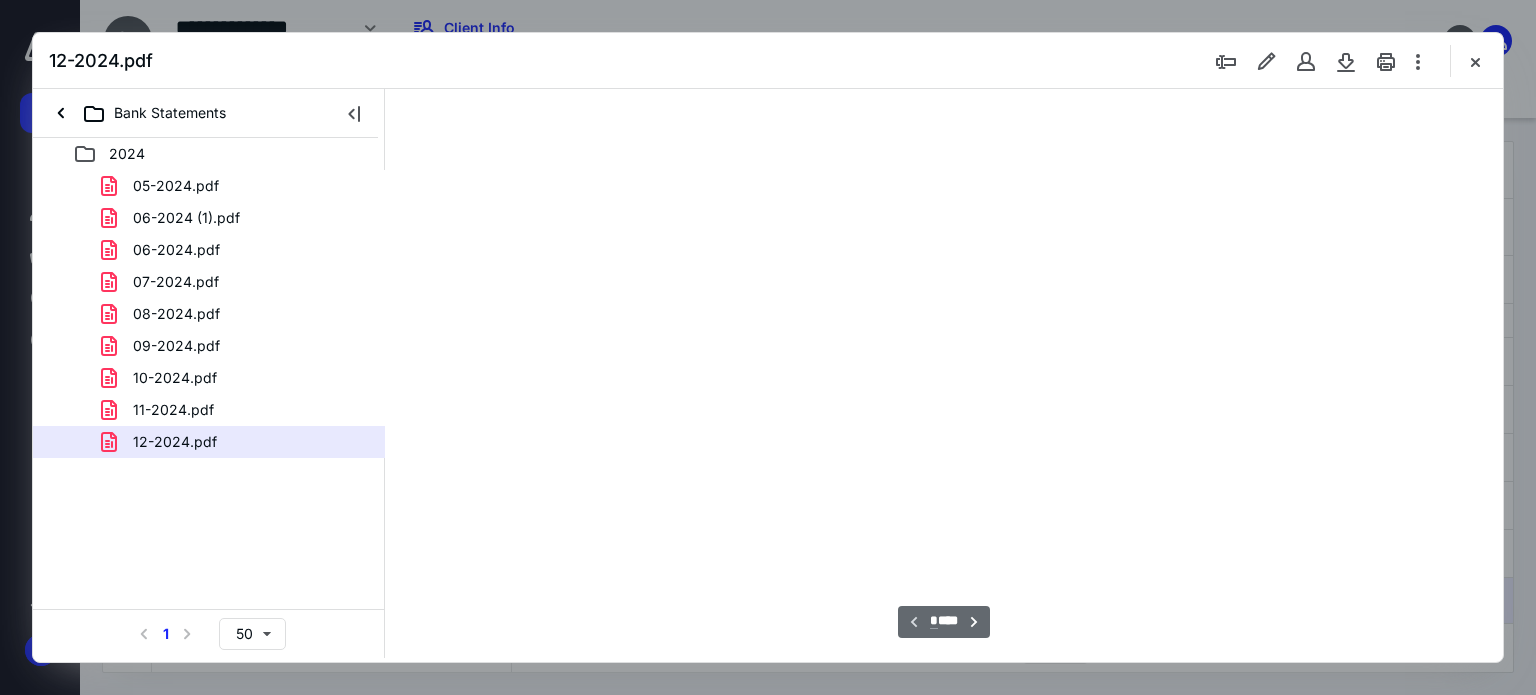 type on "179" 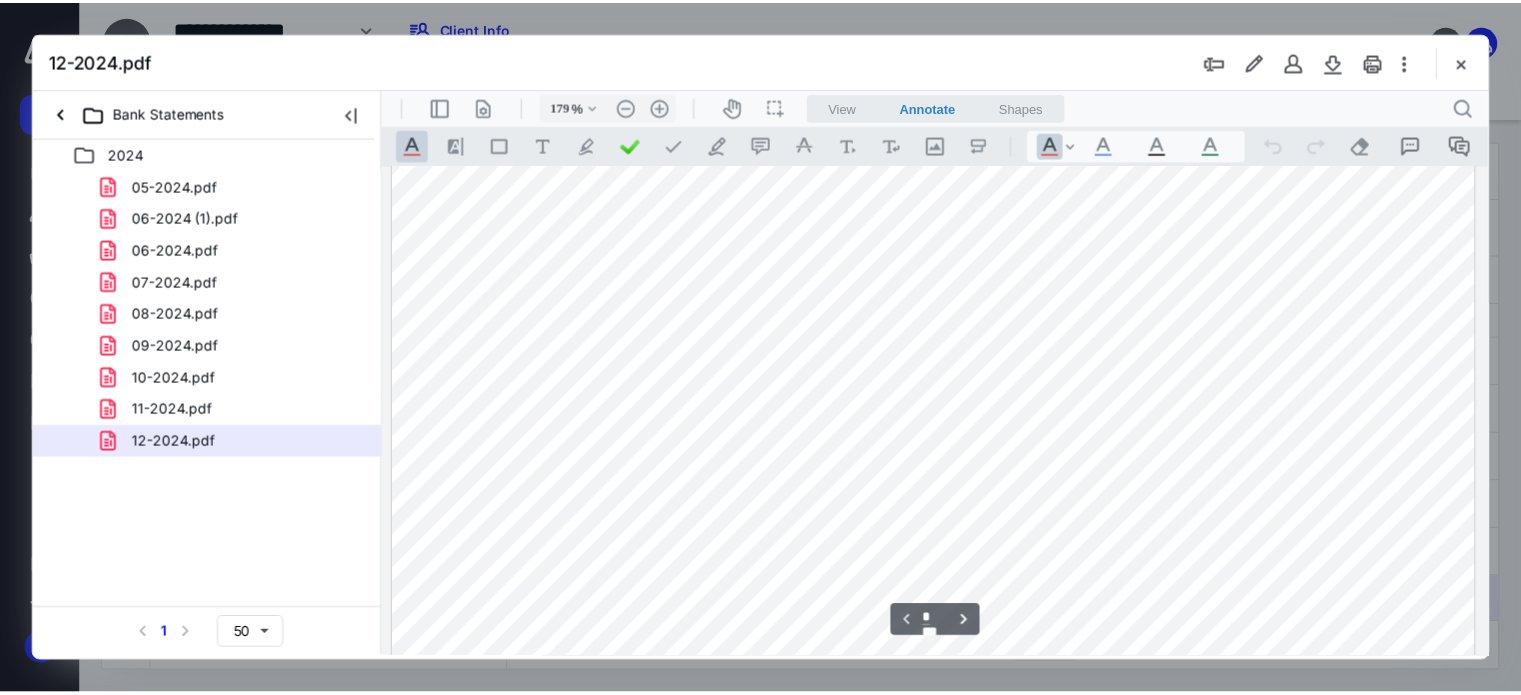 scroll, scrollTop: 419, scrollLeft: 0, axis: vertical 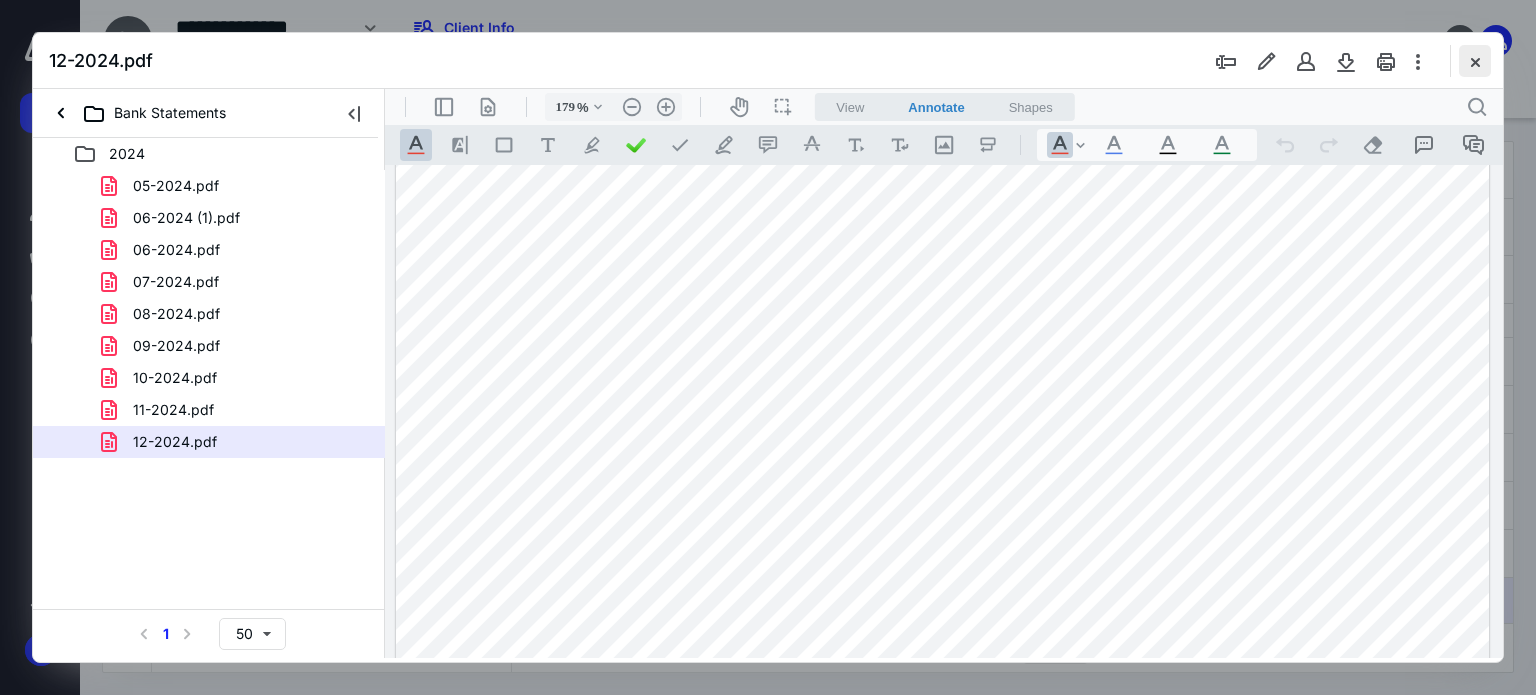 click at bounding box center [1475, 61] 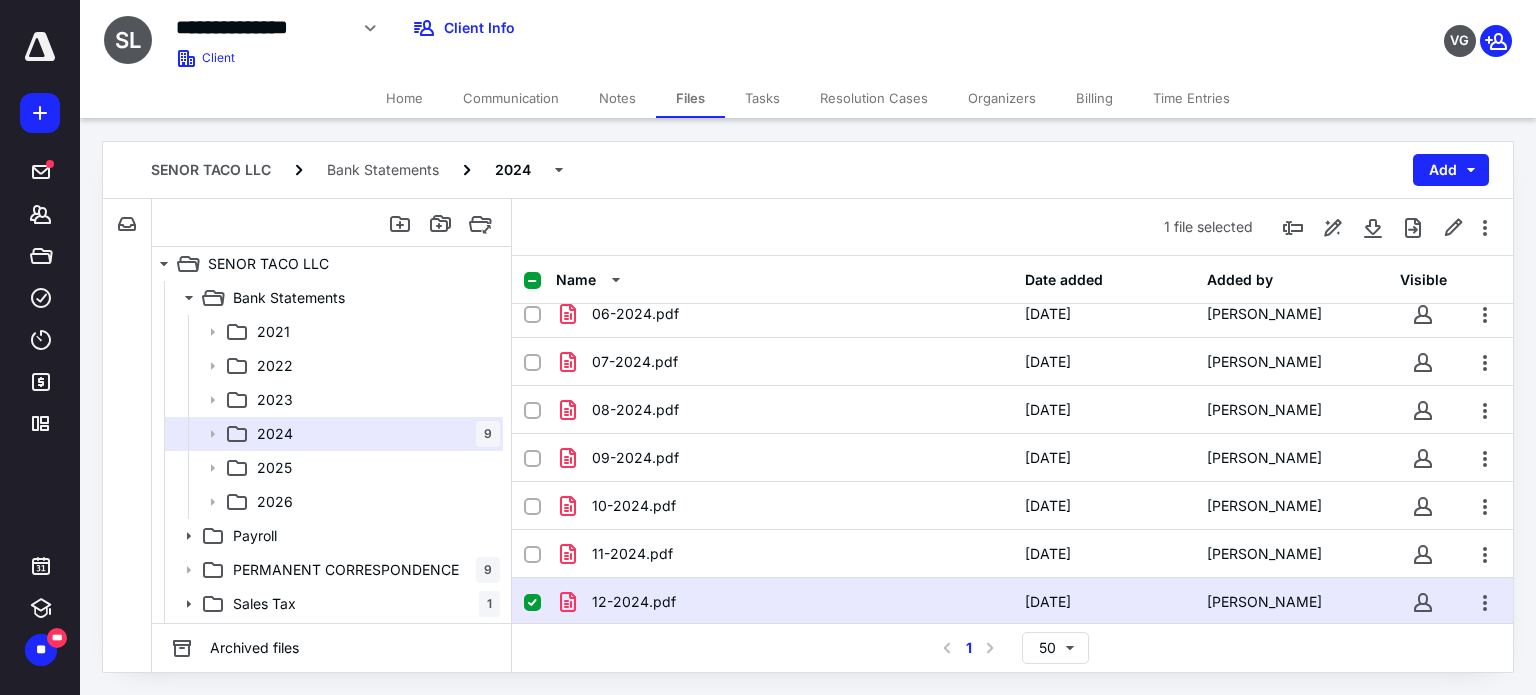 click on "Notes" at bounding box center [617, 98] 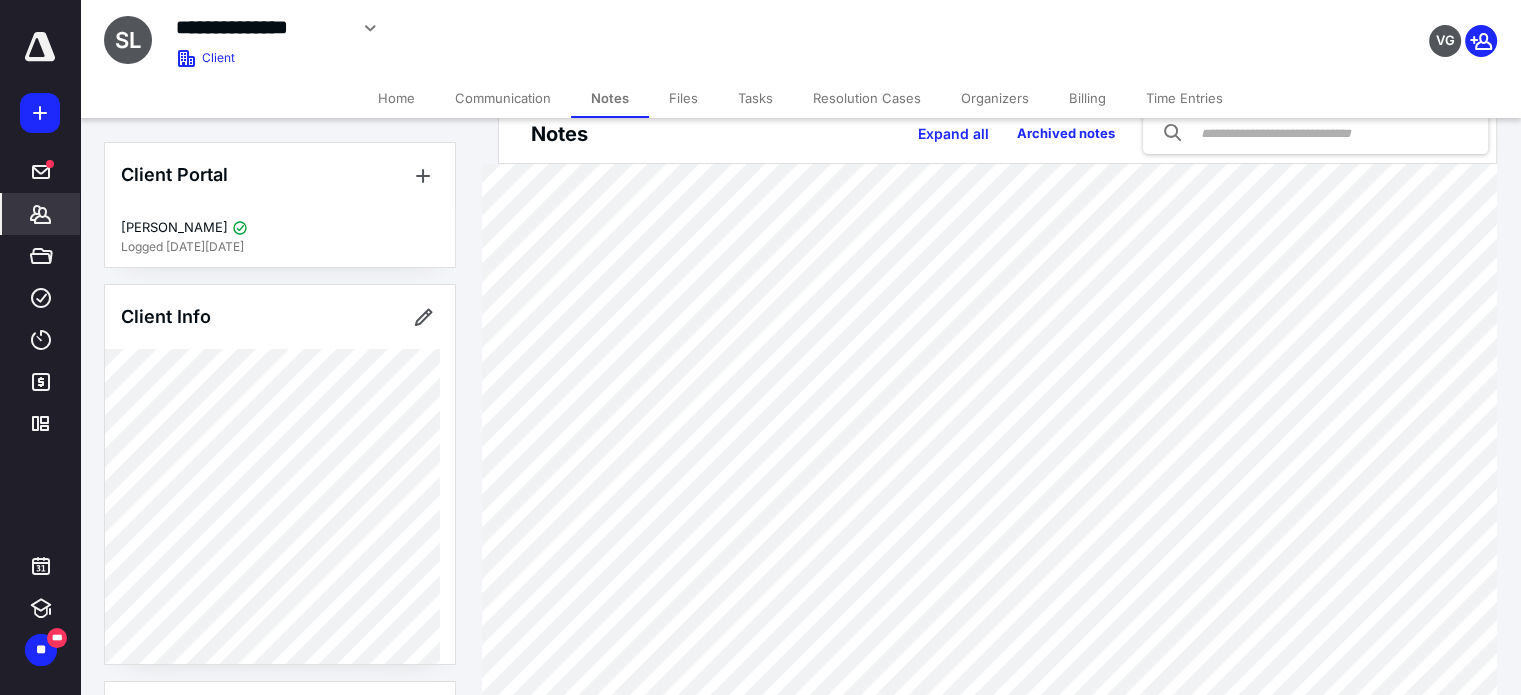 scroll, scrollTop: 118, scrollLeft: 0, axis: vertical 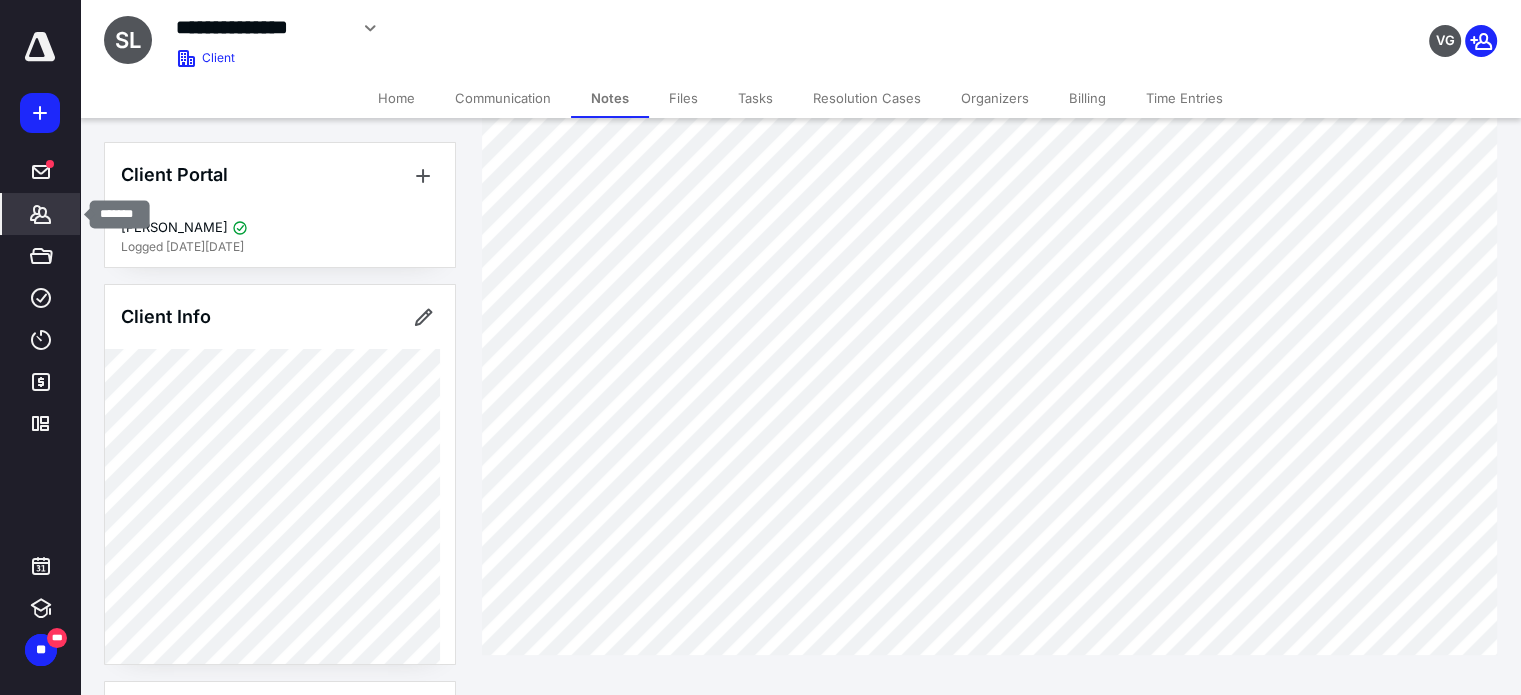 click on "*******" at bounding box center (41, 214) 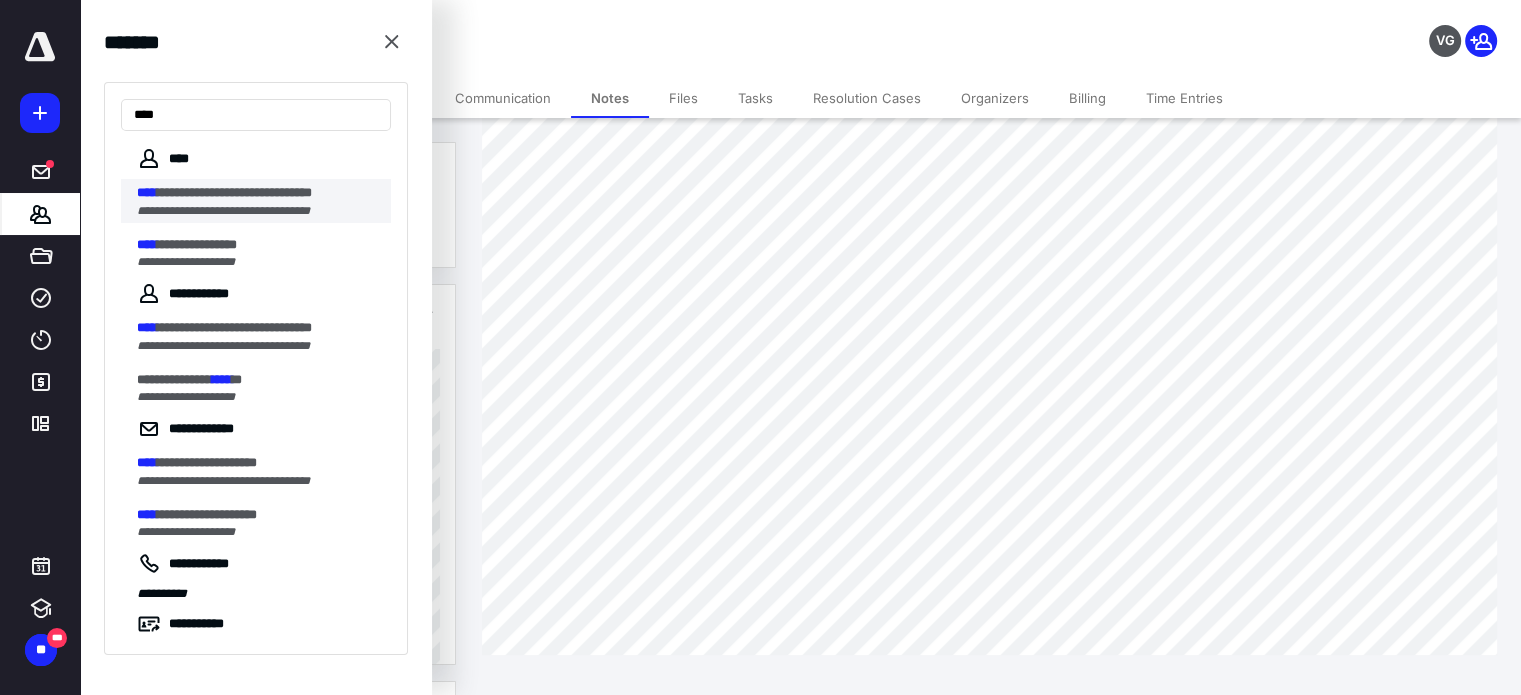type on "****" 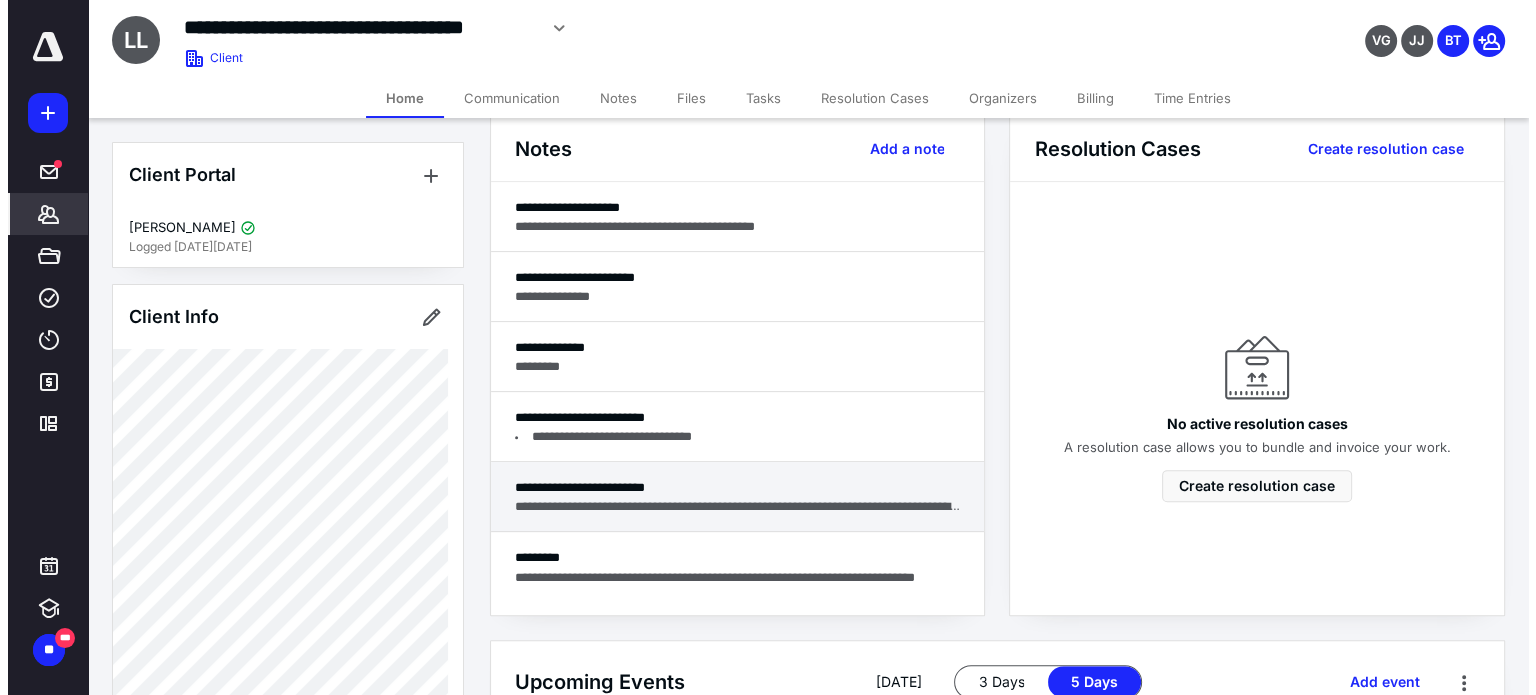 scroll, scrollTop: 568, scrollLeft: 0, axis: vertical 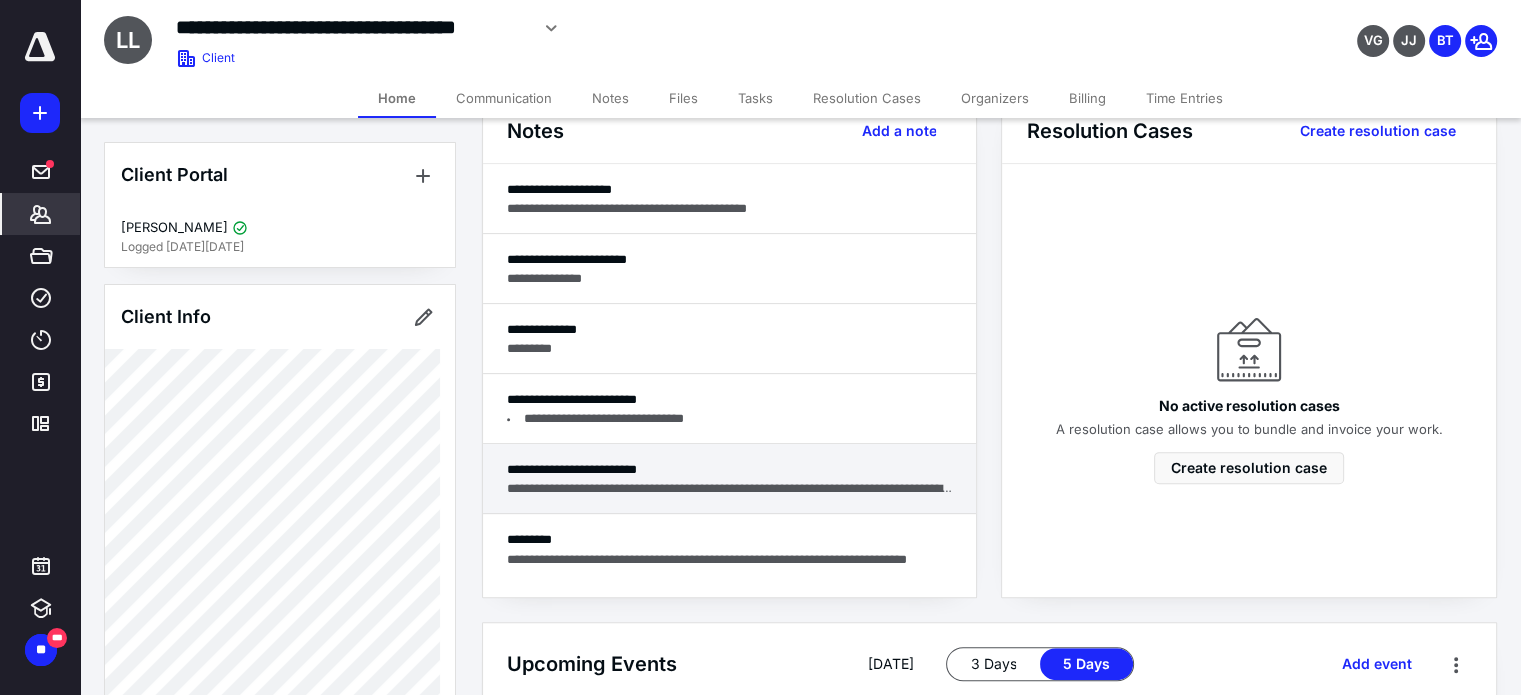 click on "**********" at bounding box center [730, 559] 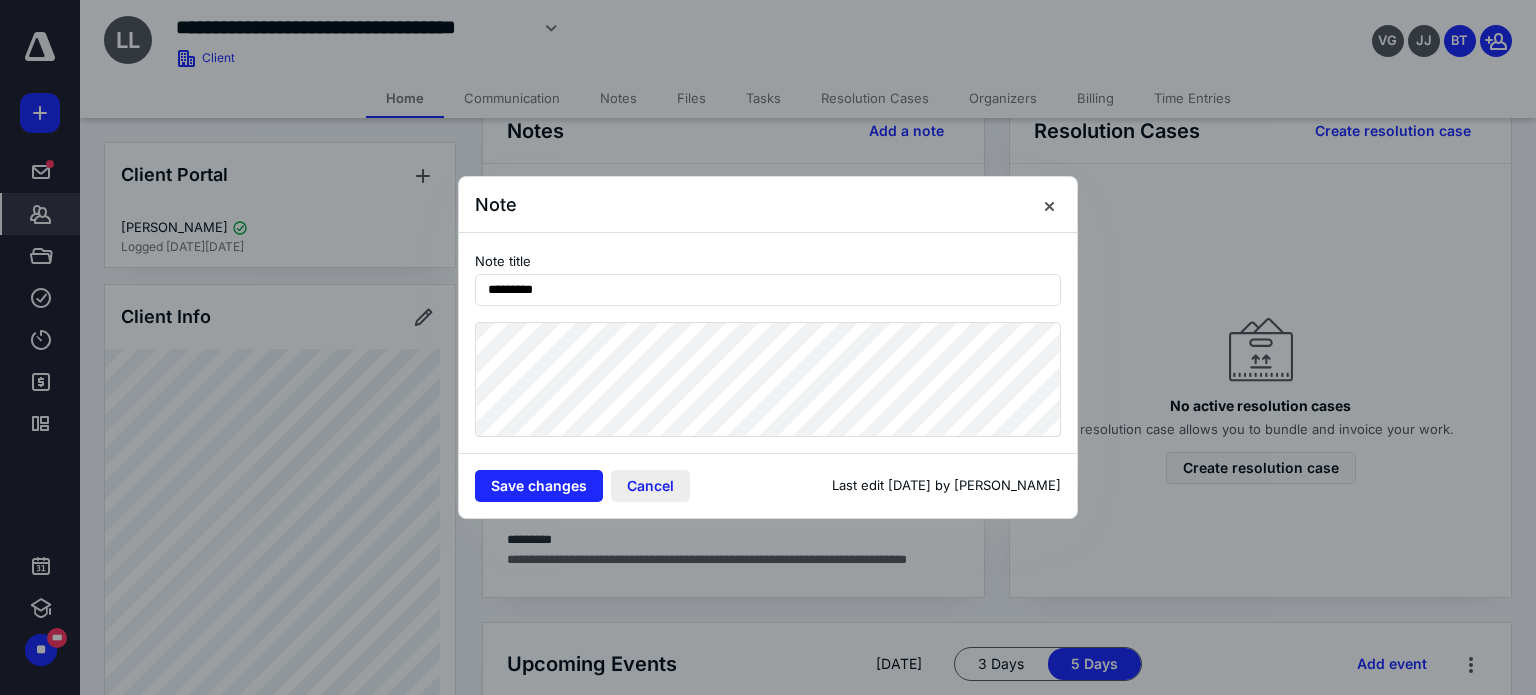 click on "Cancel" at bounding box center (650, 486) 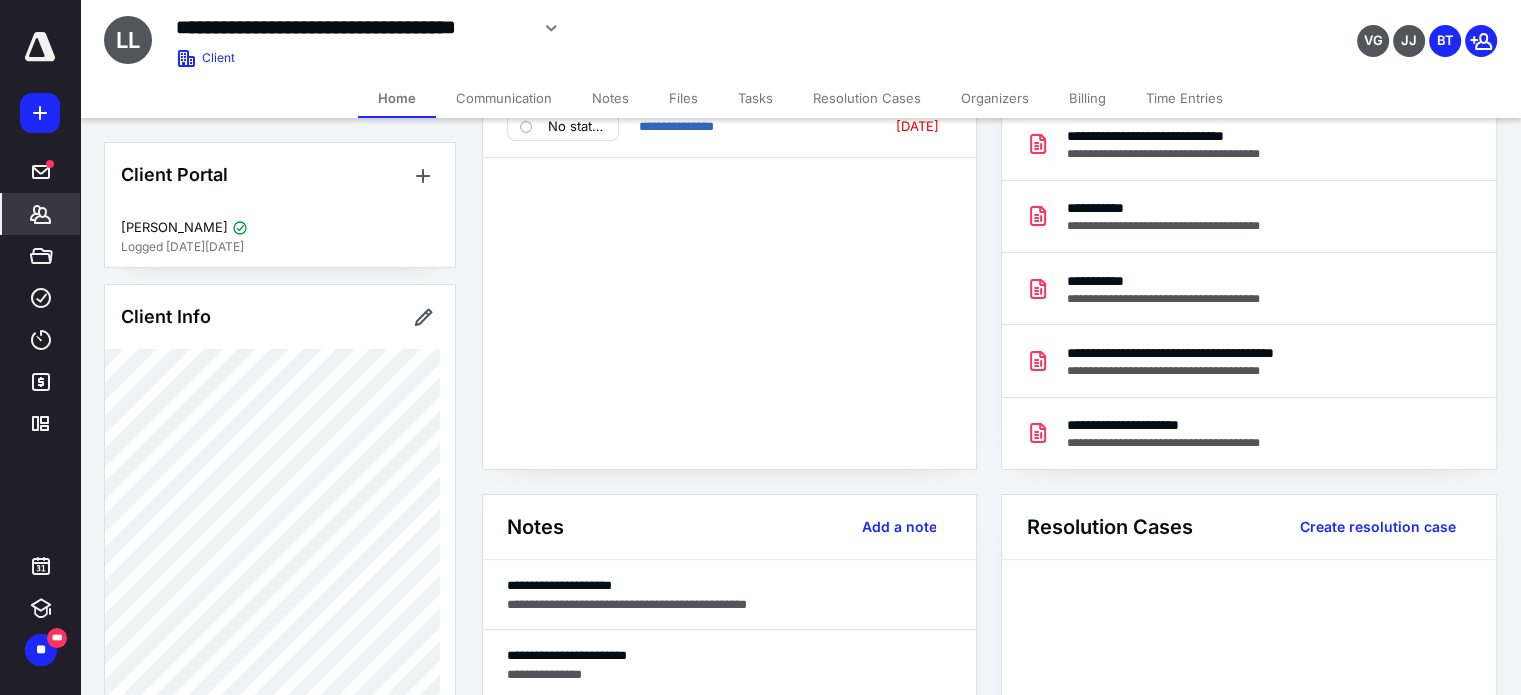 scroll, scrollTop: 160, scrollLeft: 0, axis: vertical 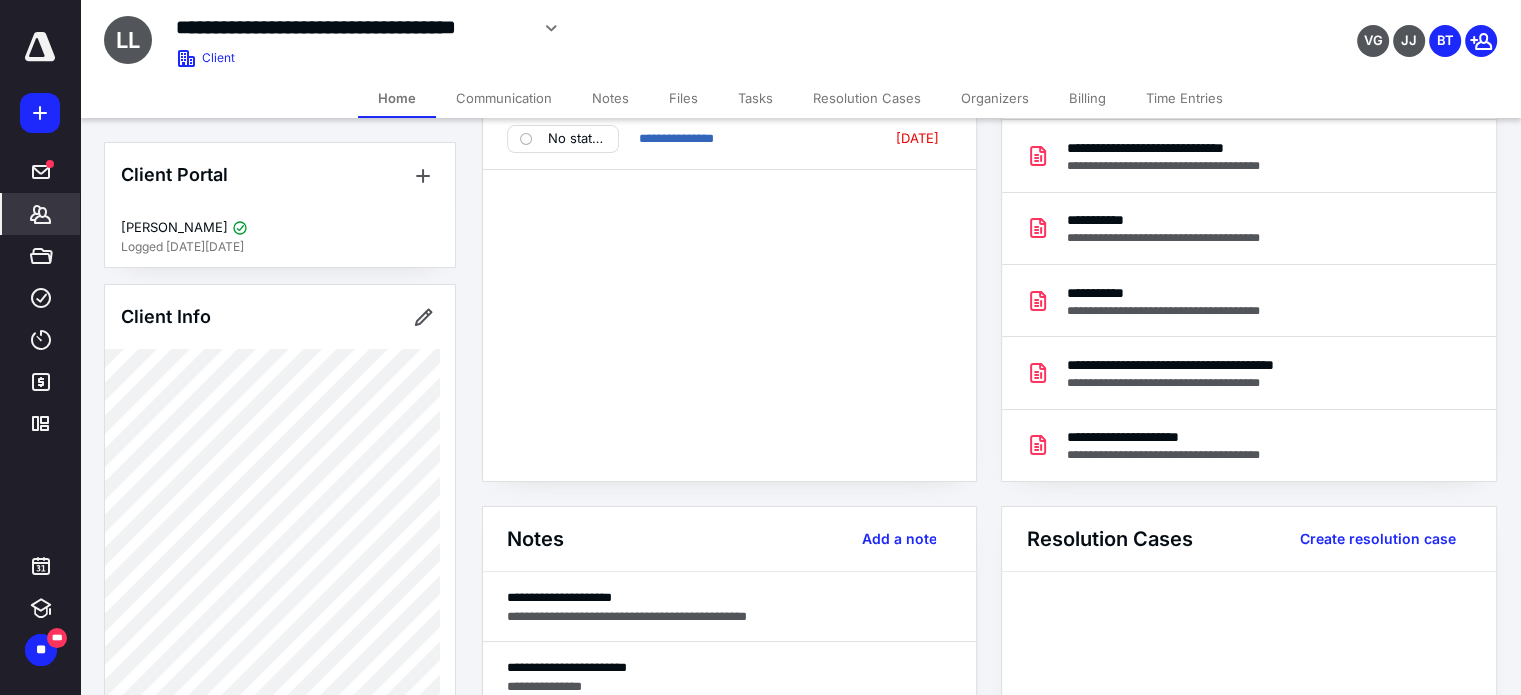 click on "Files" at bounding box center (683, 98) 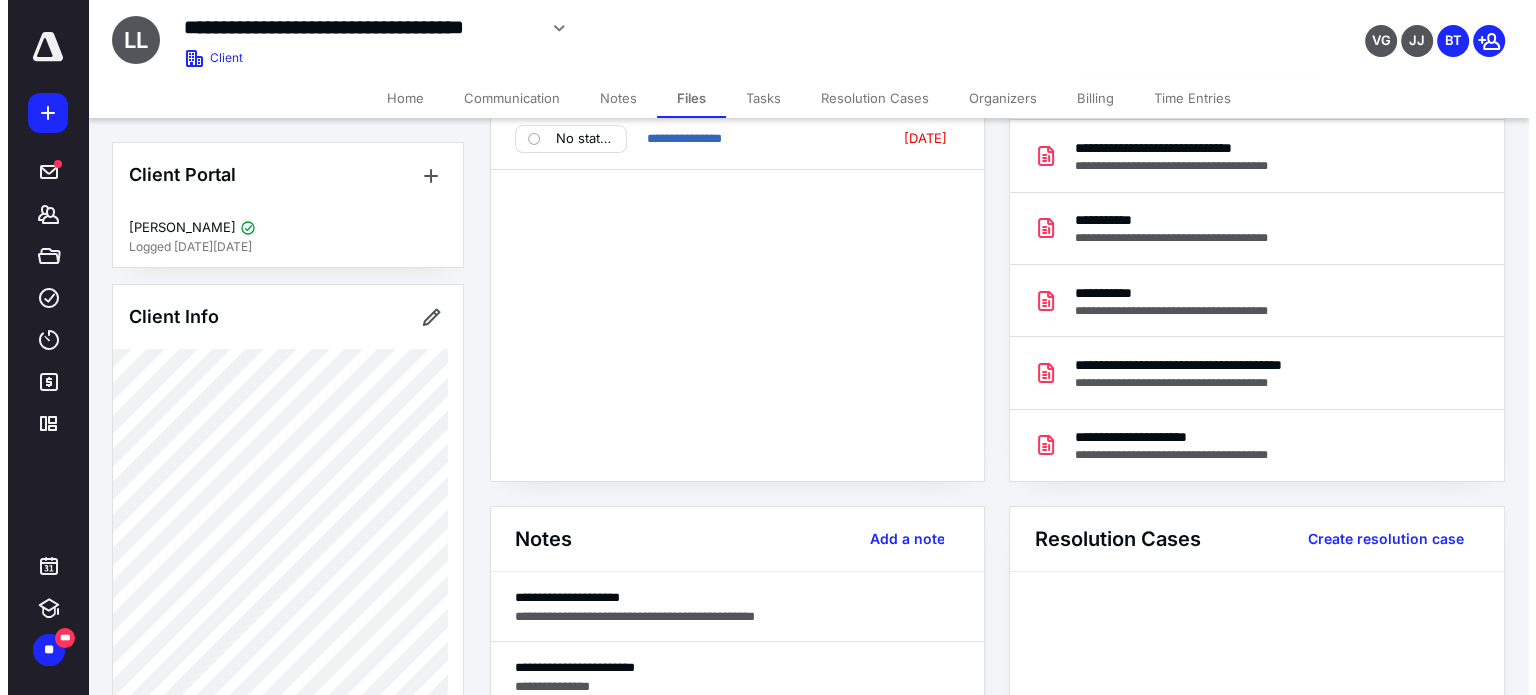 scroll, scrollTop: 0, scrollLeft: 0, axis: both 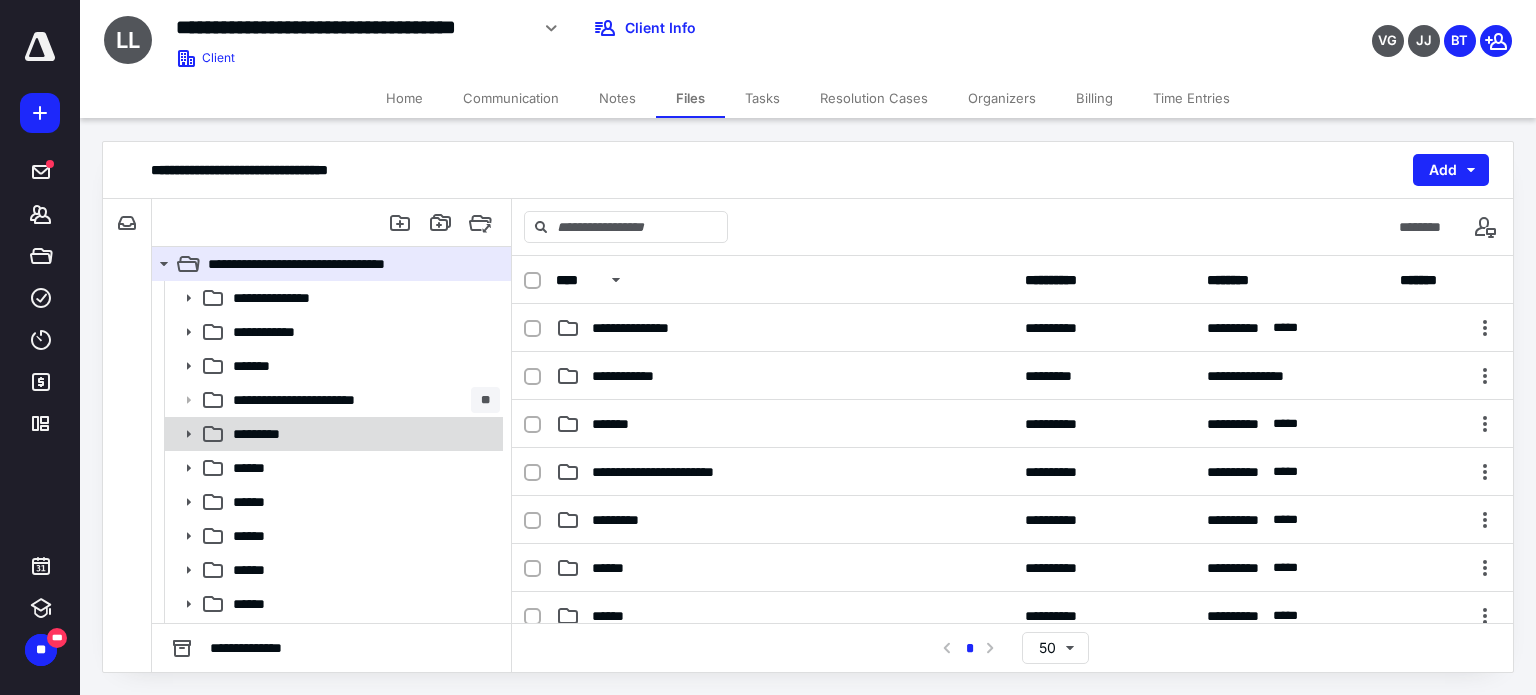 click 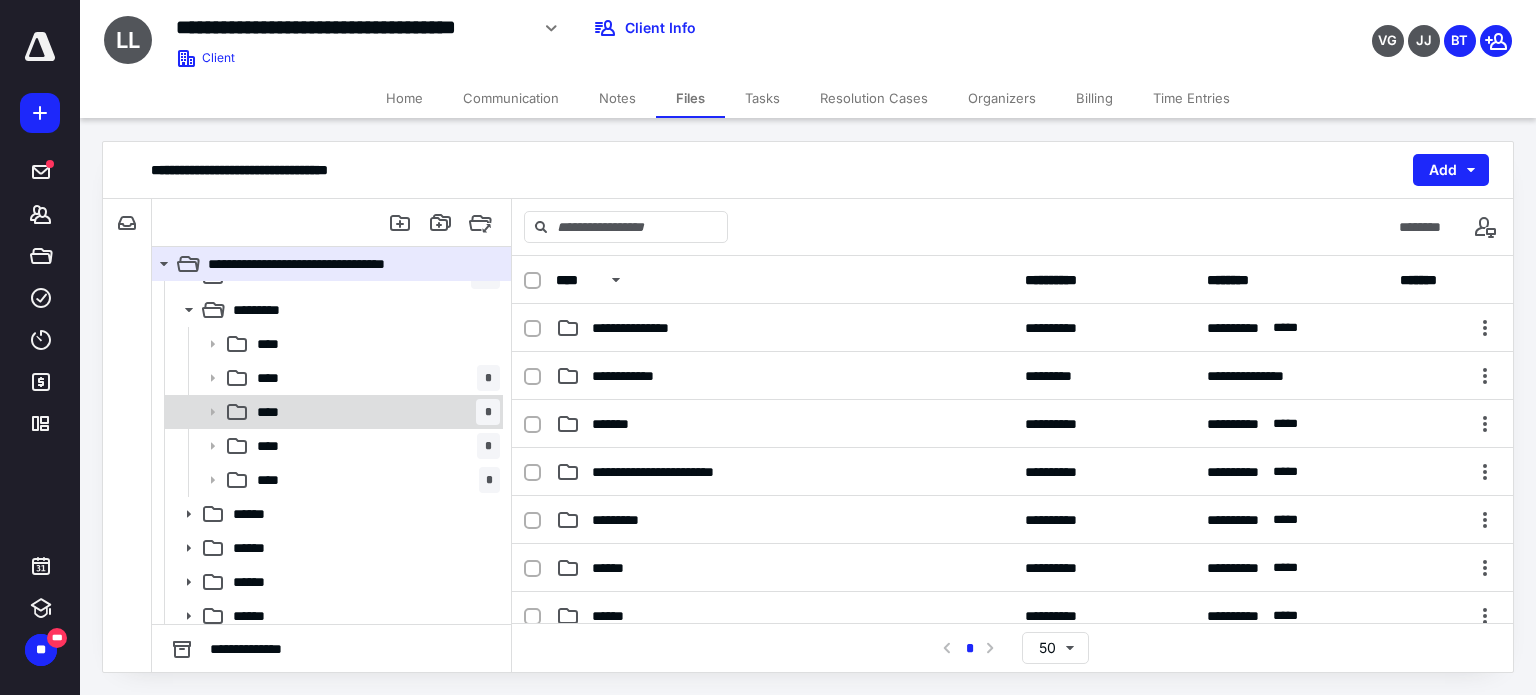 scroll, scrollTop: 126, scrollLeft: 0, axis: vertical 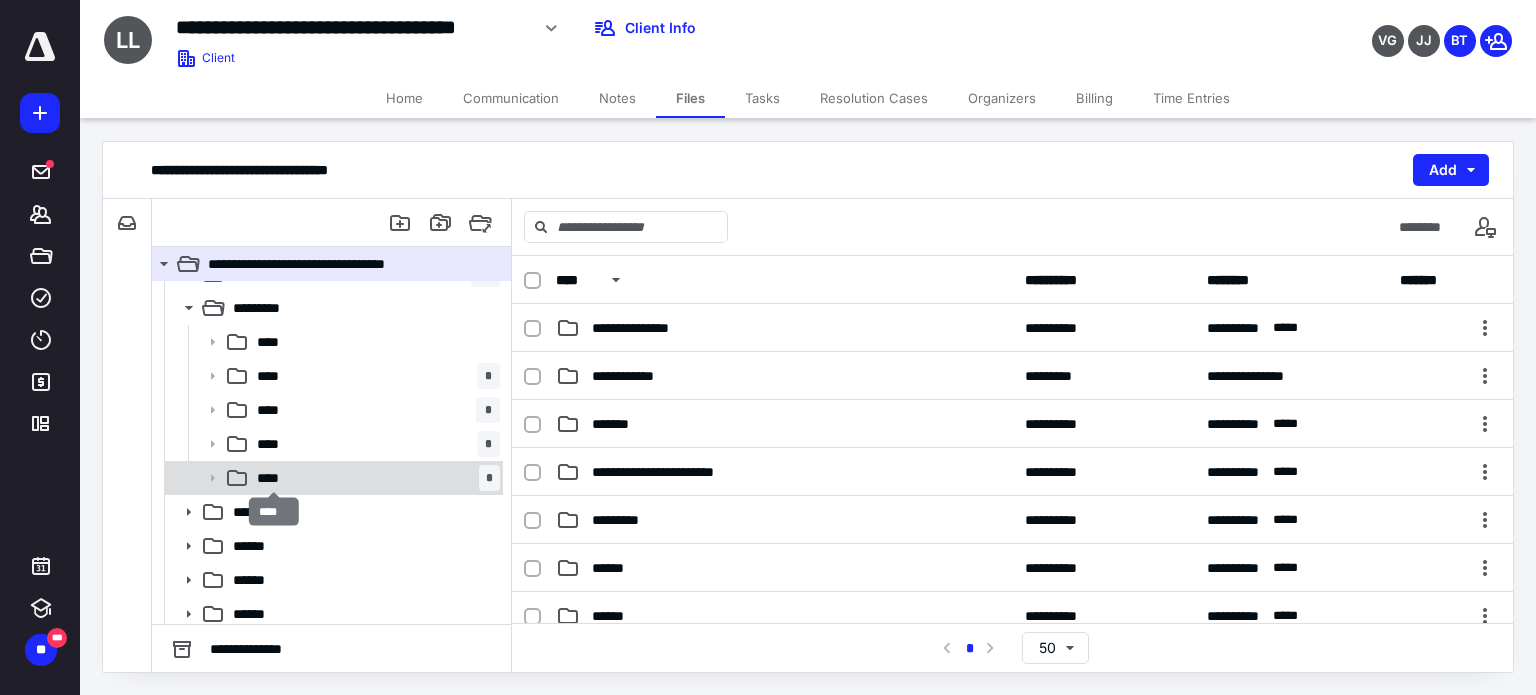 click on "****" at bounding box center (274, 478) 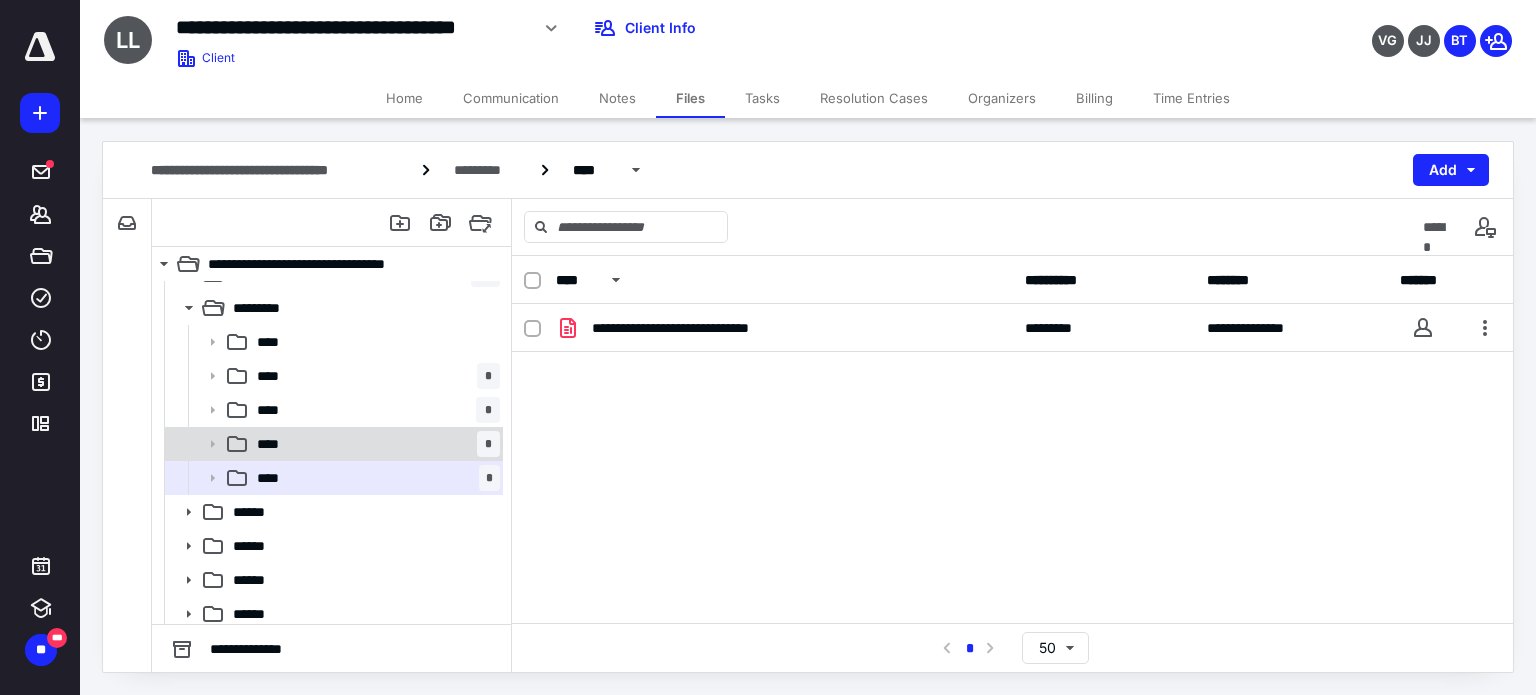 click on "**** *" at bounding box center (374, 444) 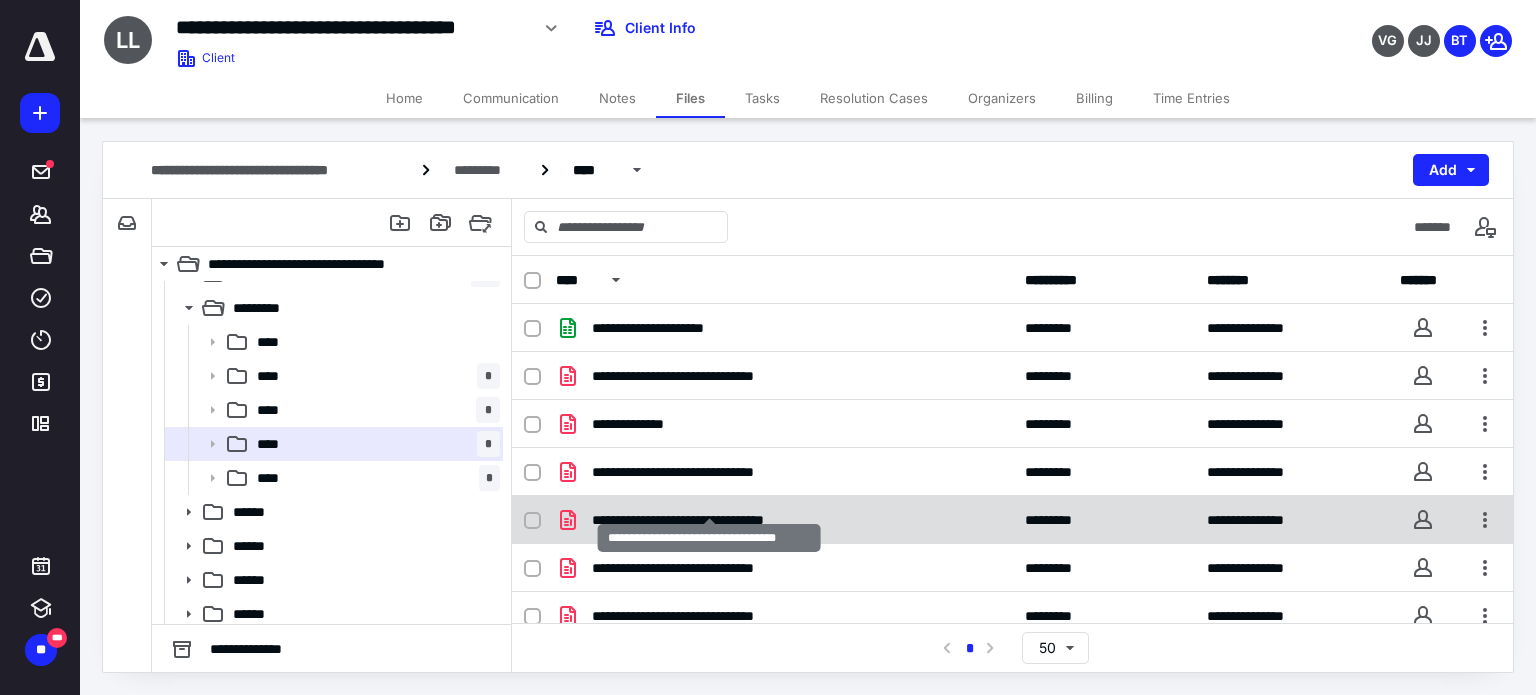 scroll, scrollTop: 14, scrollLeft: 0, axis: vertical 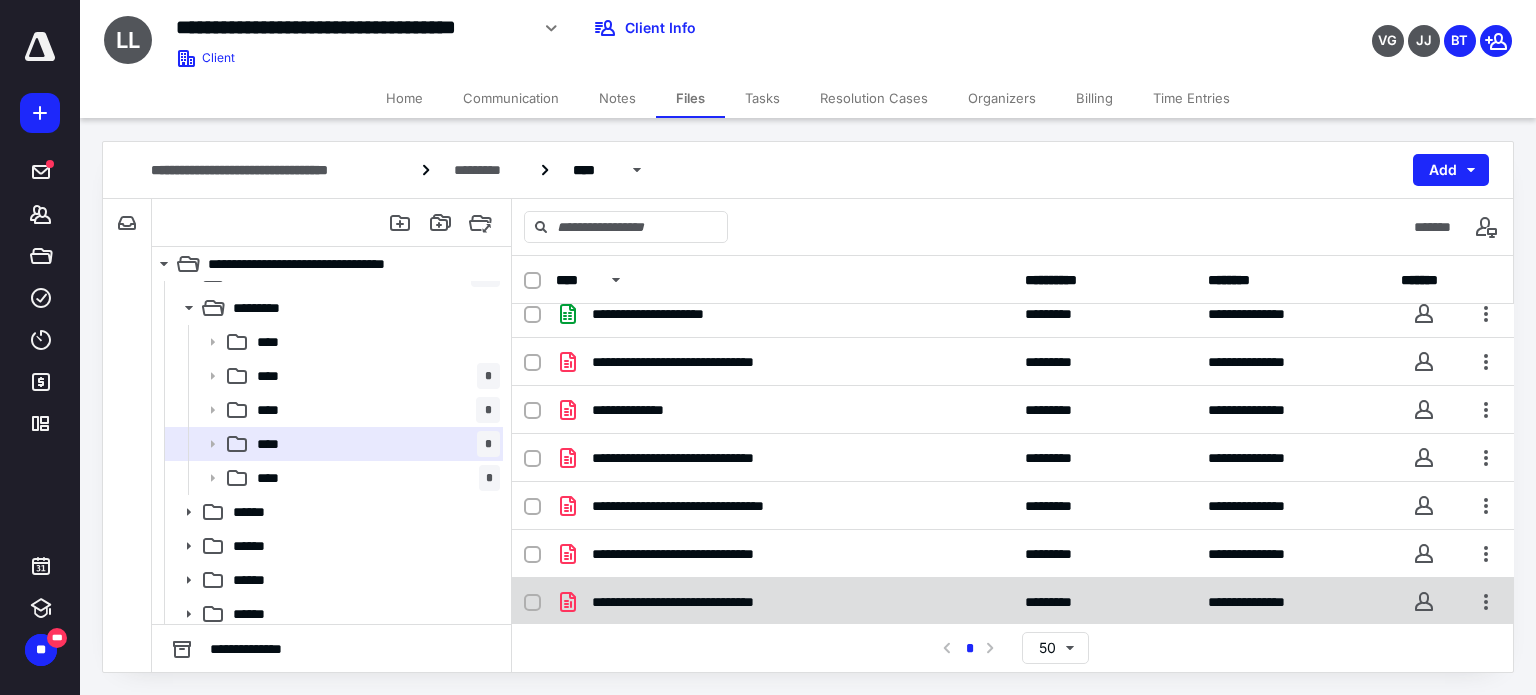 click on "**********" at bounding box center [1013, 602] 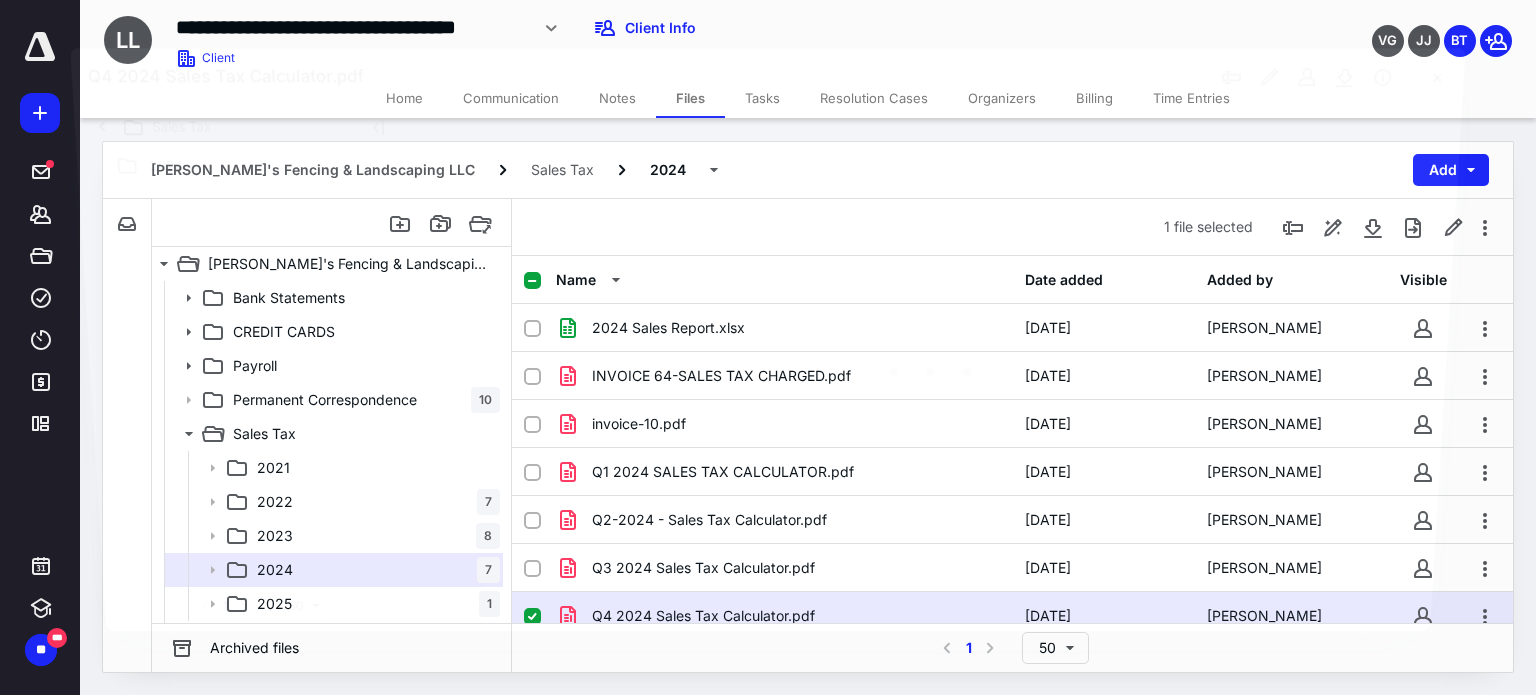 scroll, scrollTop: 126, scrollLeft: 0, axis: vertical 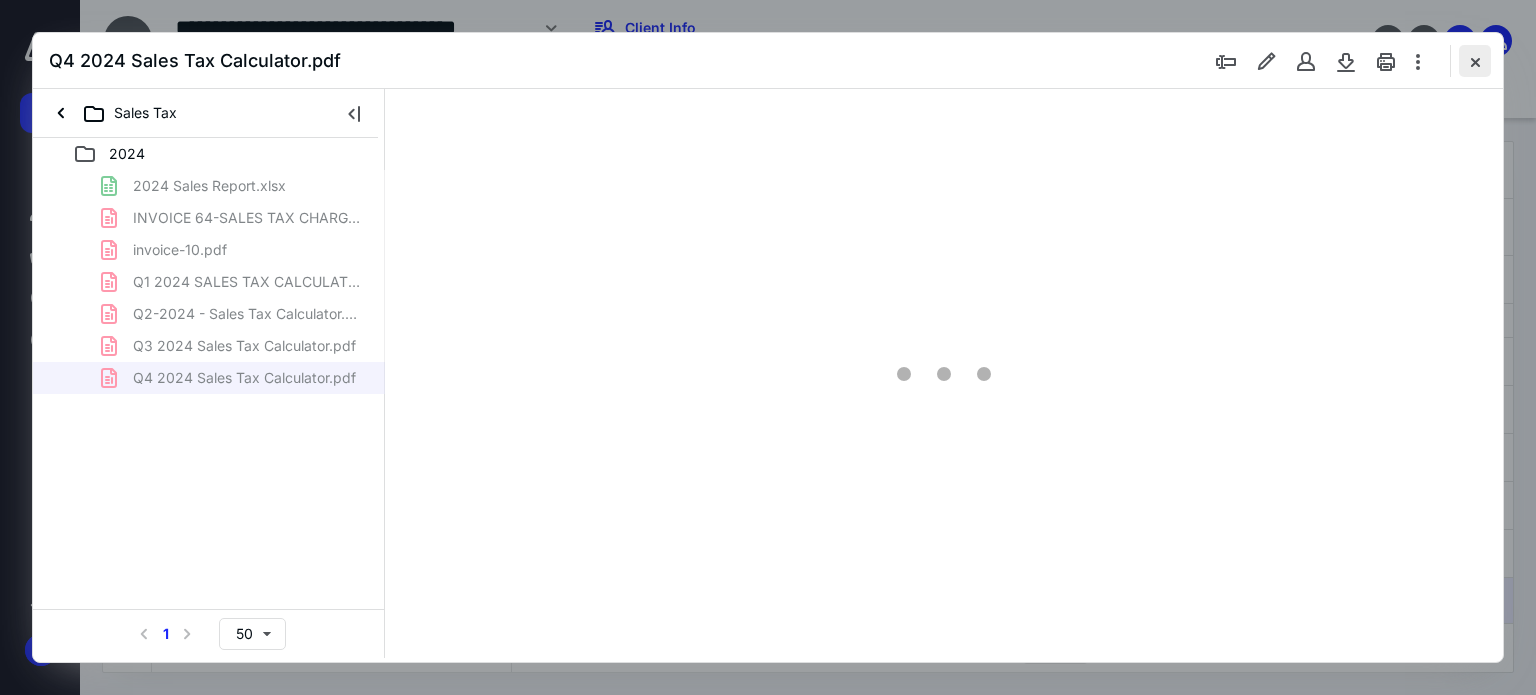 type on "178" 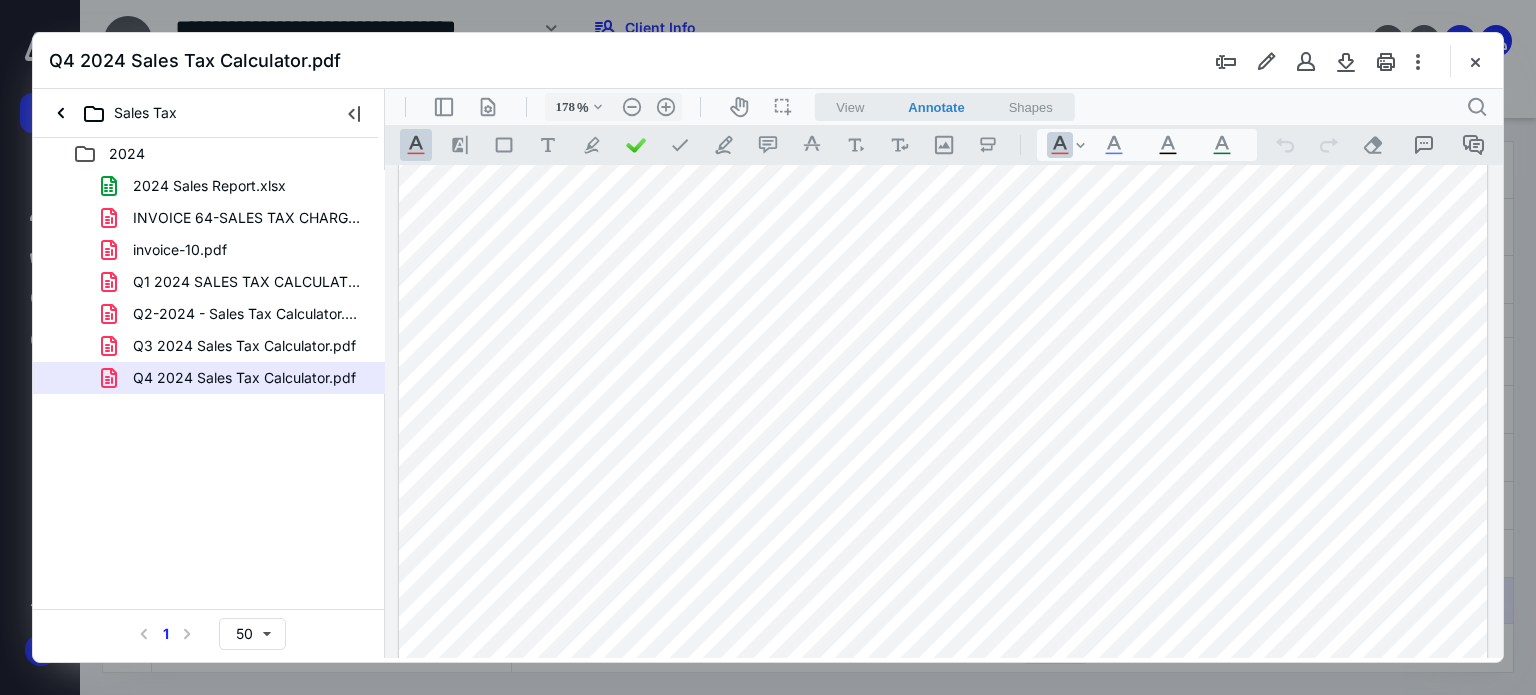 scroll, scrollTop: 662, scrollLeft: 0, axis: vertical 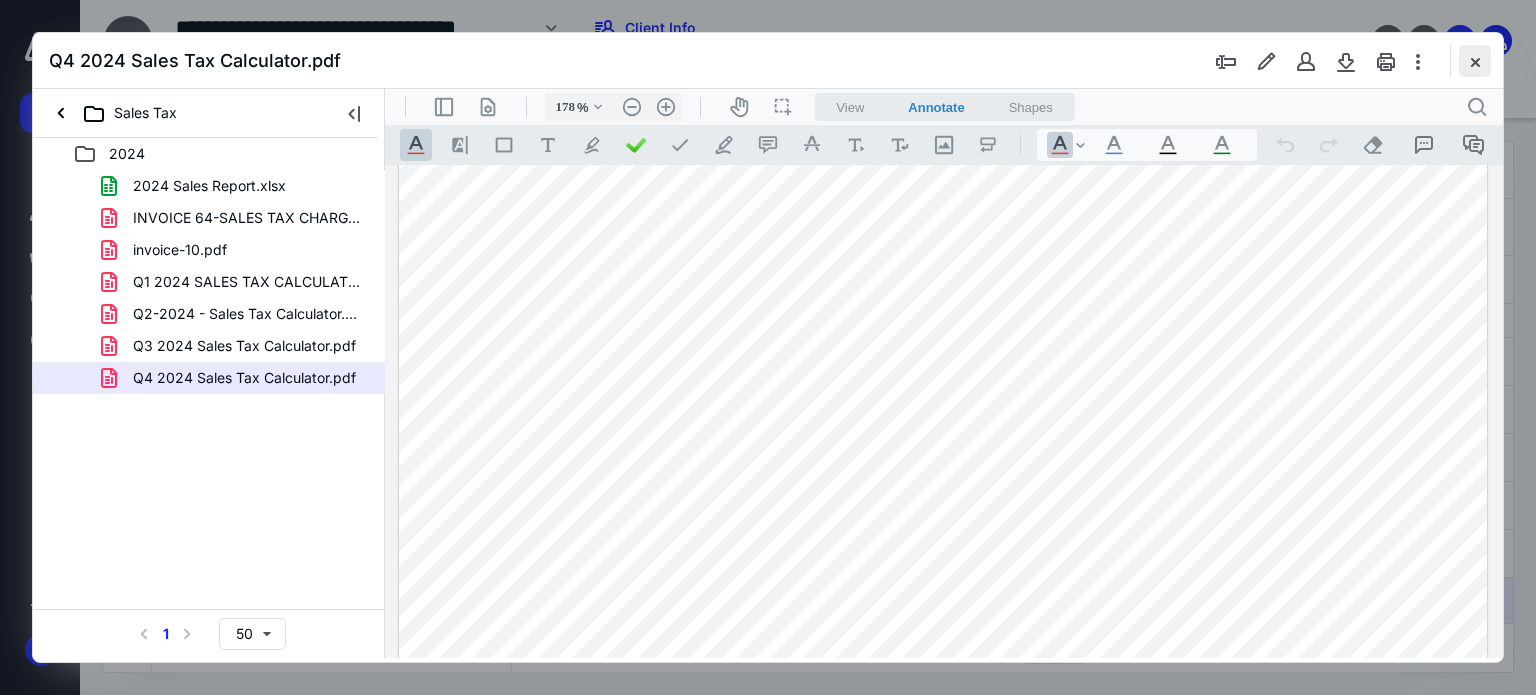 click at bounding box center (1475, 61) 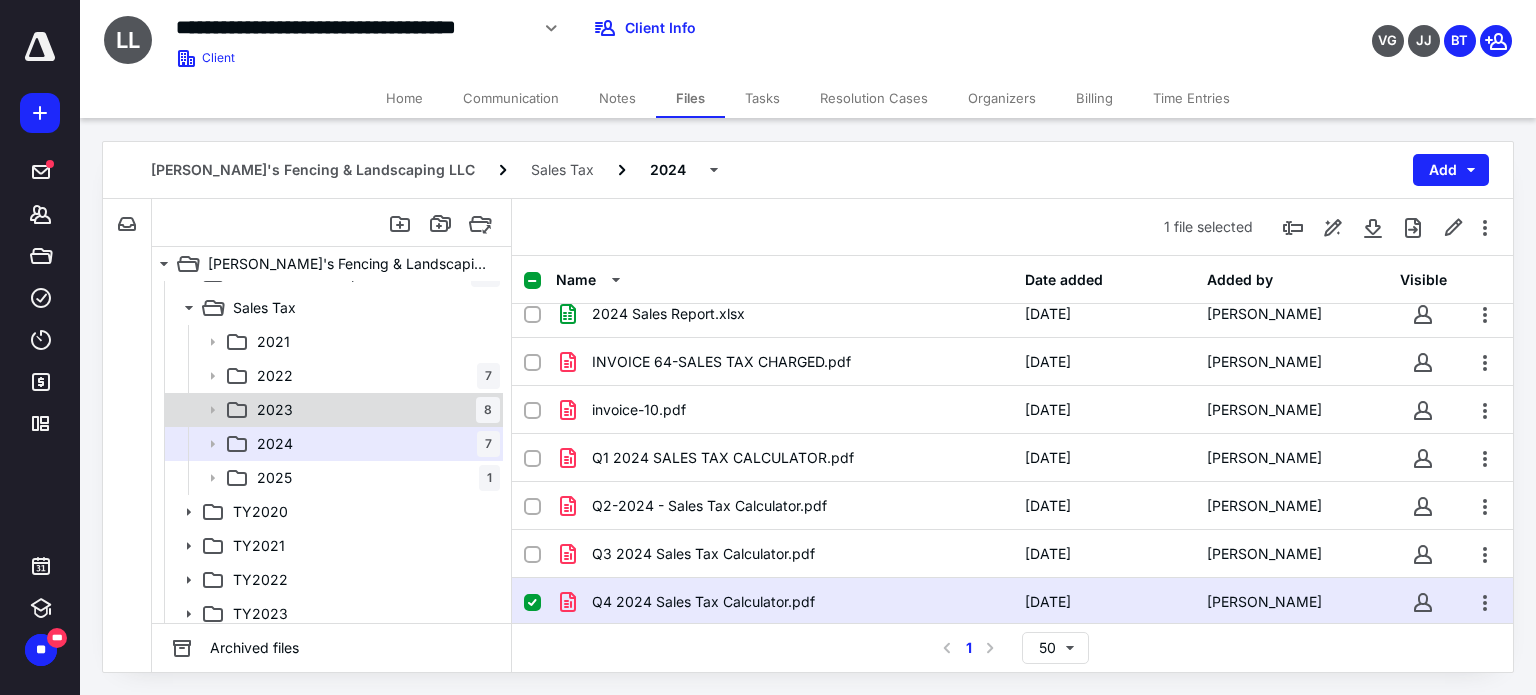 click on "2023 8" at bounding box center (374, 410) 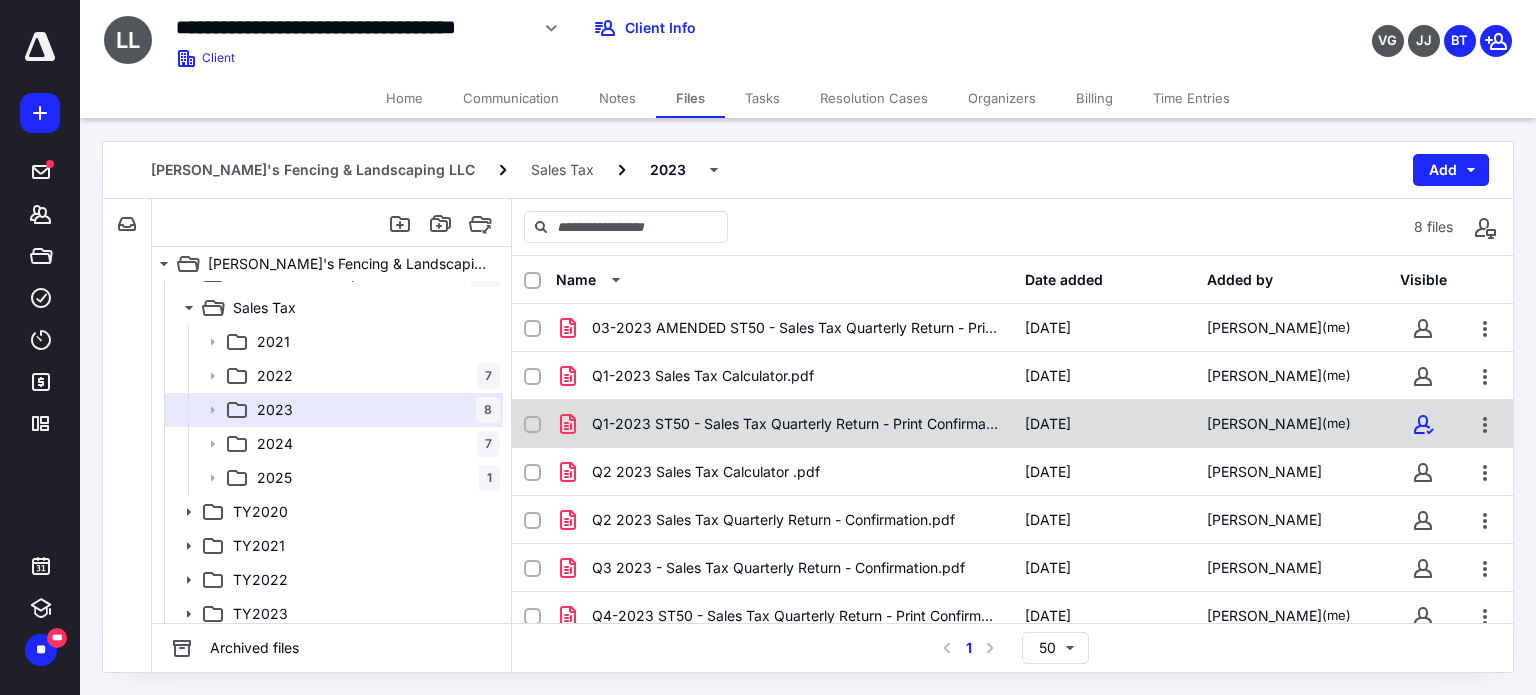 scroll, scrollTop: 62, scrollLeft: 0, axis: vertical 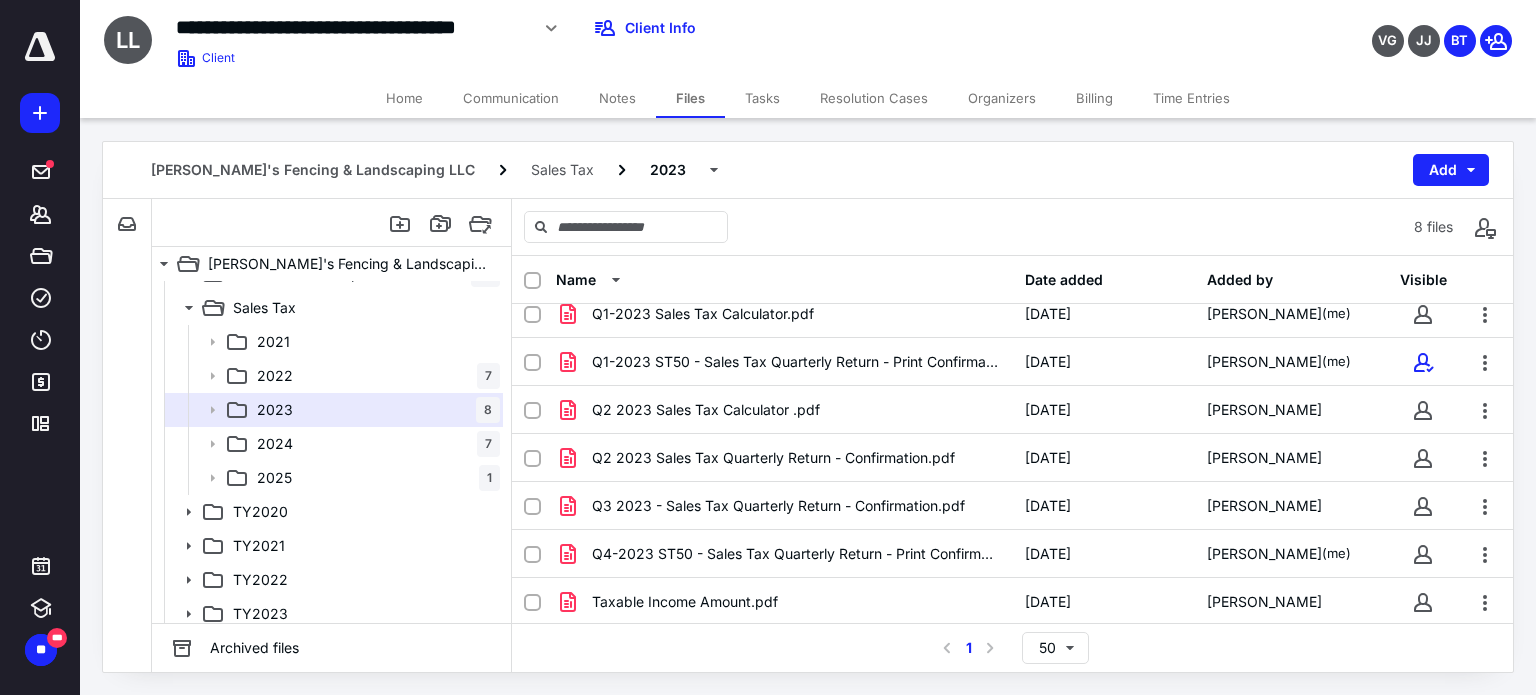 click on "File Inbox: Luisito's Fencing & Landscaping LLC This inbox does not have any files" at bounding box center (127, 435) 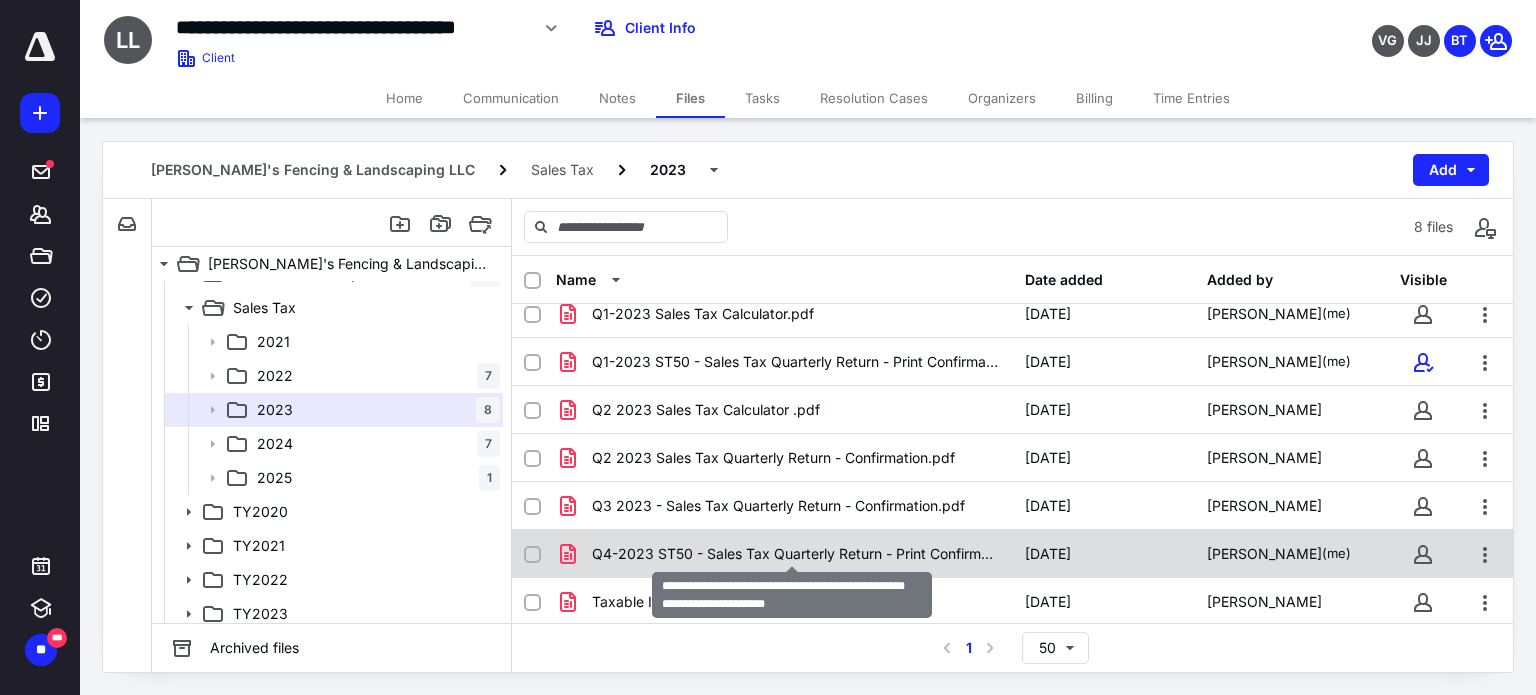 click on "Q4-2023 ST50 - Sales Tax Quarterly Return - Print Confirmation Form.pdf" at bounding box center (796, 554) 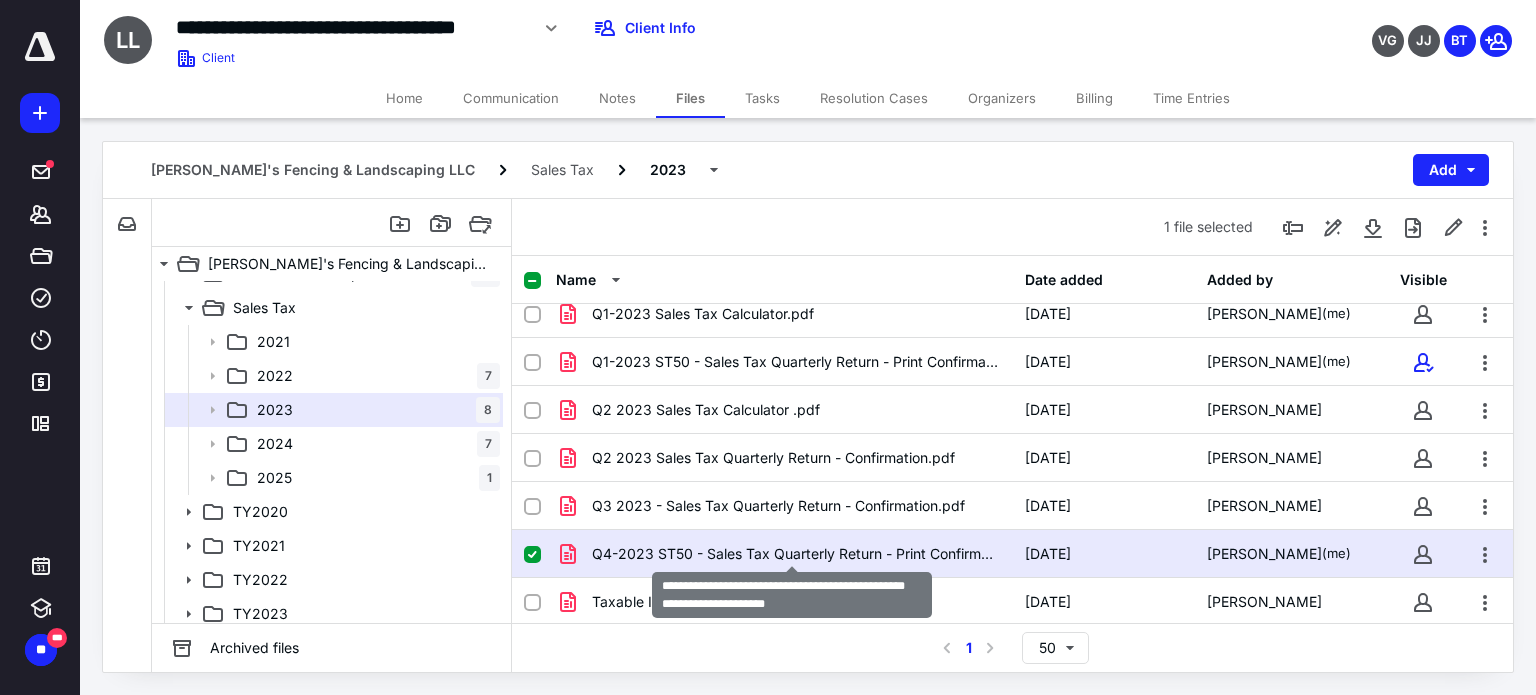click on "Q4-2023 ST50 - Sales Tax Quarterly Return - Print Confirmation Form.pdf" at bounding box center (796, 554) 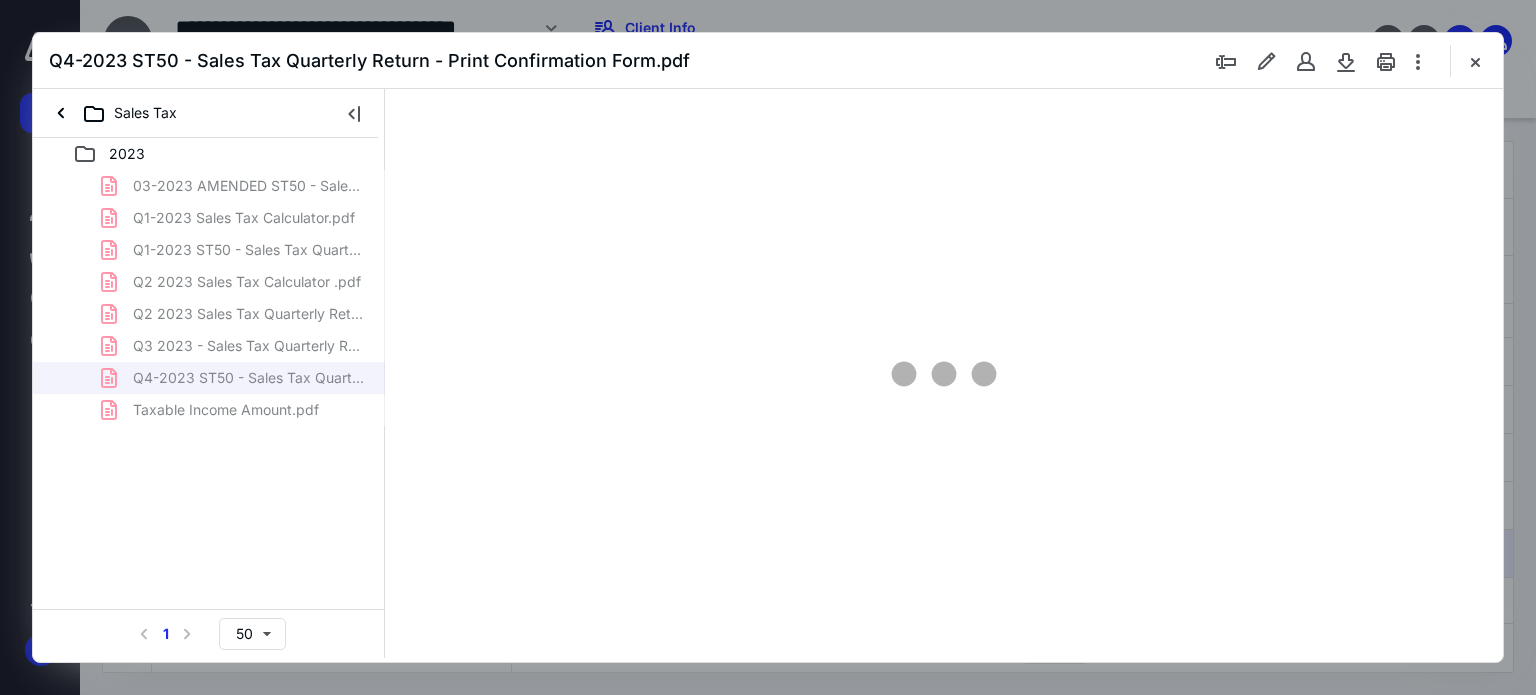 scroll, scrollTop: 0, scrollLeft: 0, axis: both 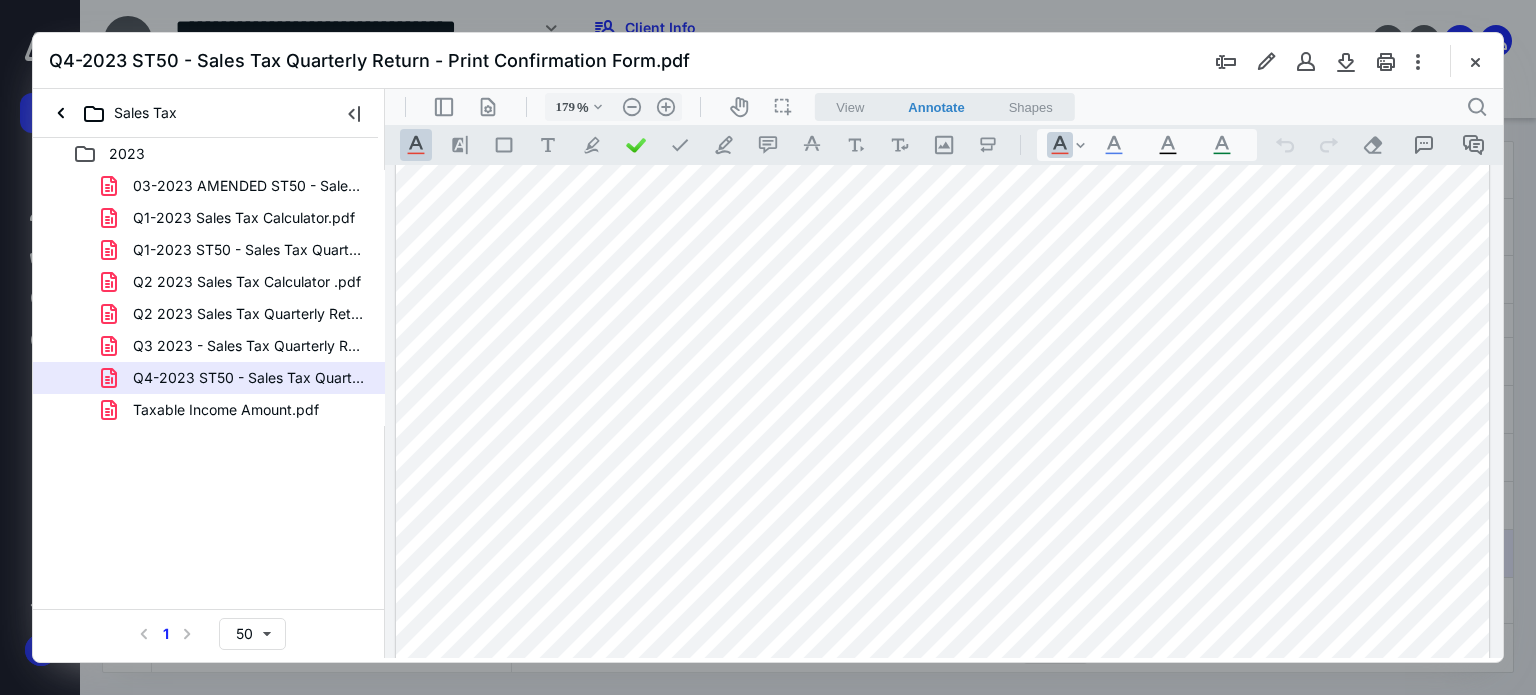 click at bounding box center [943, 288] 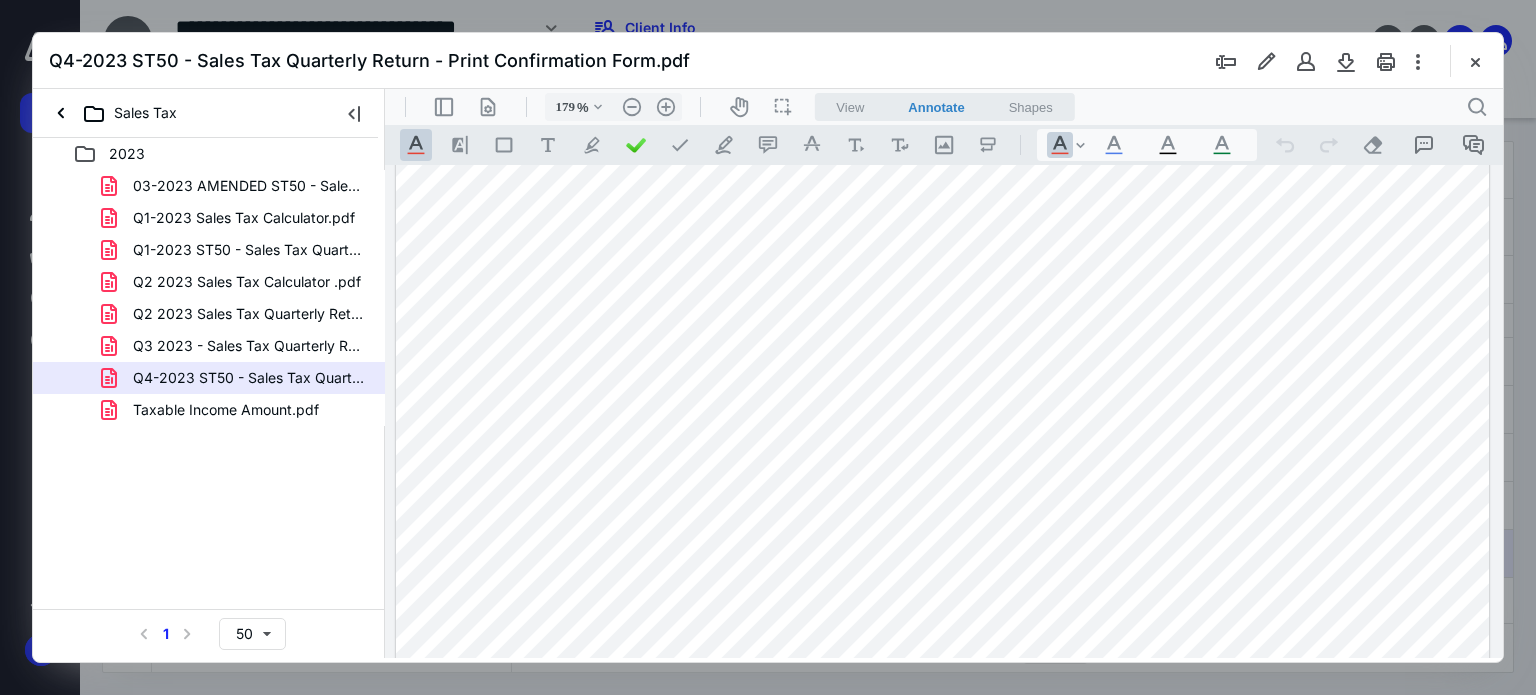 scroll, scrollTop: 476, scrollLeft: 0, axis: vertical 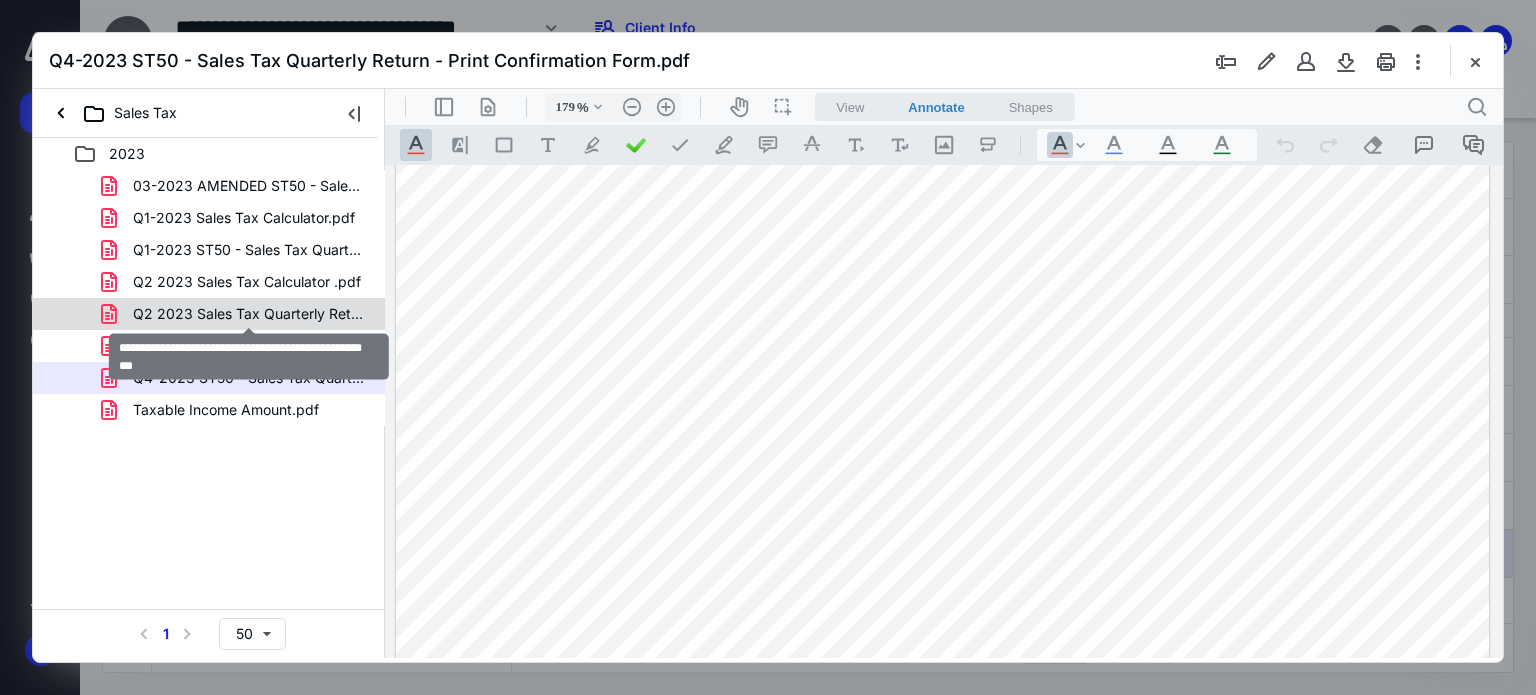 click on "Q2 2023 Sales Tax Quarterly Return - Confirmation.pdf" at bounding box center (249, 314) 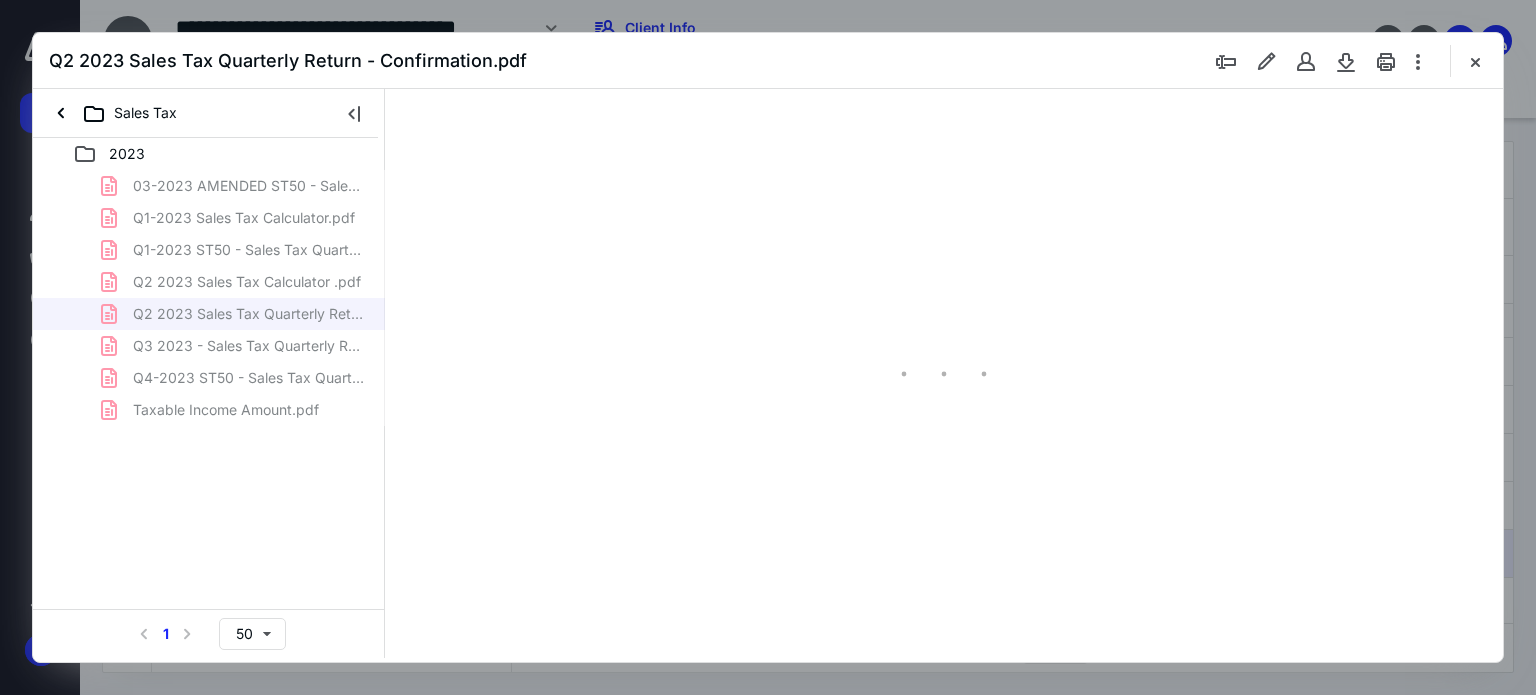 type on "179" 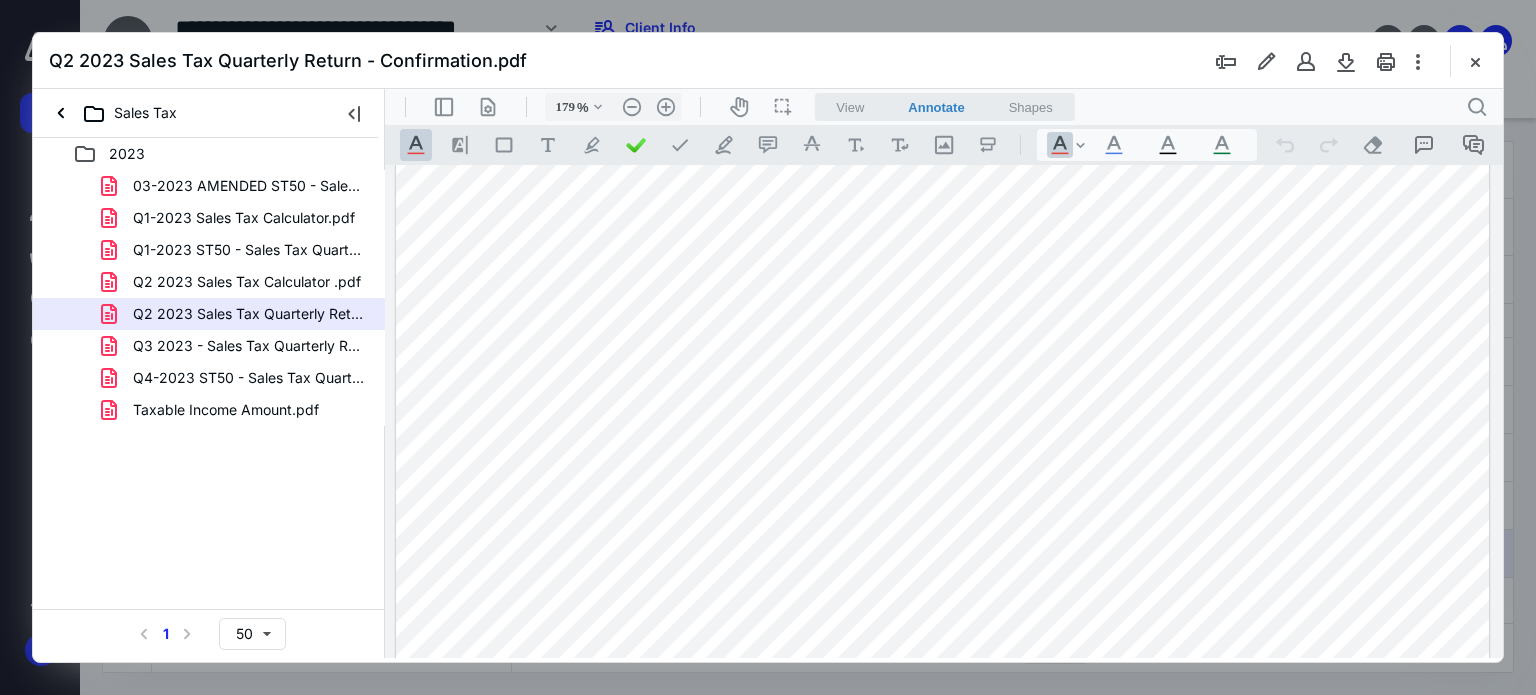 scroll, scrollTop: 362, scrollLeft: 0, axis: vertical 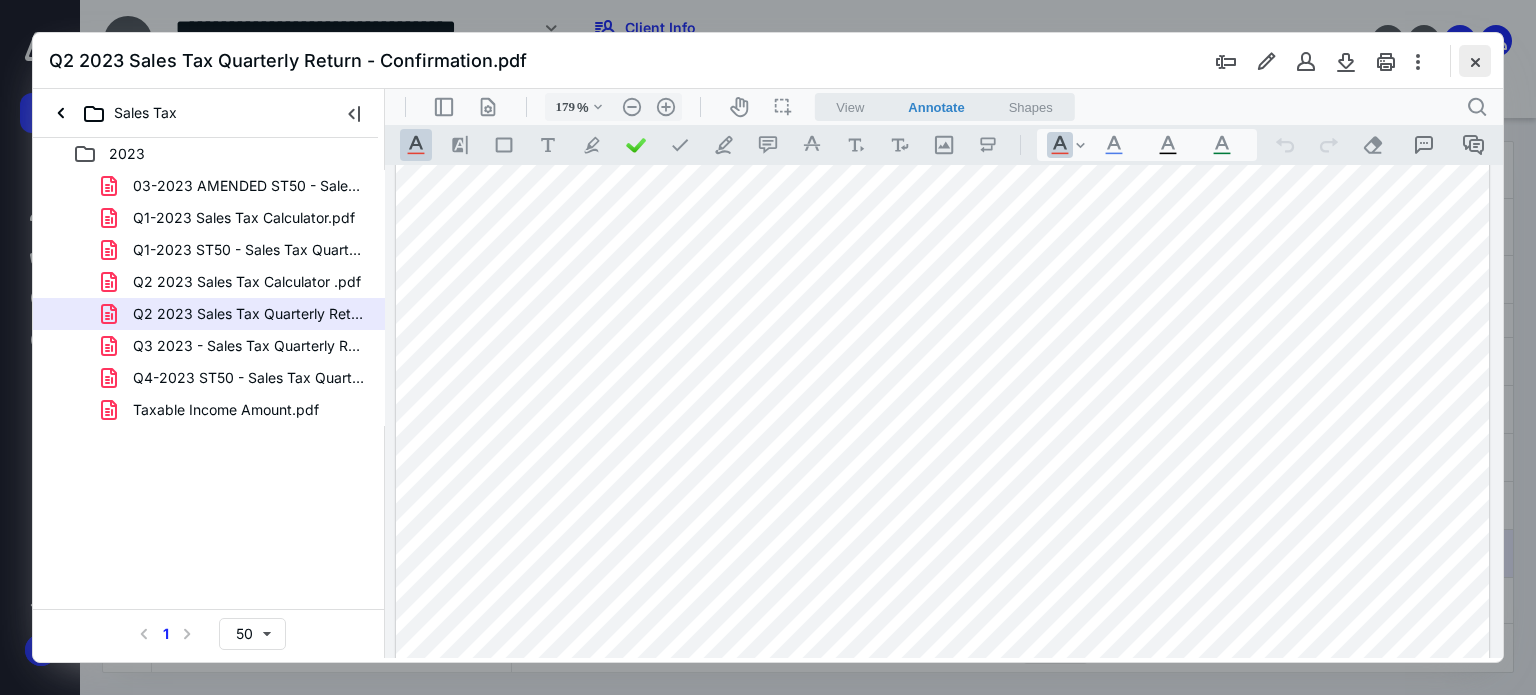 click at bounding box center (1475, 61) 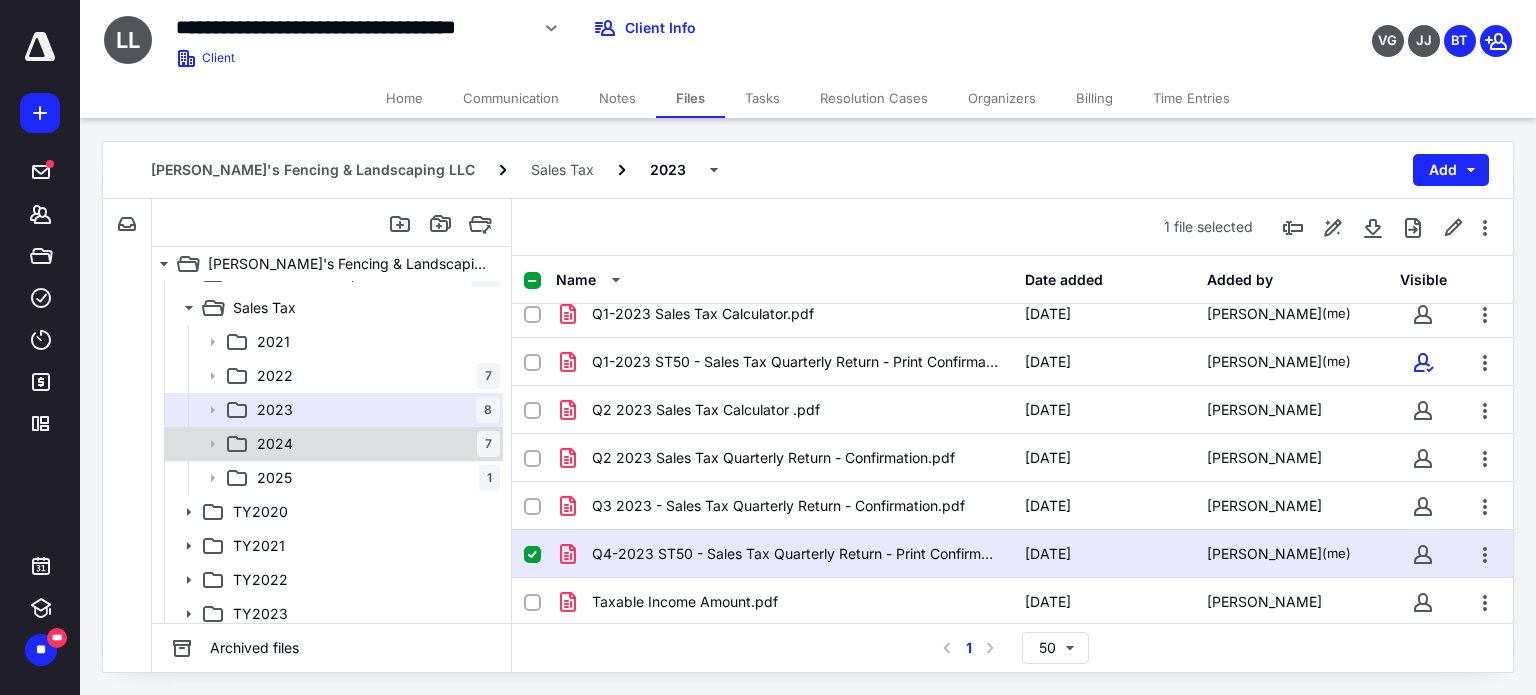 click on "2024 7" at bounding box center (374, 444) 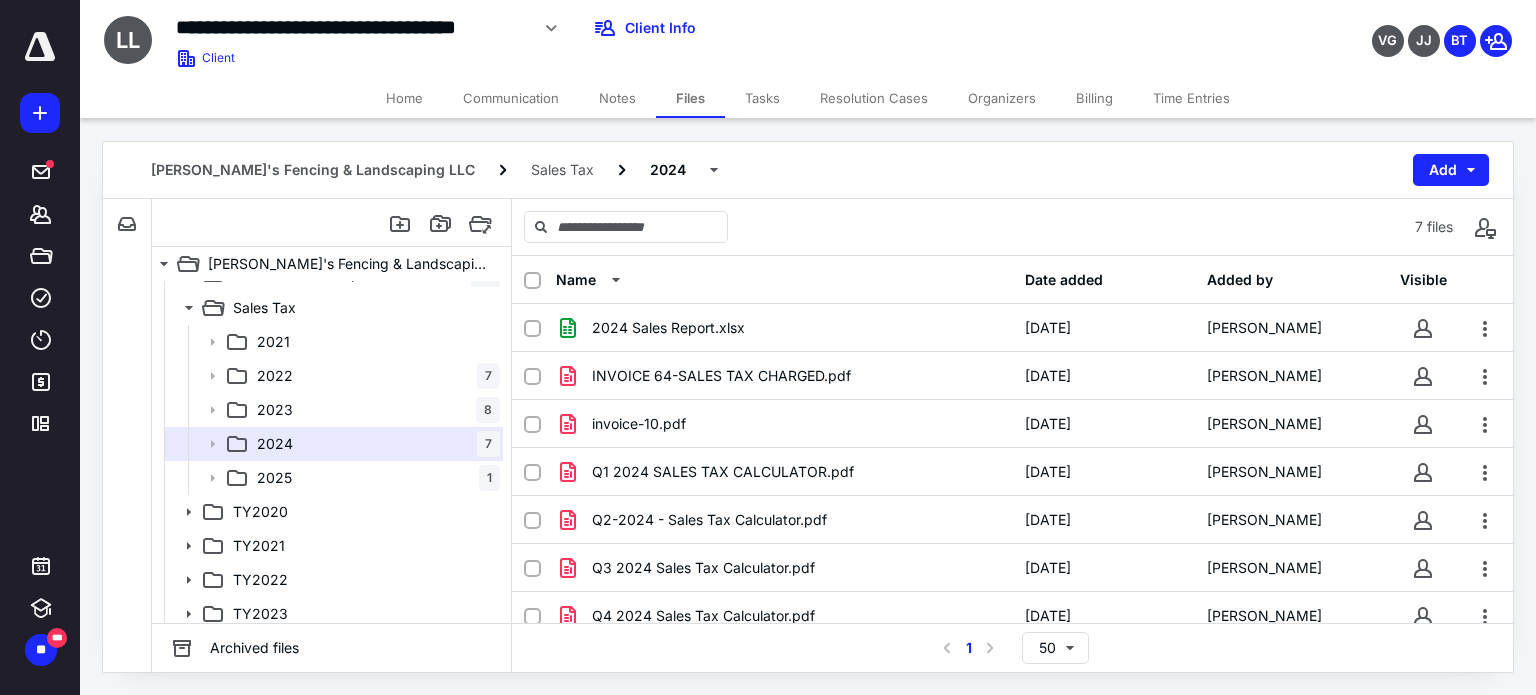 scroll, scrollTop: 14, scrollLeft: 0, axis: vertical 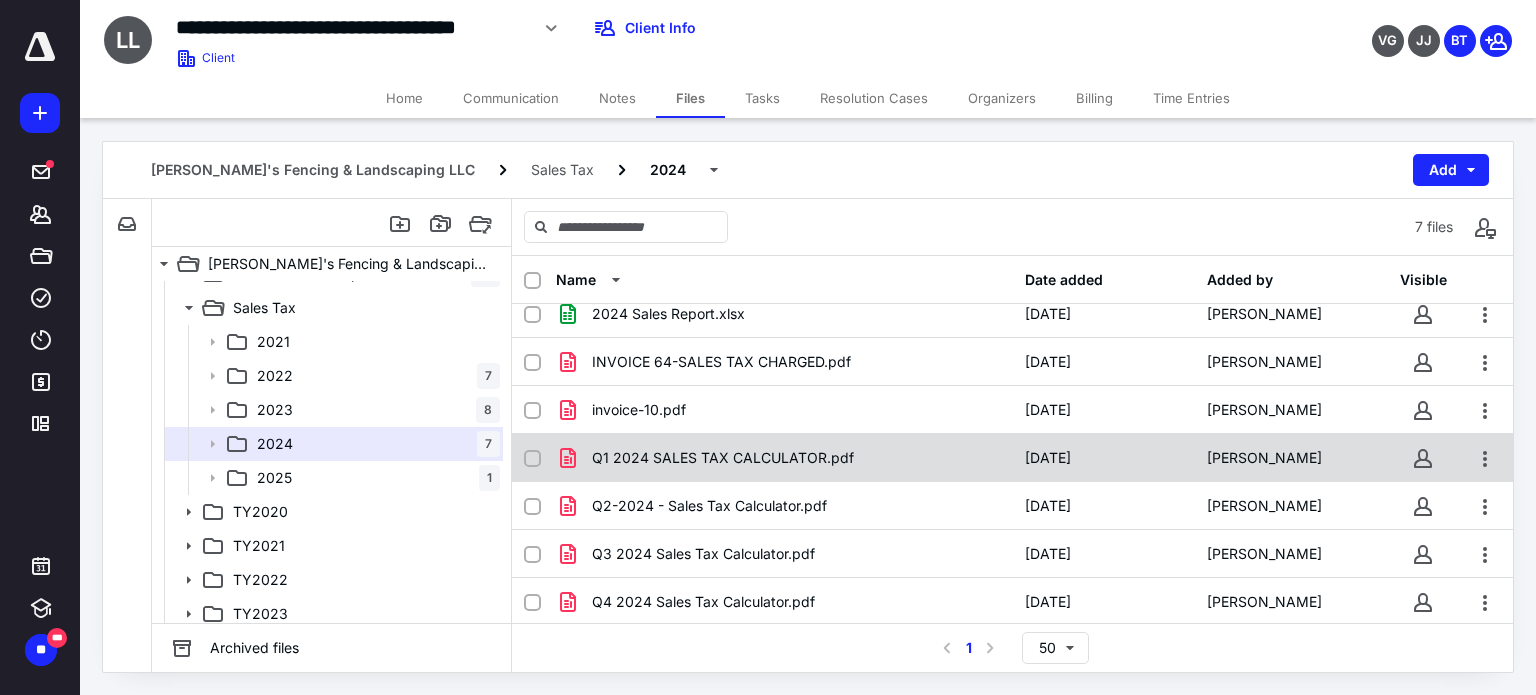 click on "Q1 2024 SALES TAX CALCULATOR.pdf" at bounding box center (784, 458) 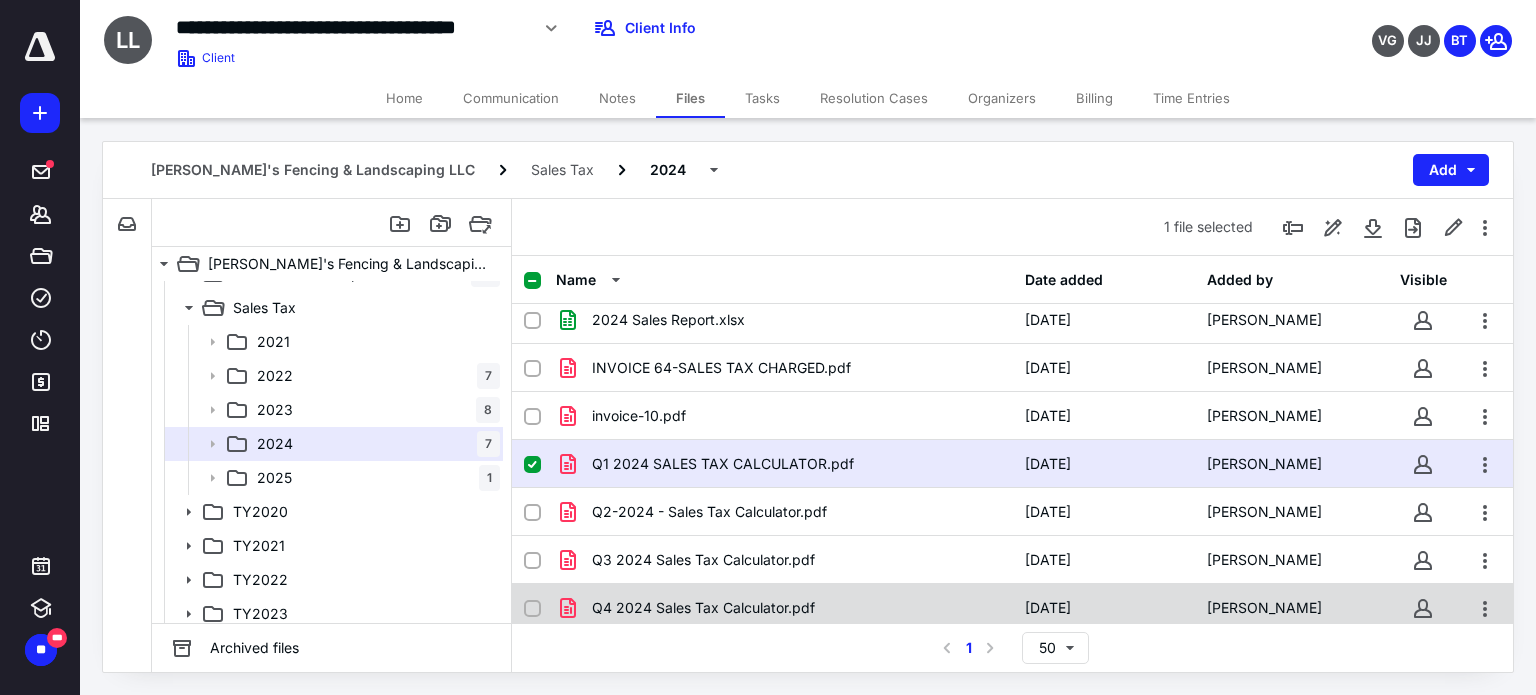 scroll, scrollTop: 14, scrollLeft: 0, axis: vertical 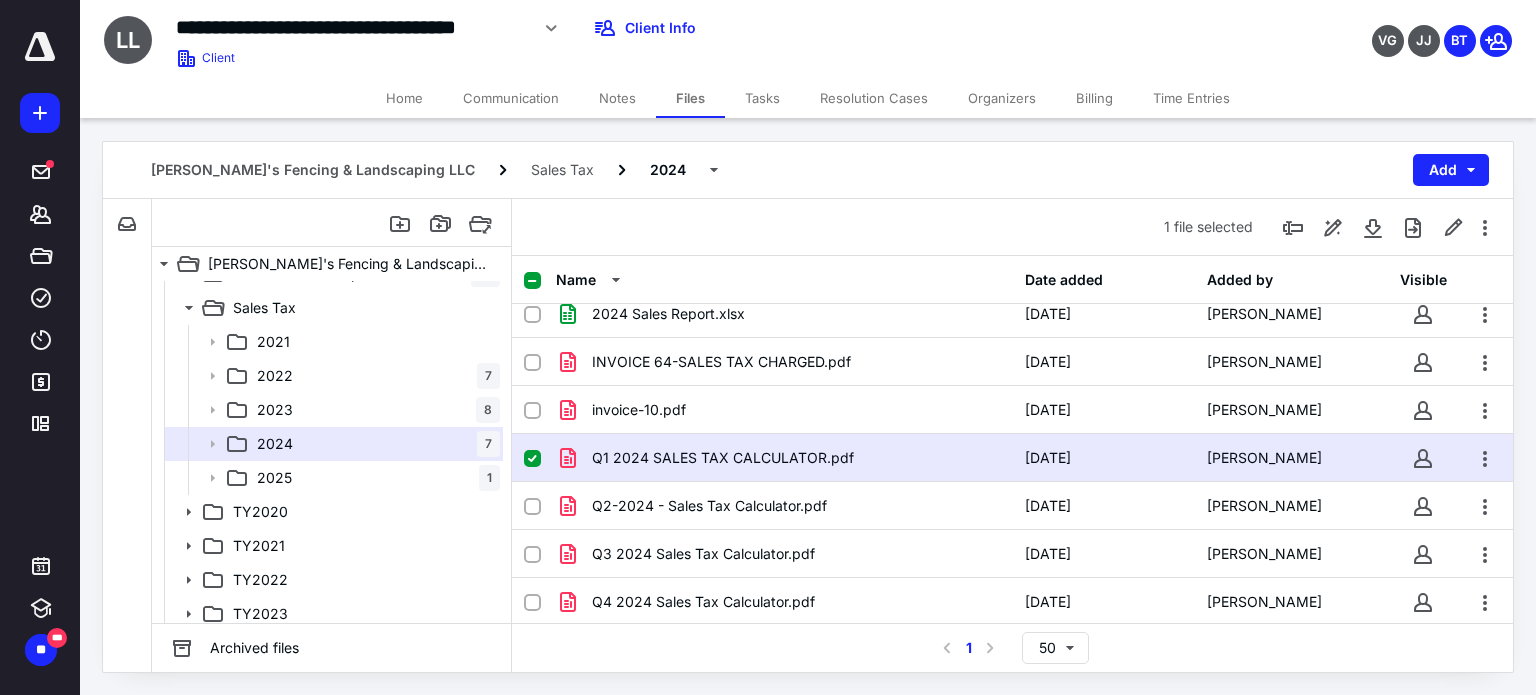 click on "Q1 2024 SALES TAX CALCULATOR.pdf 2/19/2025 Zenaida Sanchez" at bounding box center (1012, 458) 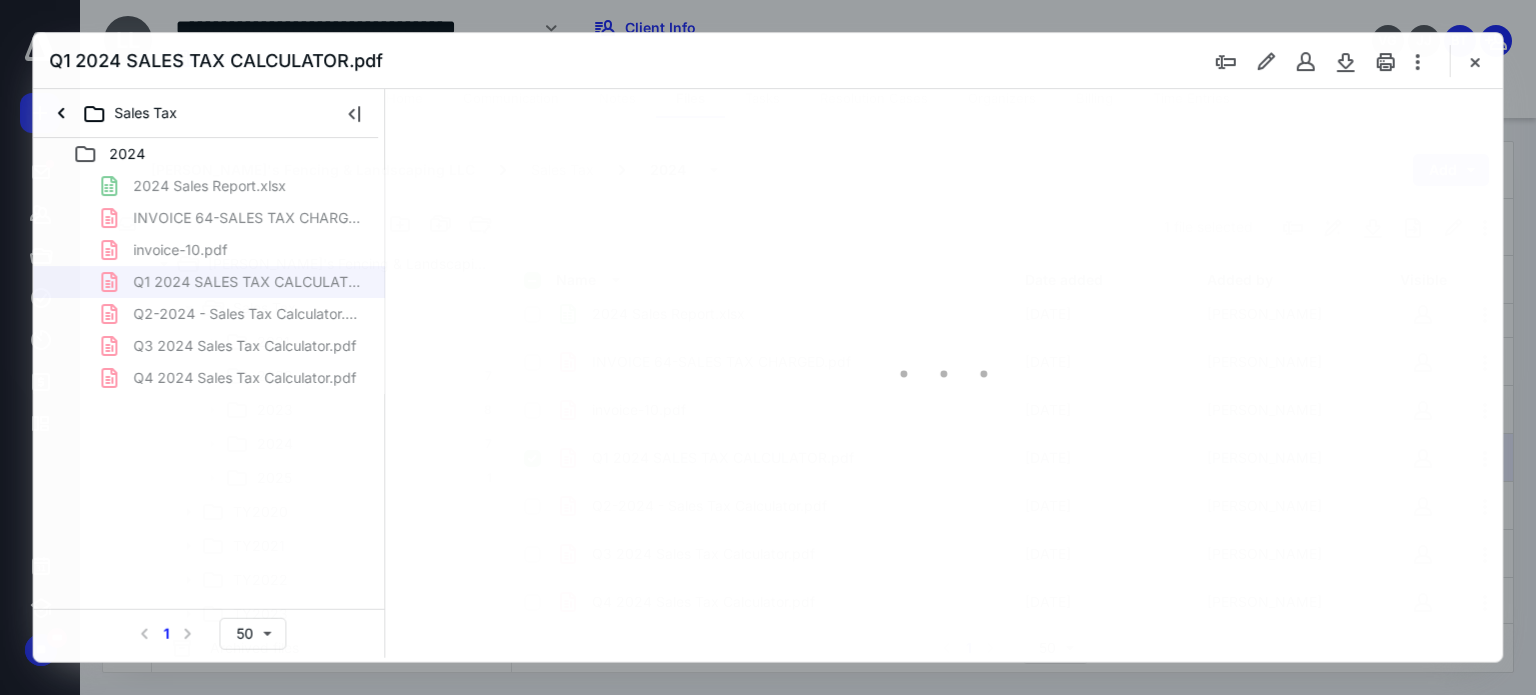 scroll, scrollTop: 0, scrollLeft: 0, axis: both 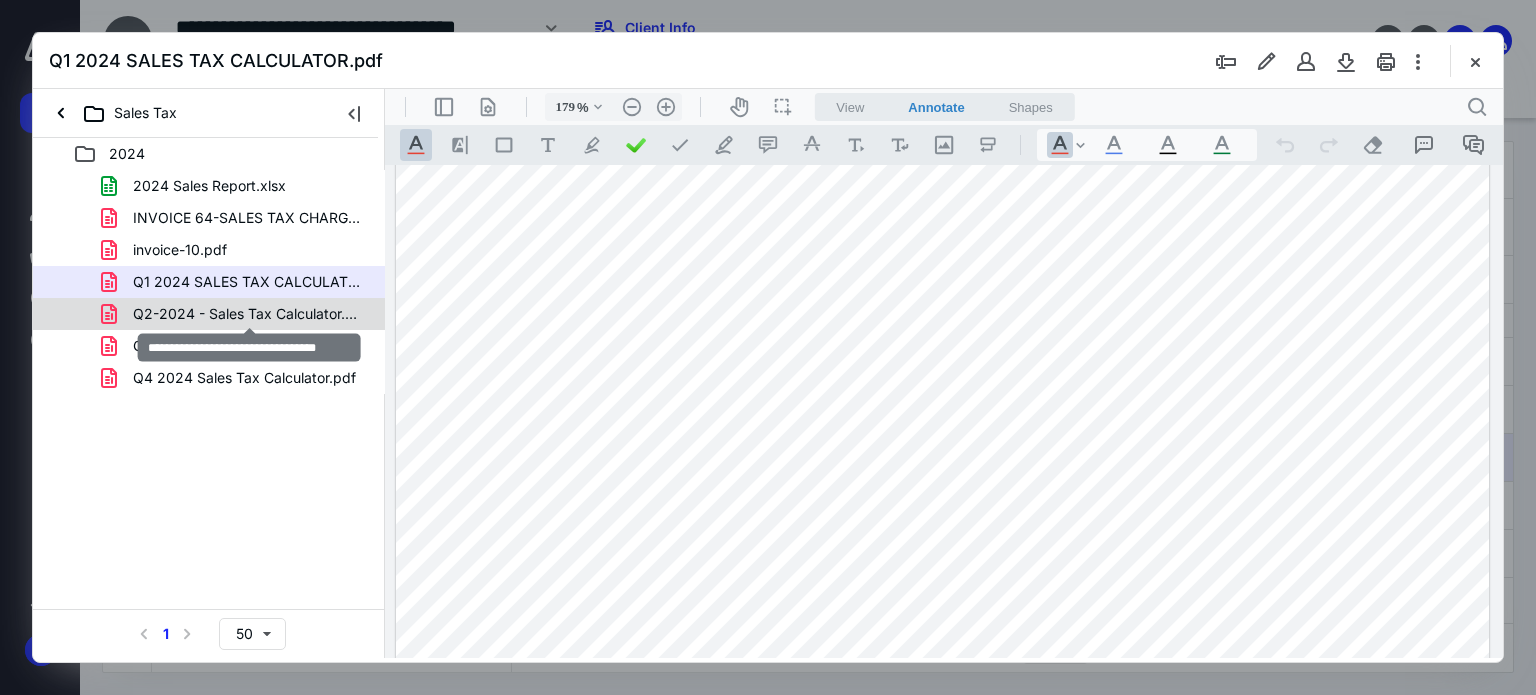 click on "Q2-2024 - Sales Tax Calculator.pdf" at bounding box center (249, 314) 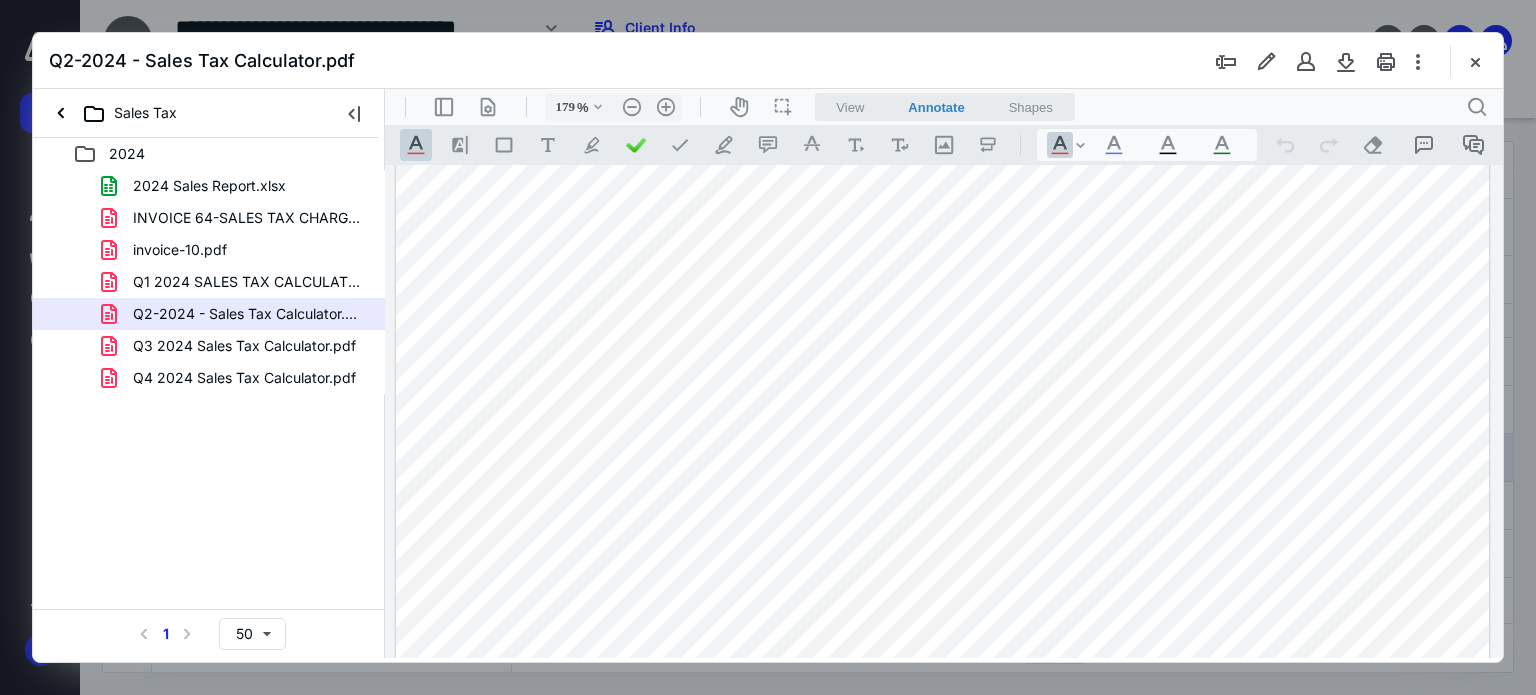 scroll, scrollTop: 699, scrollLeft: 0, axis: vertical 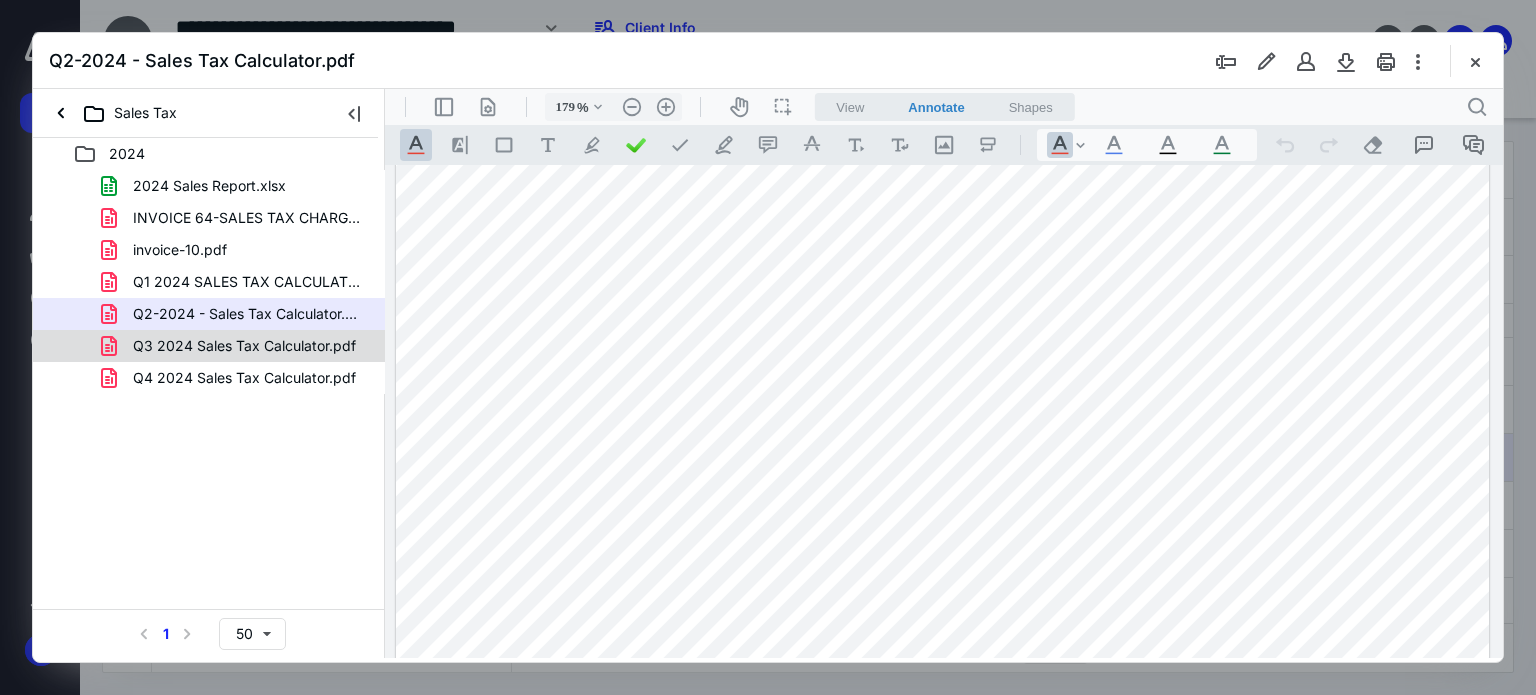 click on "Q3 2024 Sales Tax Calculator.pdf" at bounding box center [244, 346] 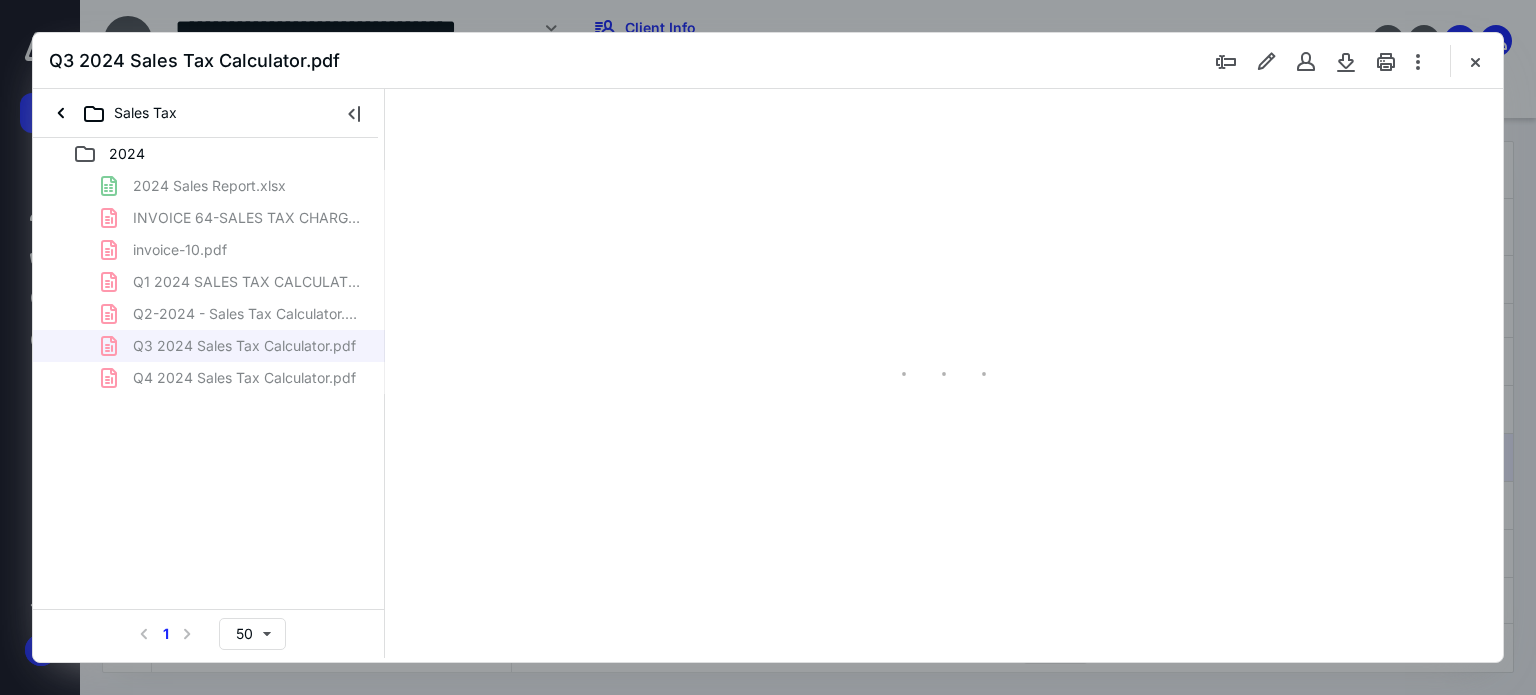 type on "179" 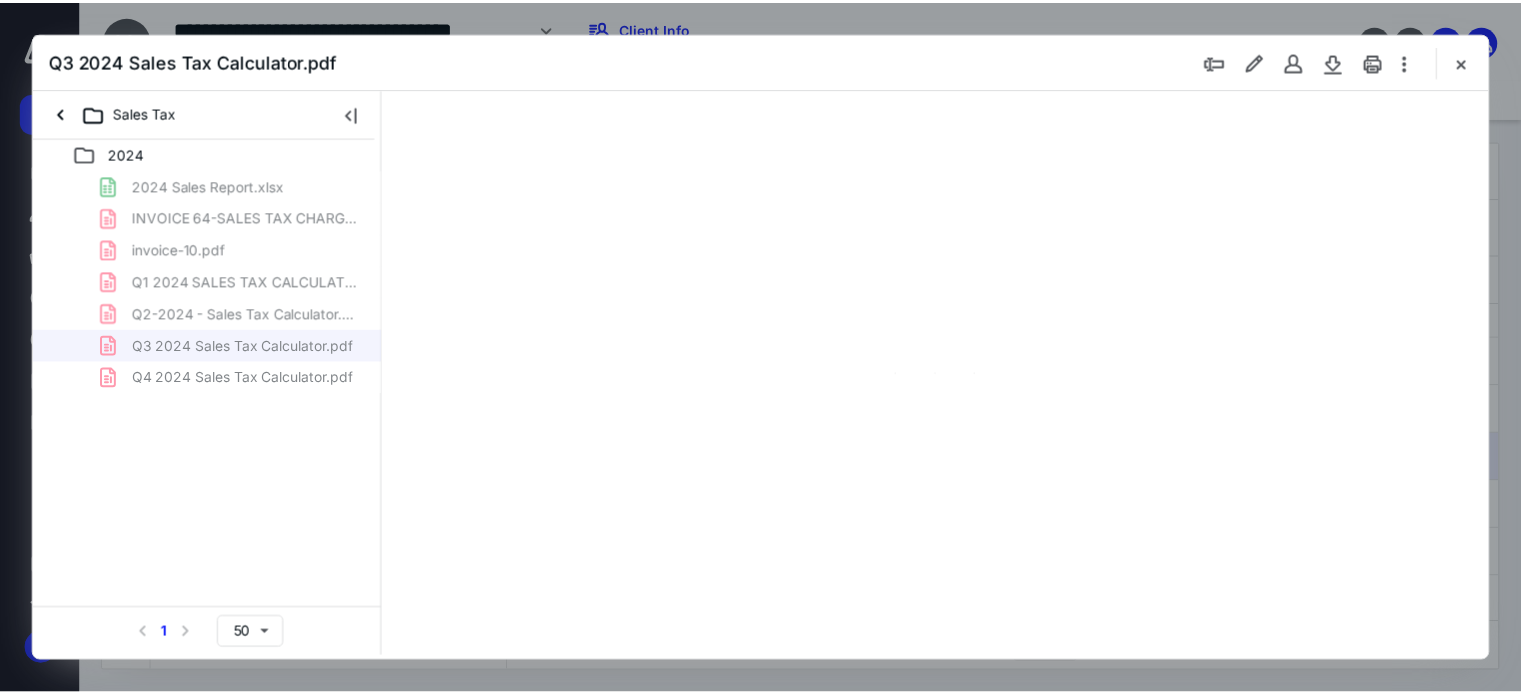 scroll, scrollTop: 0, scrollLeft: 0, axis: both 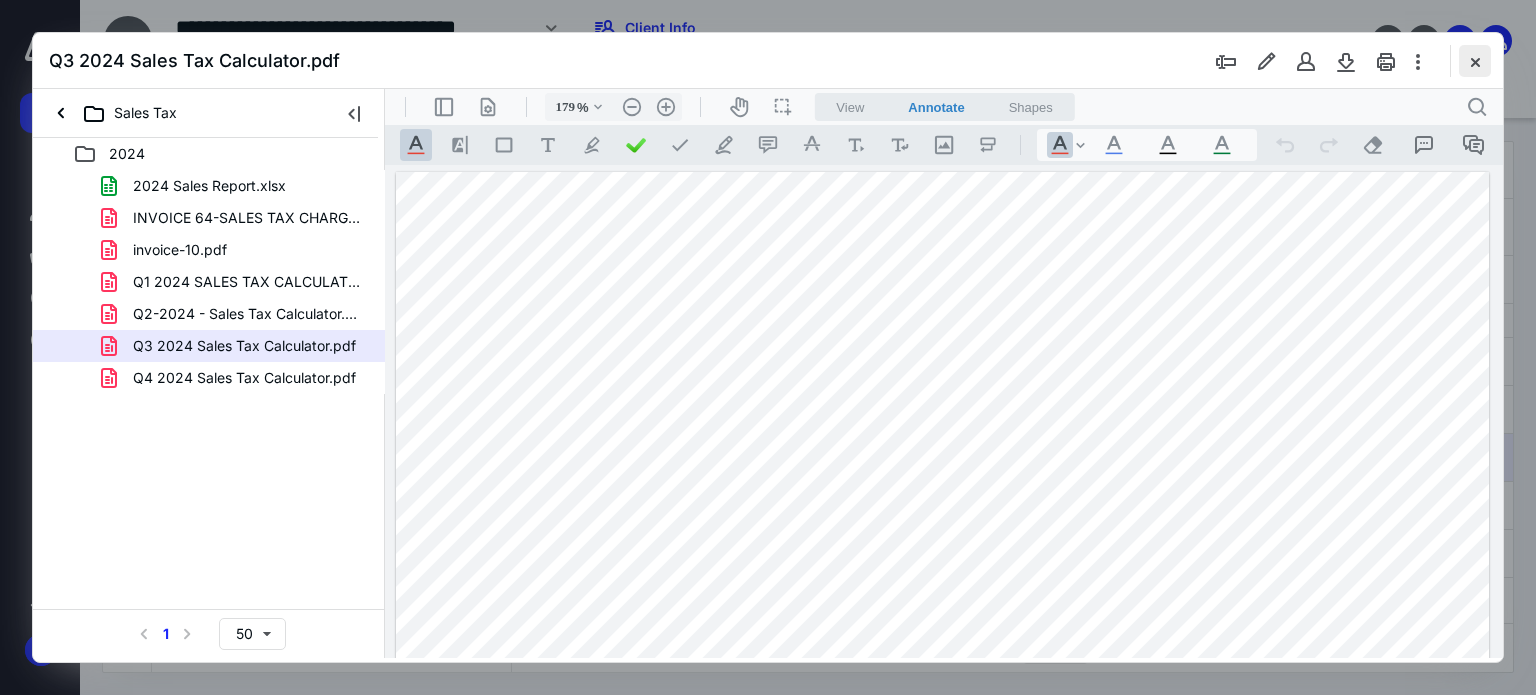 click at bounding box center [1475, 61] 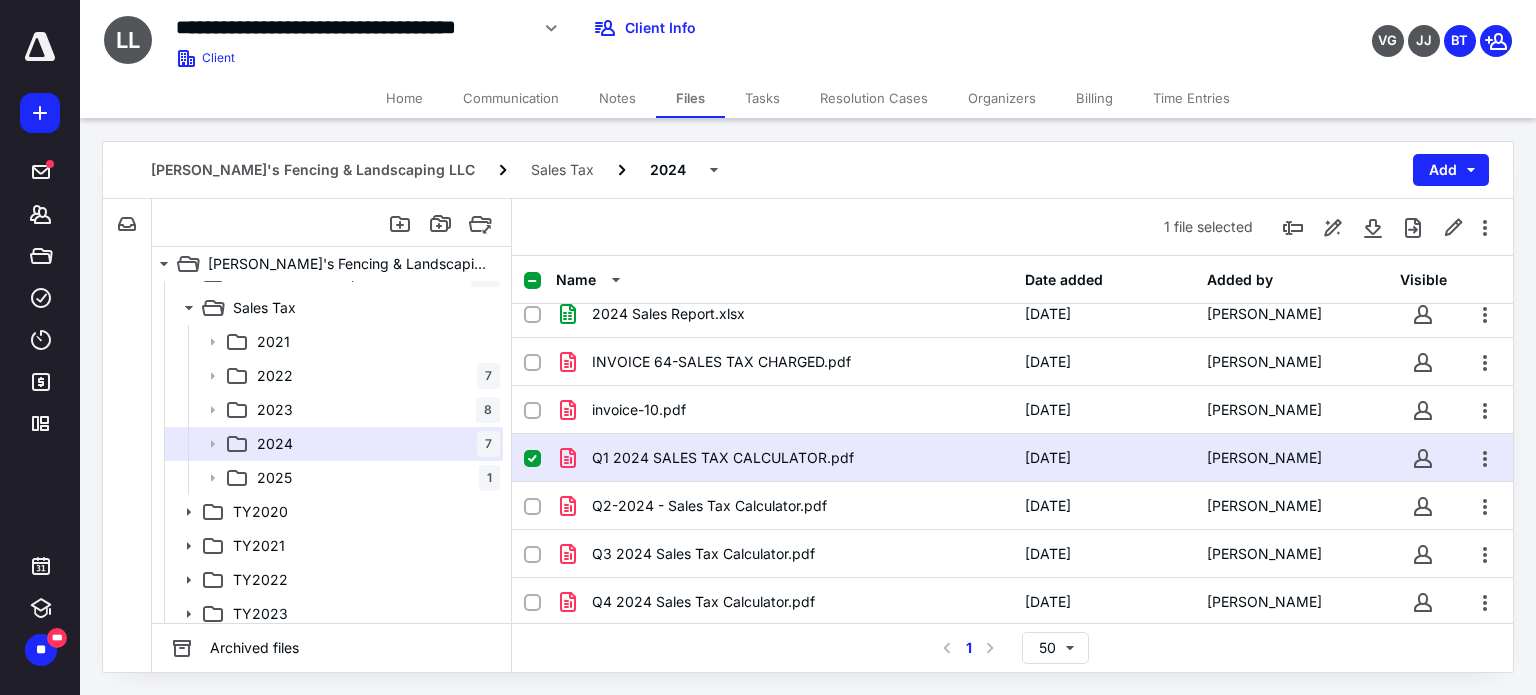 click on "Home" at bounding box center [404, 98] 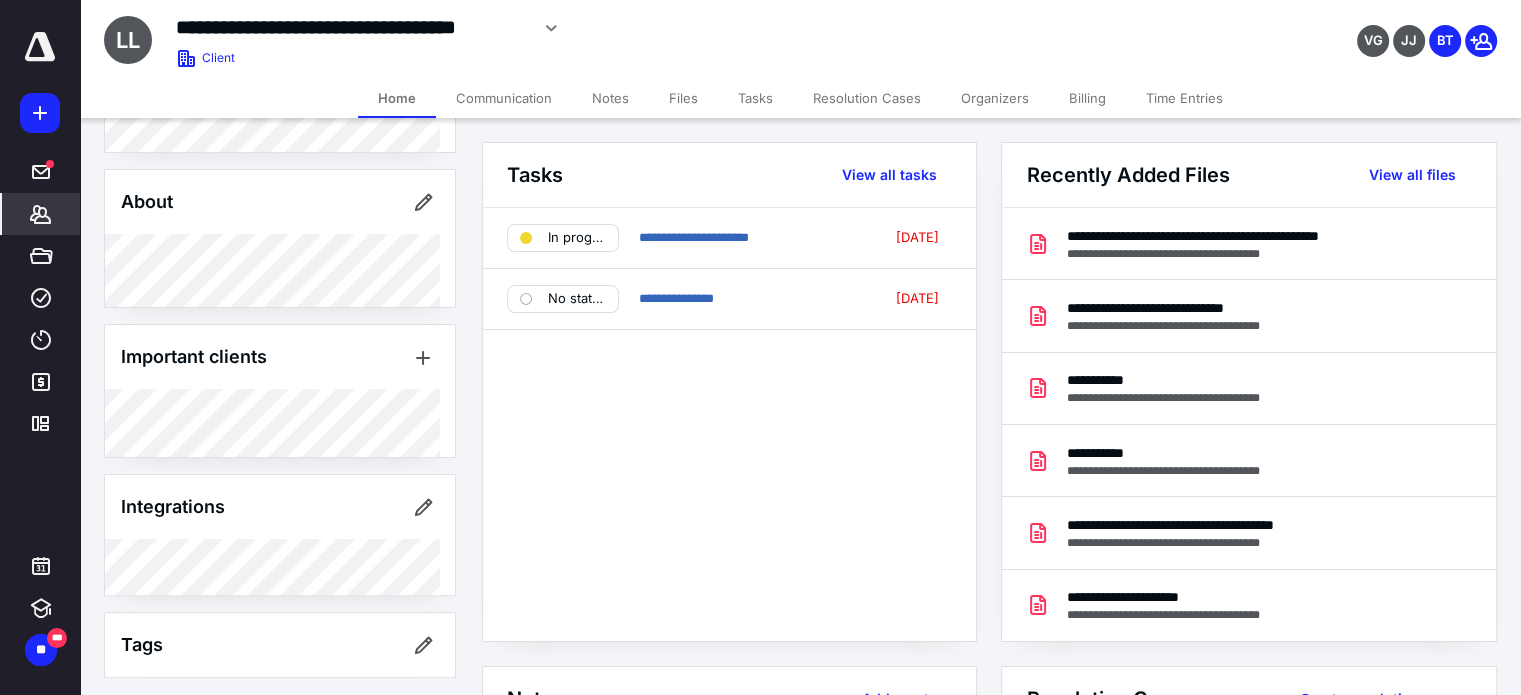 scroll, scrollTop: 549, scrollLeft: 0, axis: vertical 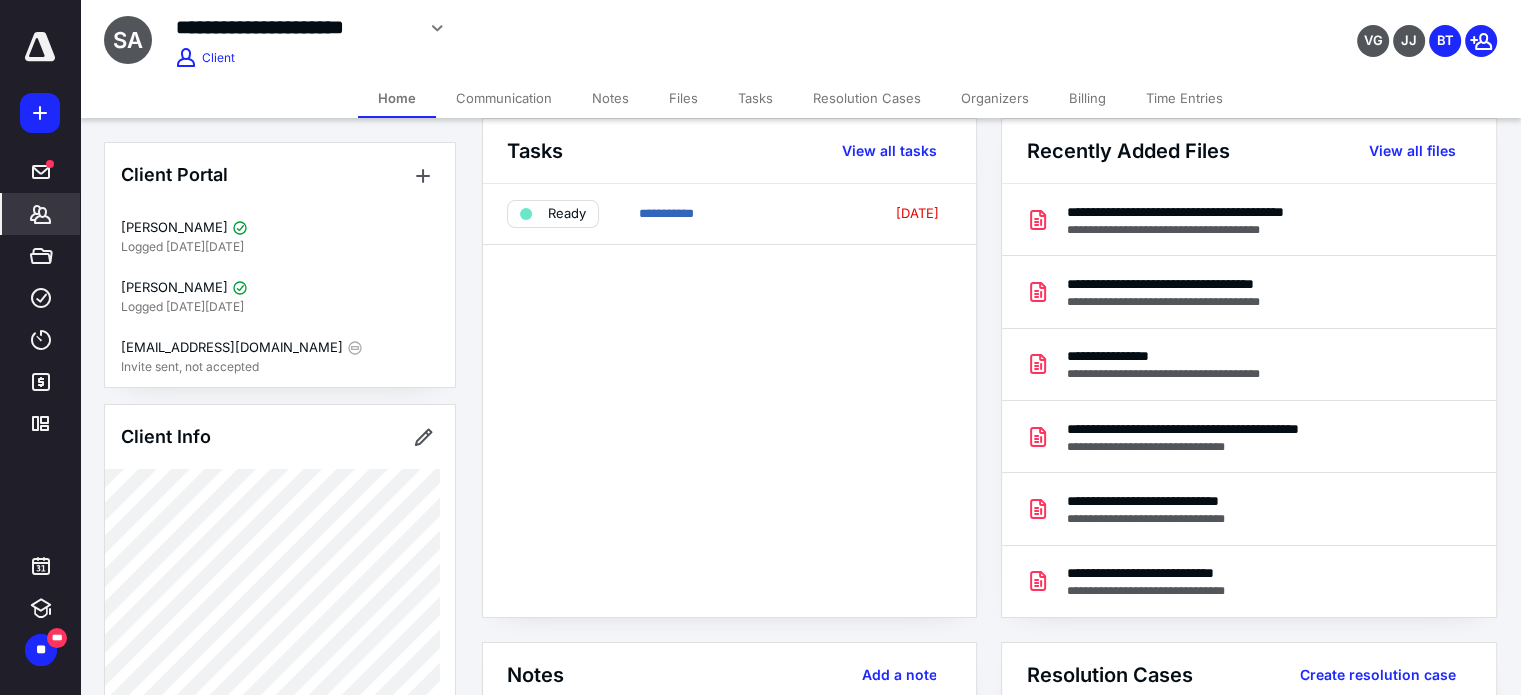click on "Files" at bounding box center [683, 98] 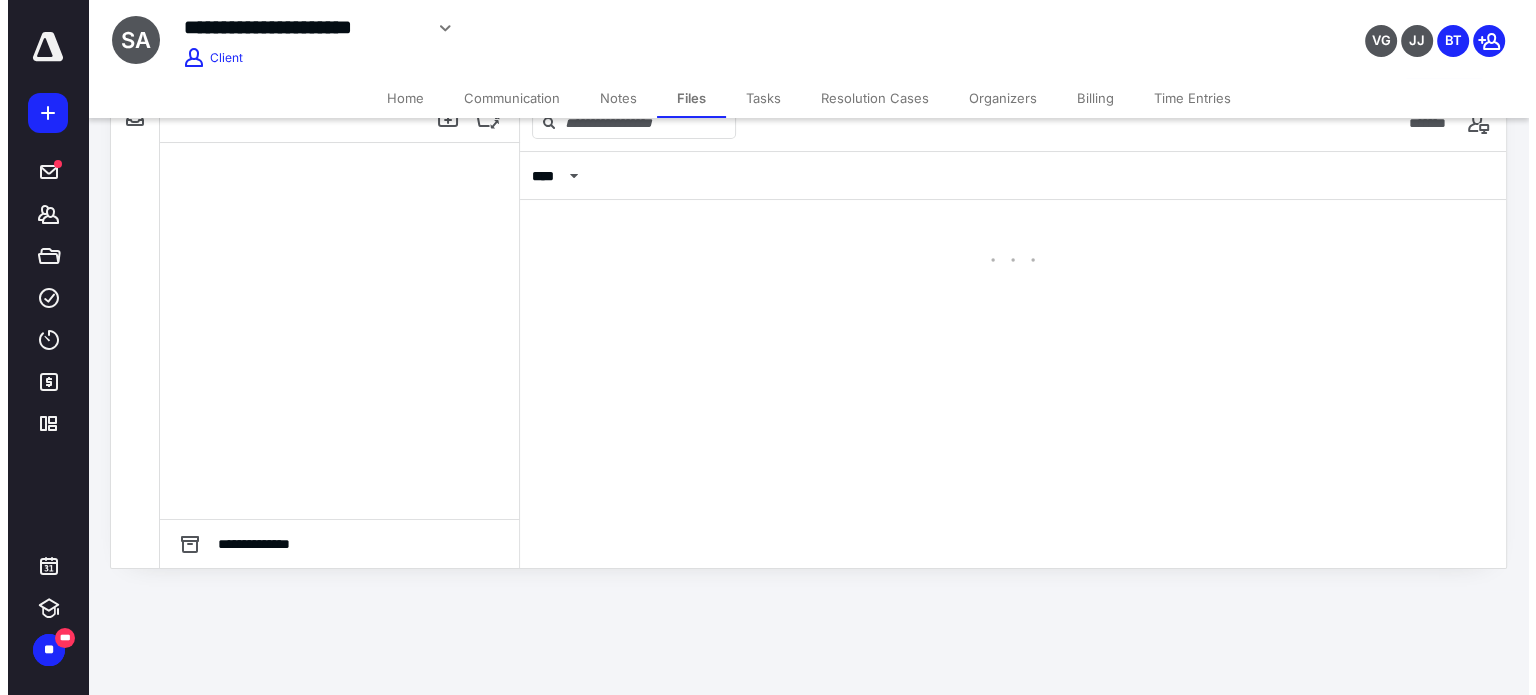 scroll, scrollTop: 0, scrollLeft: 0, axis: both 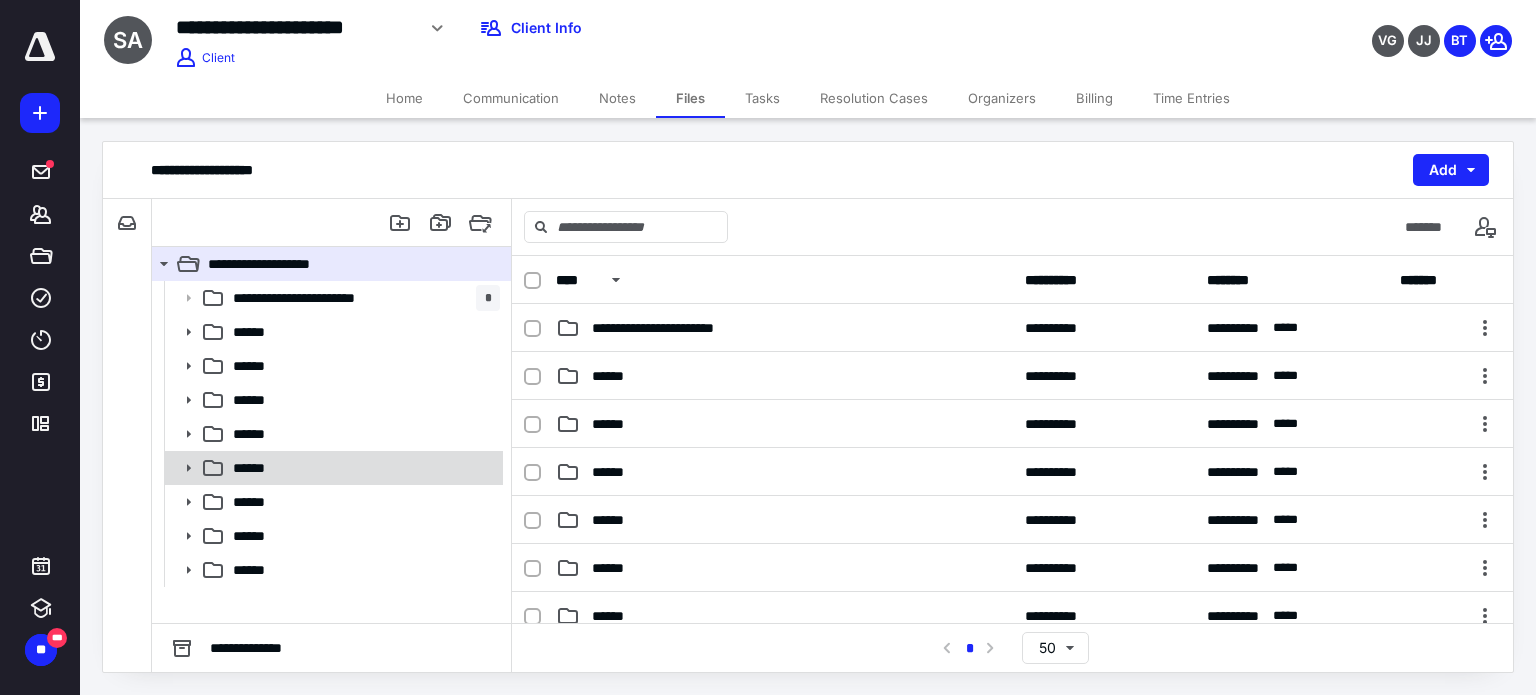 click 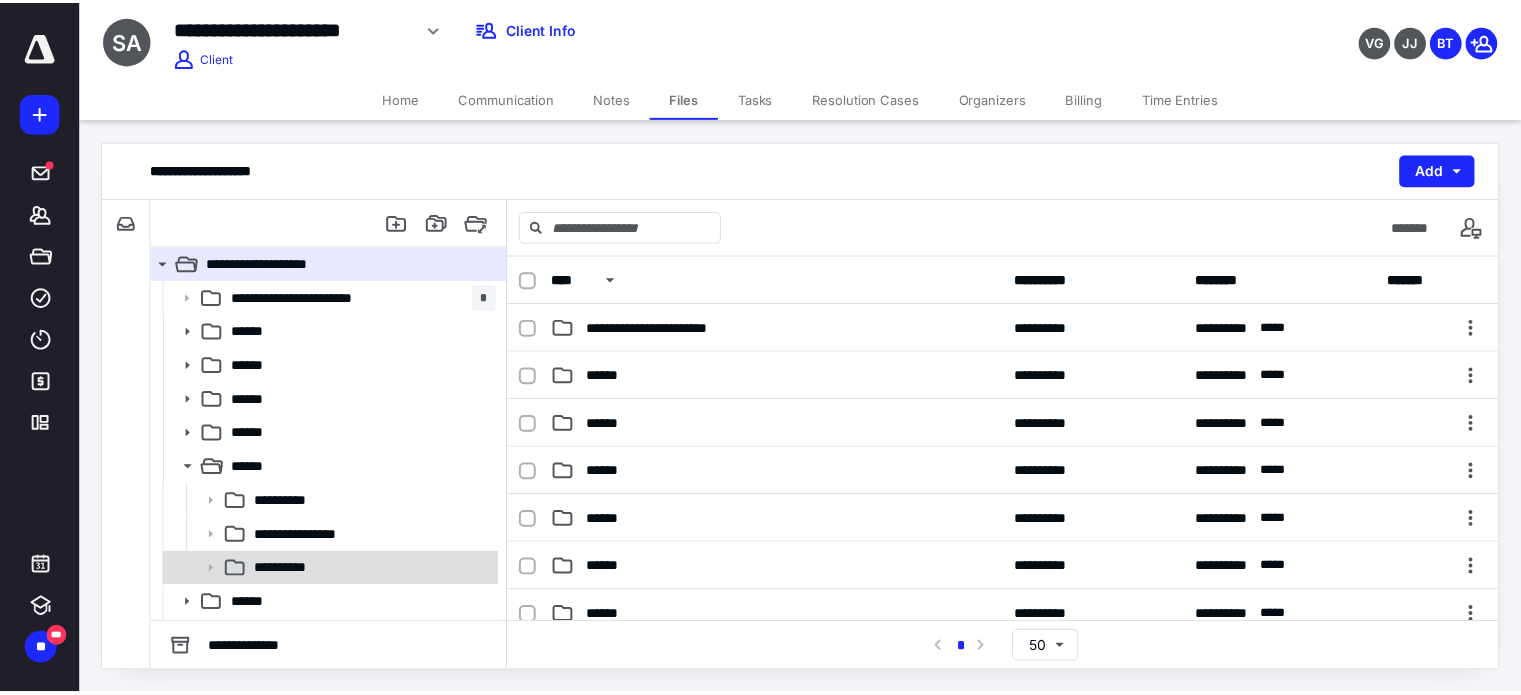 scroll, scrollTop: 64, scrollLeft: 0, axis: vertical 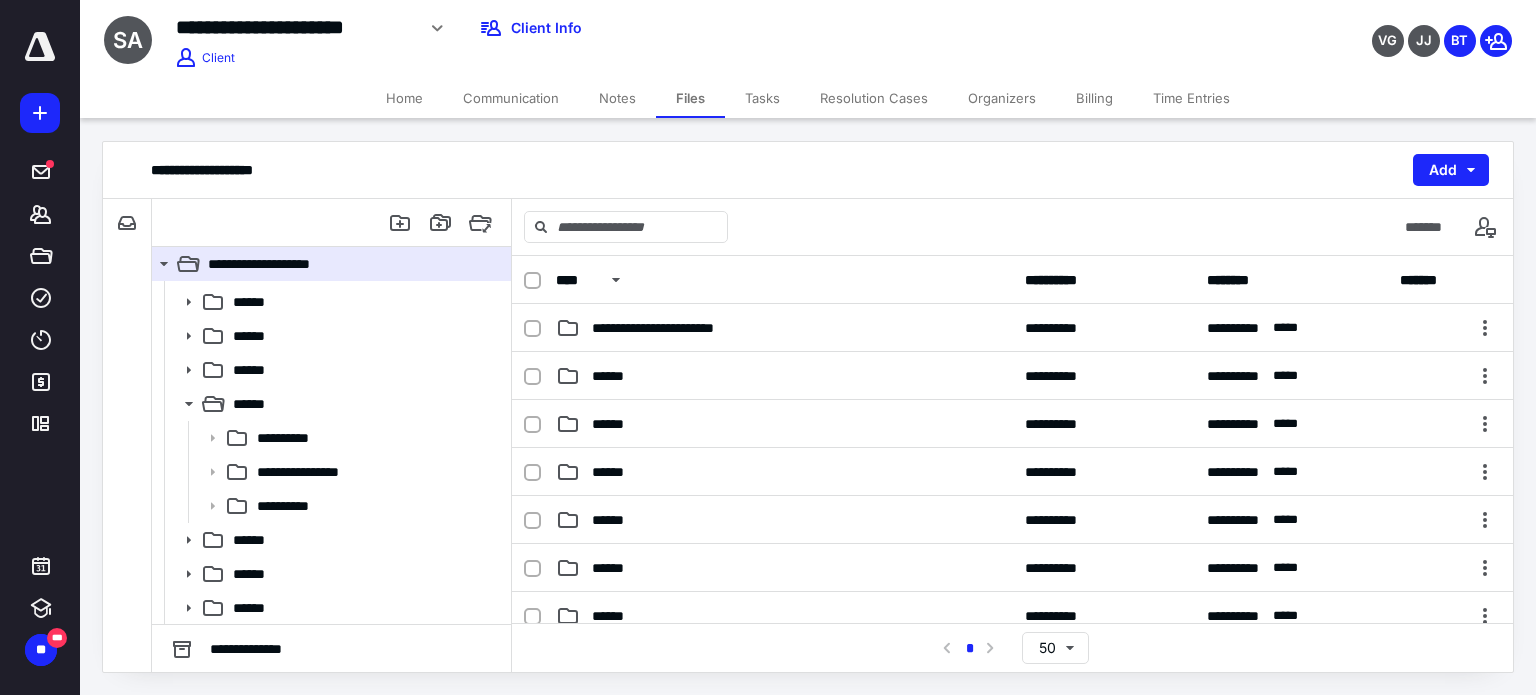 click on "Home" at bounding box center [404, 98] 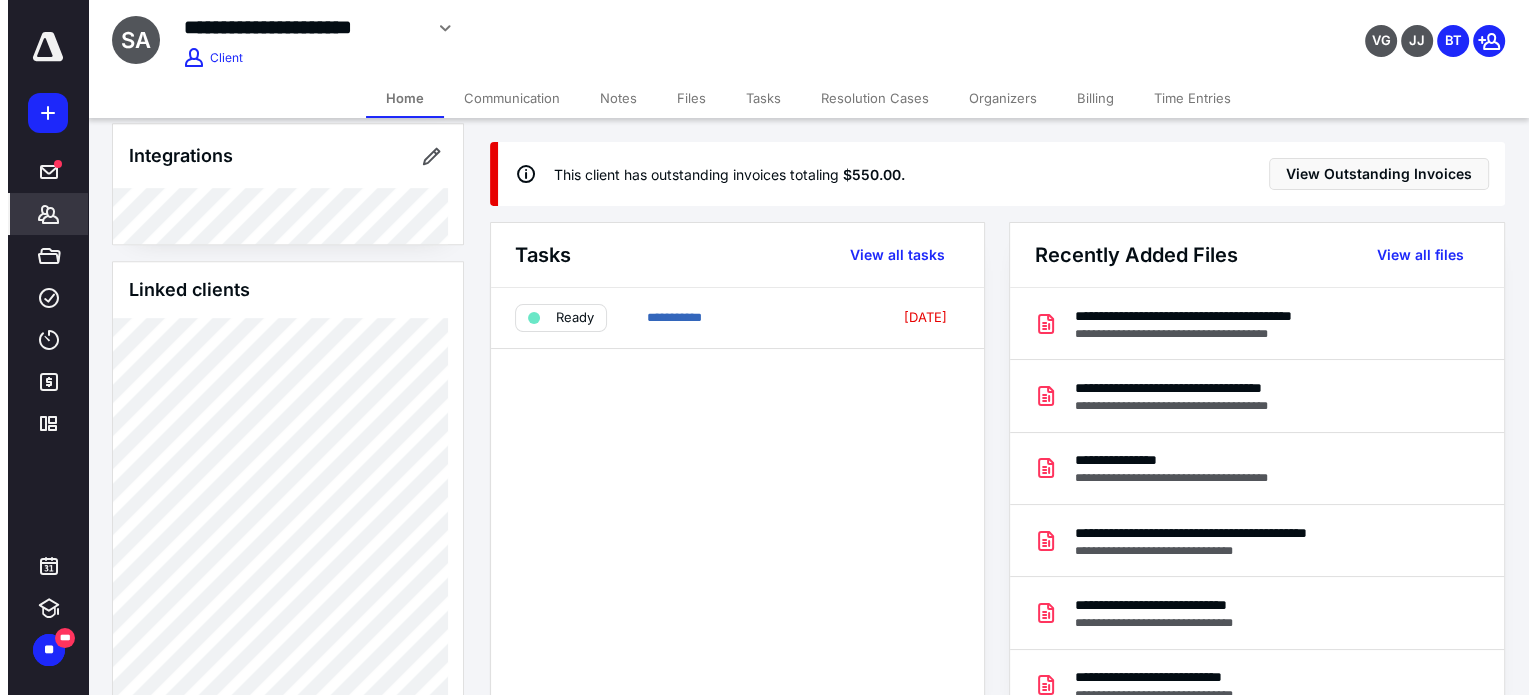 scroll, scrollTop: 1291, scrollLeft: 0, axis: vertical 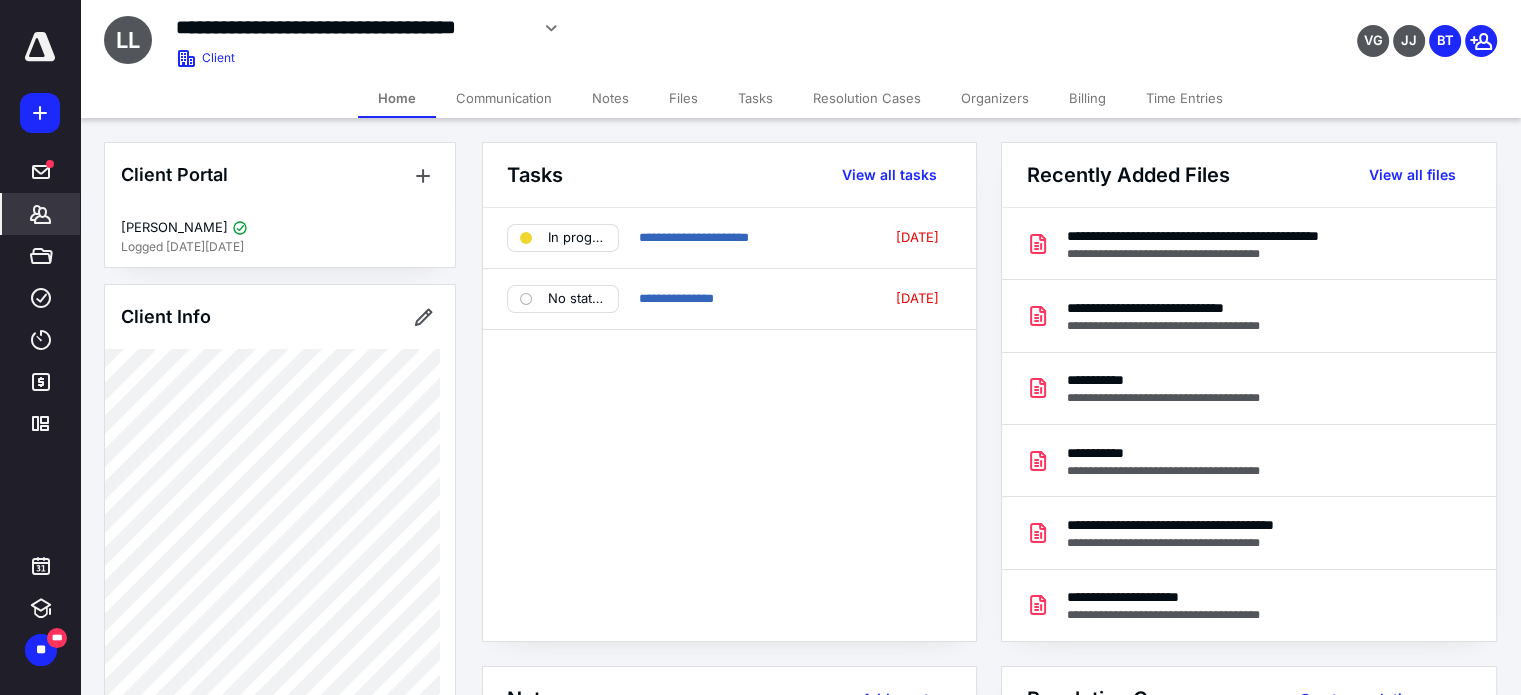 click on "Files" at bounding box center [683, 98] 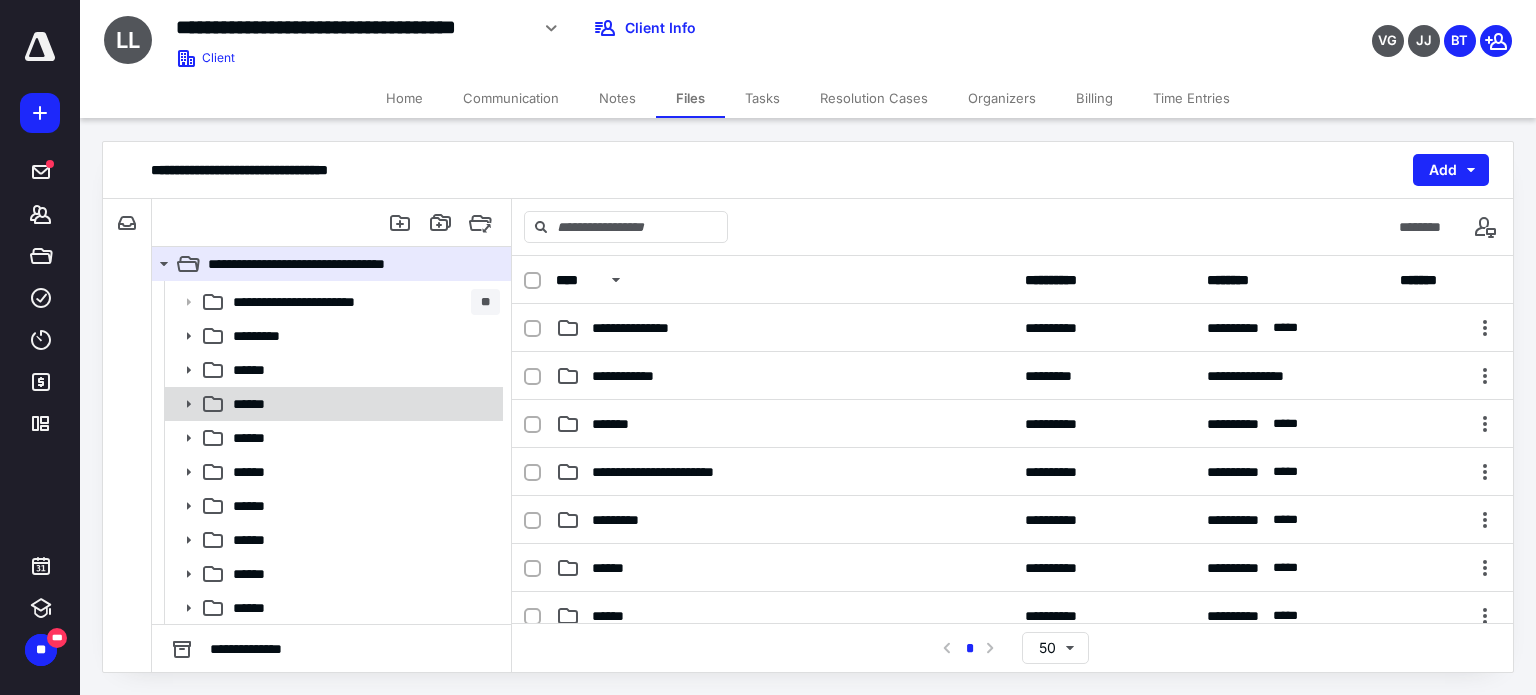 scroll, scrollTop: 97, scrollLeft: 0, axis: vertical 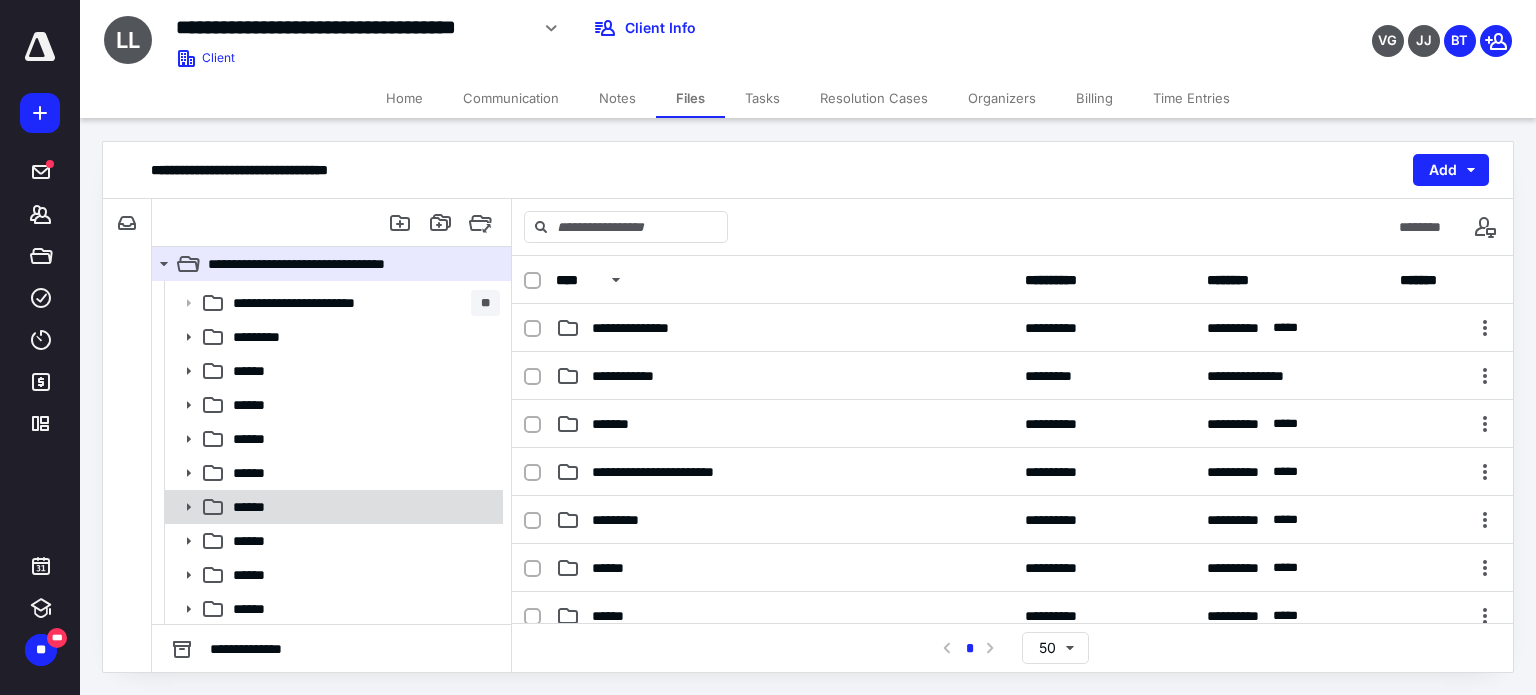click 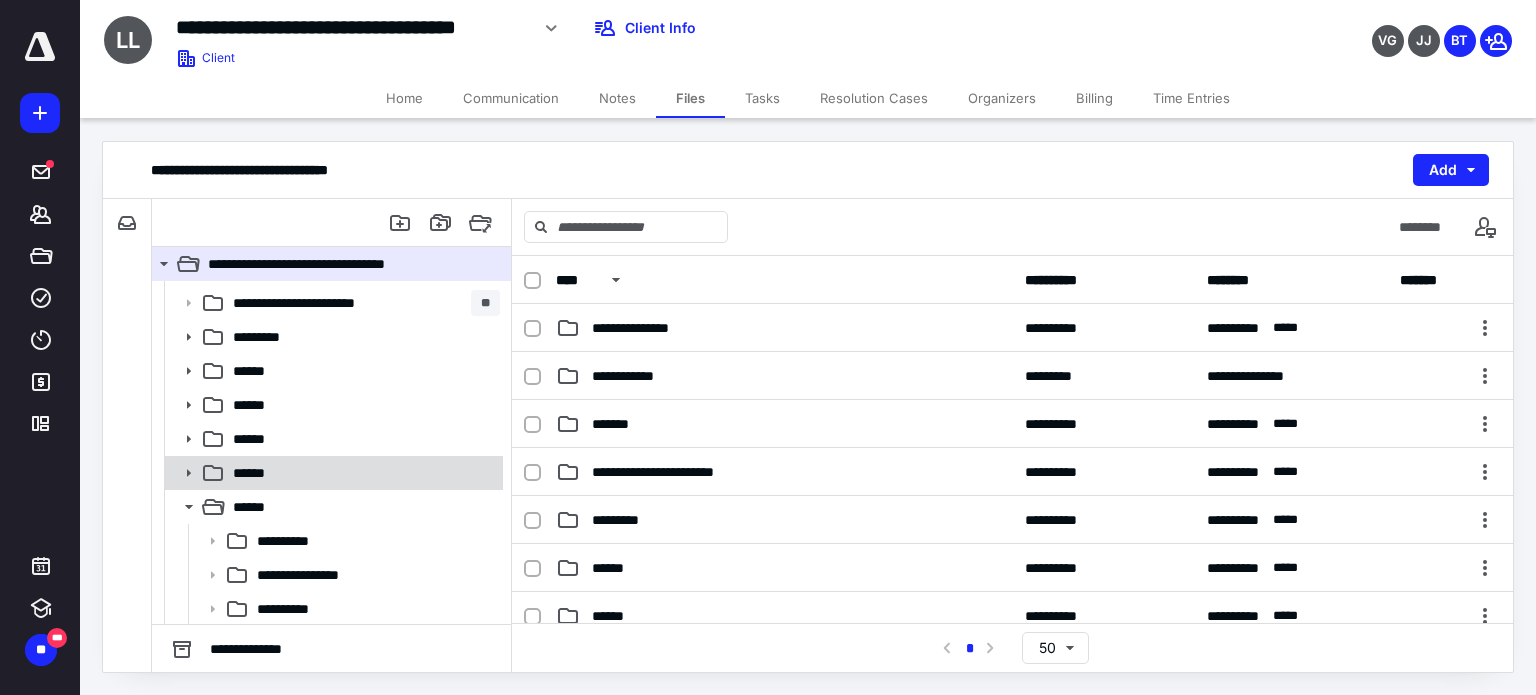click 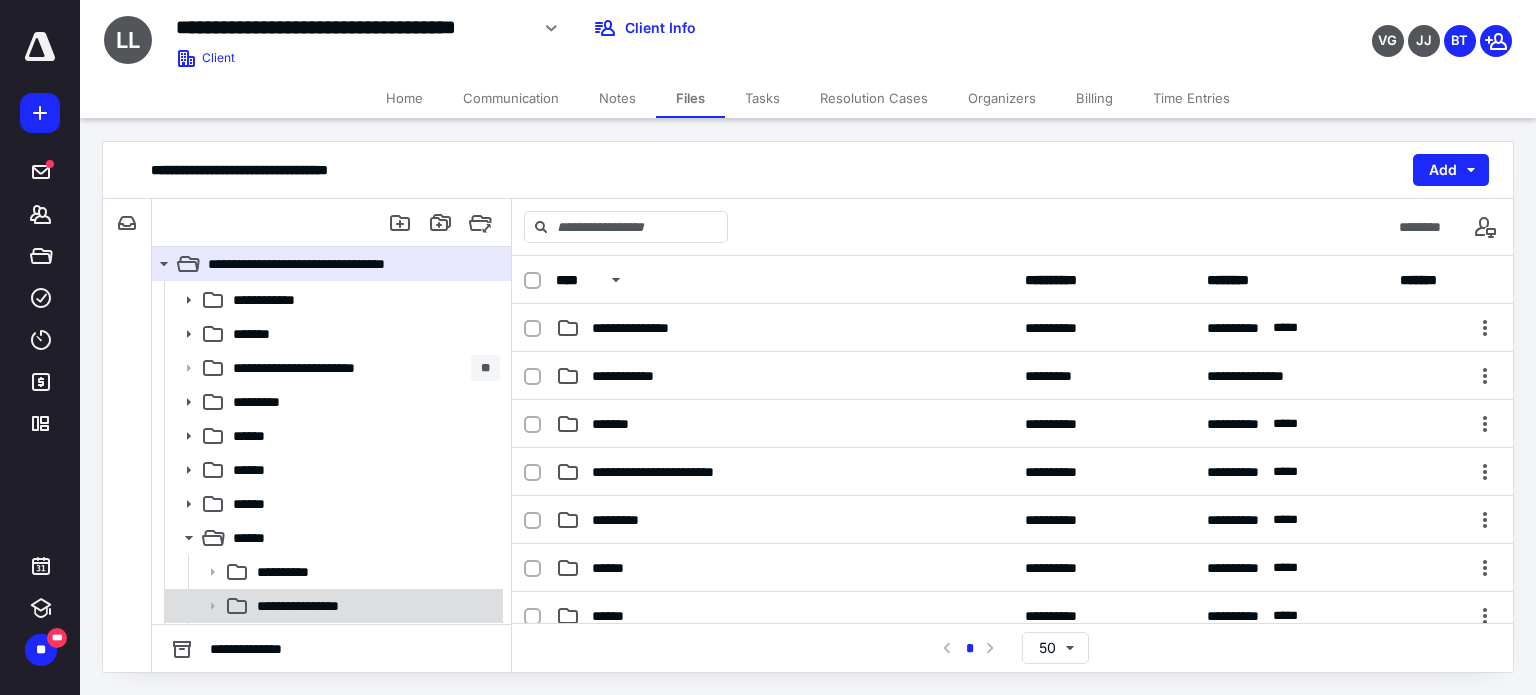 scroll, scrollTop: 0, scrollLeft: 0, axis: both 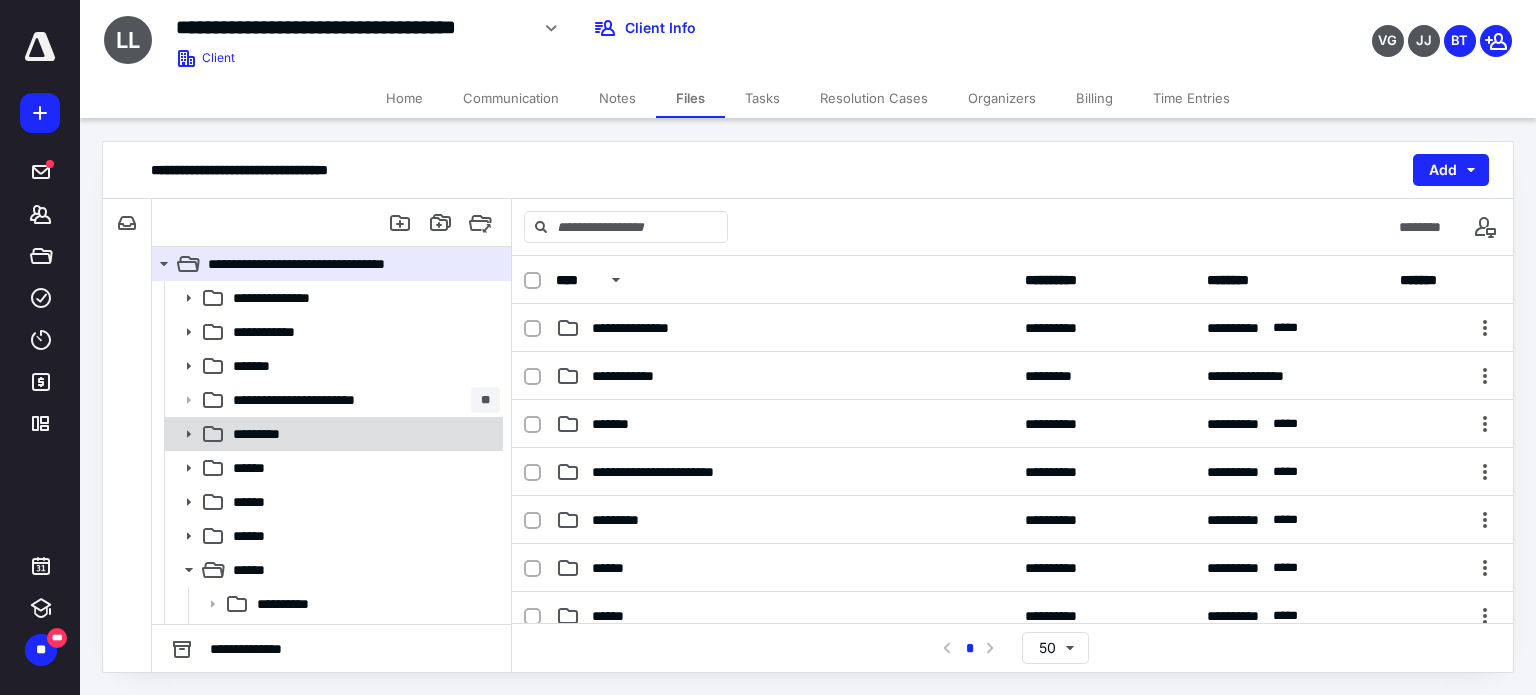 click 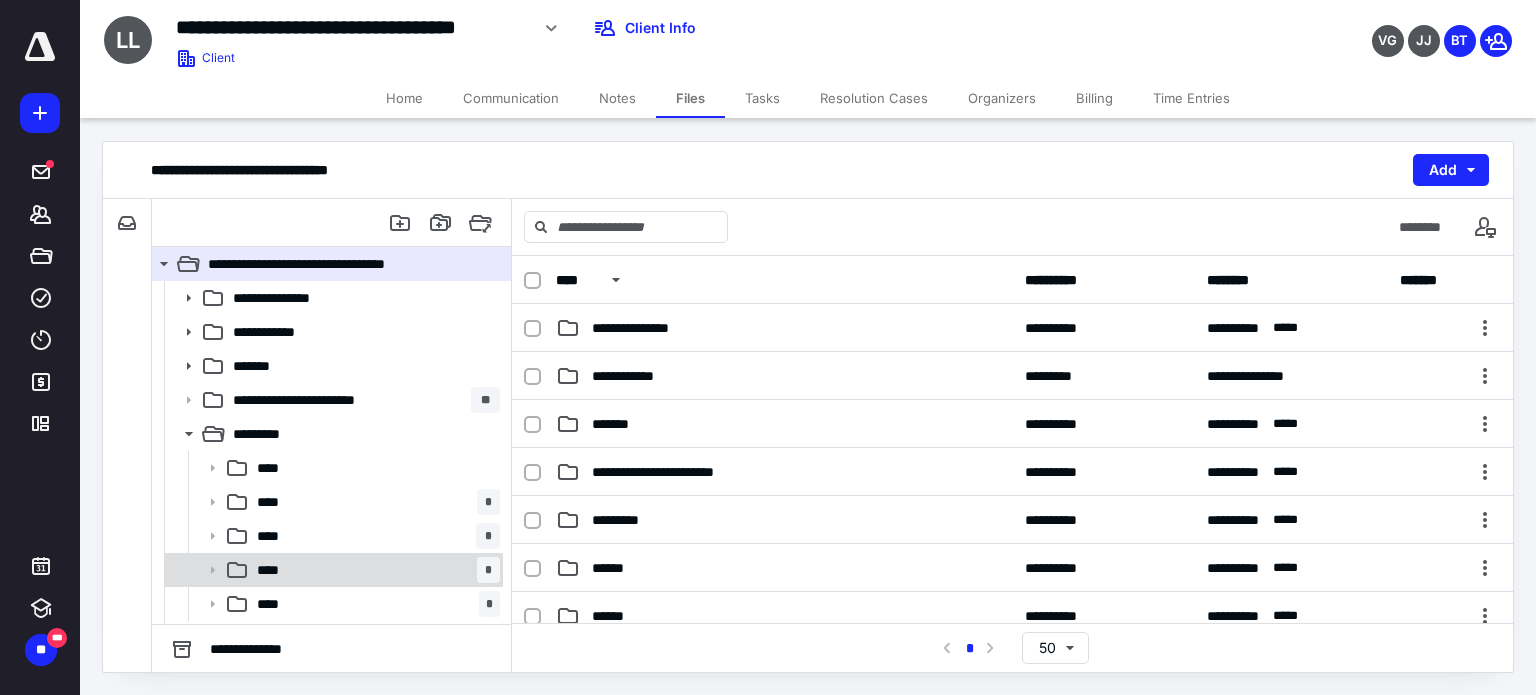 scroll, scrollTop: 82, scrollLeft: 0, axis: vertical 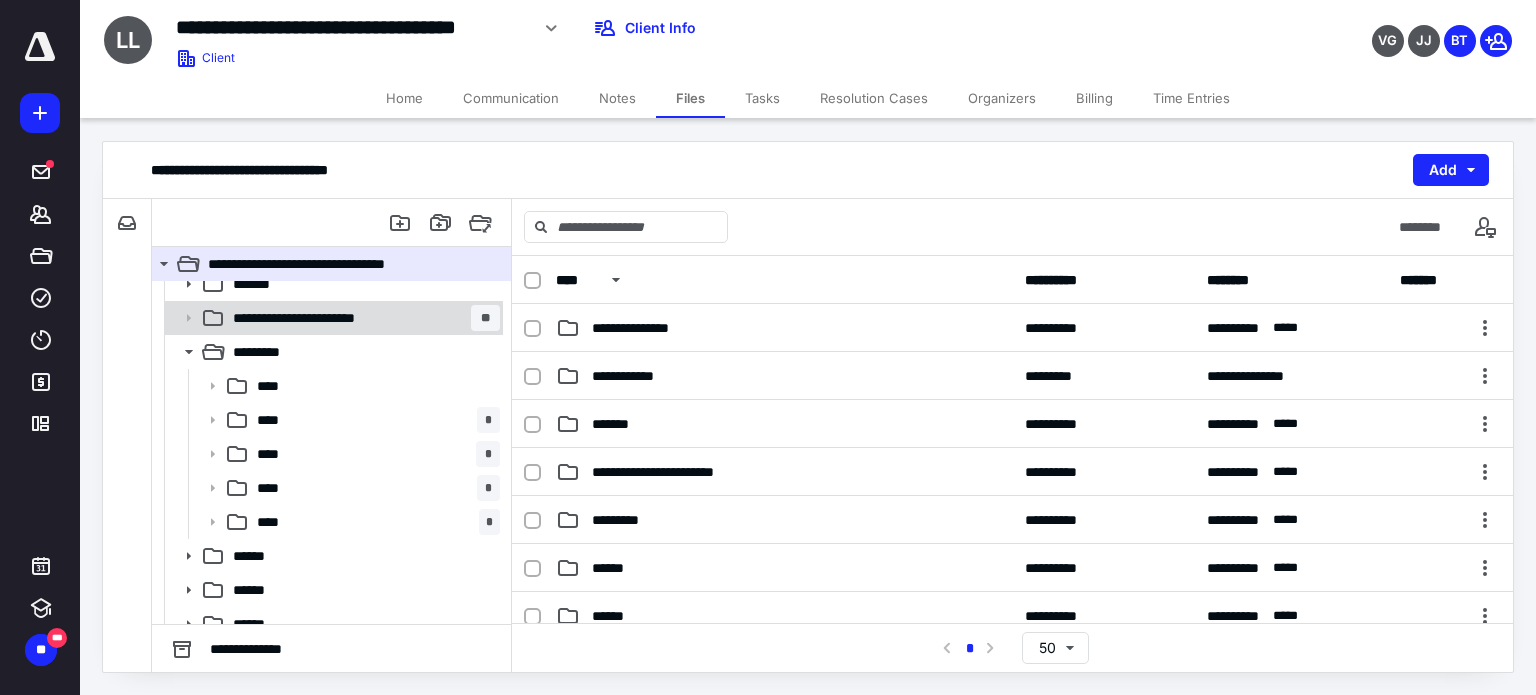 click on "**********" at bounding box center (362, 318) 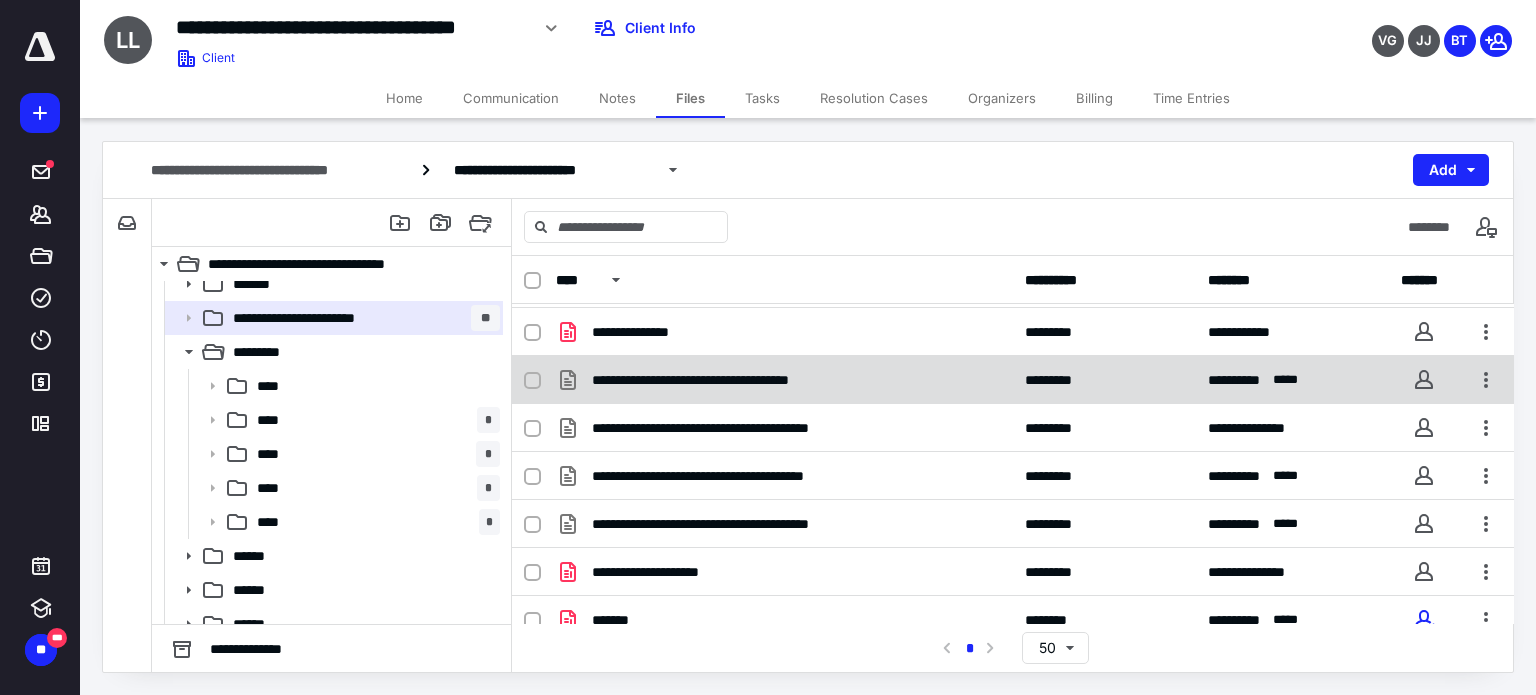 scroll, scrollTop: 158, scrollLeft: 0, axis: vertical 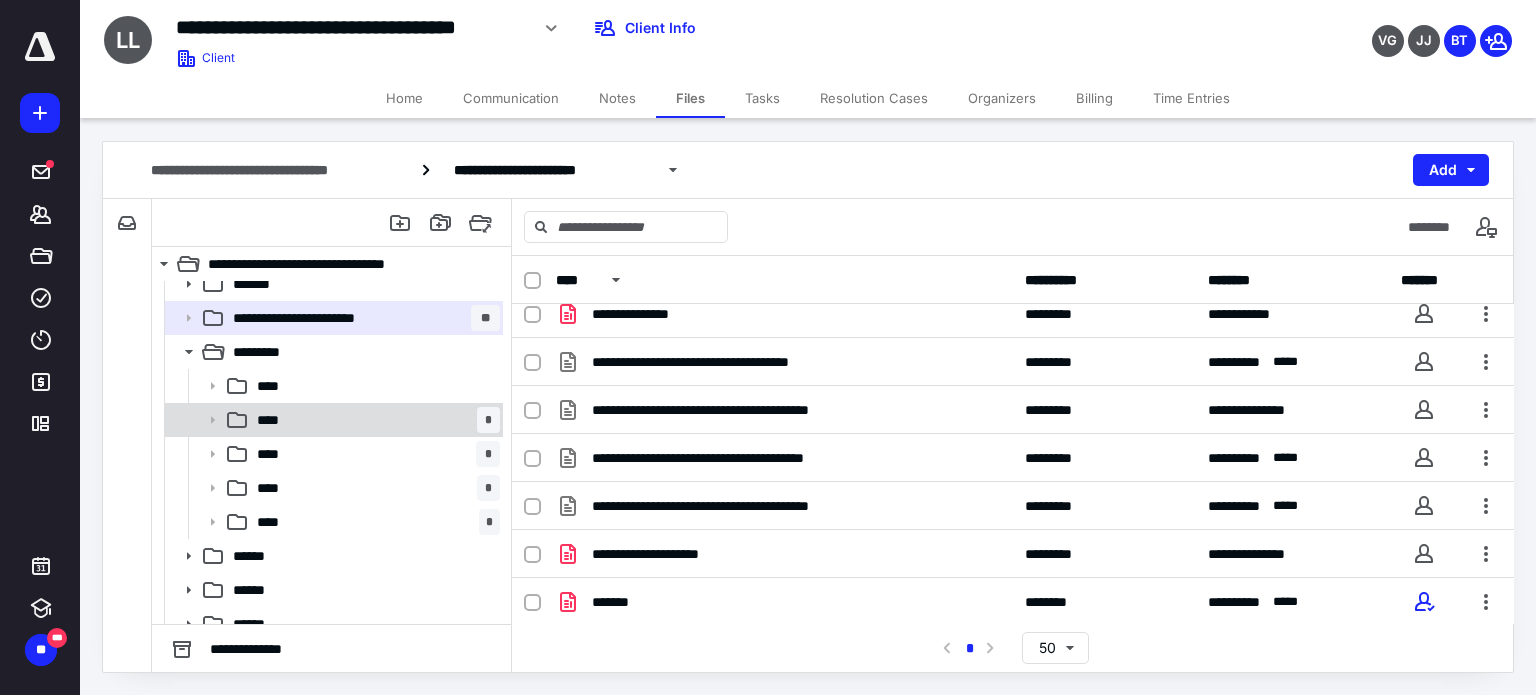 click on "**** *" at bounding box center (374, 420) 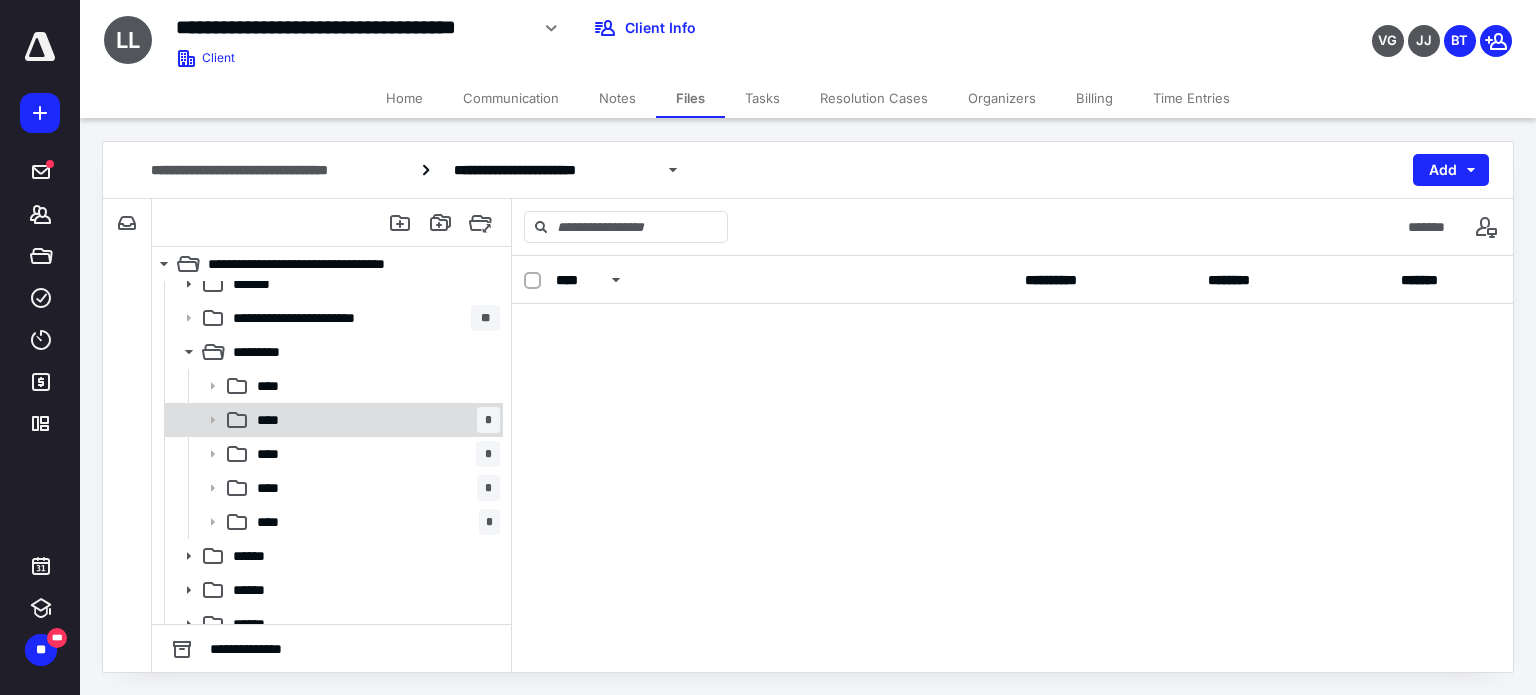 scroll, scrollTop: 0, scrollLeft: 0, axis: both 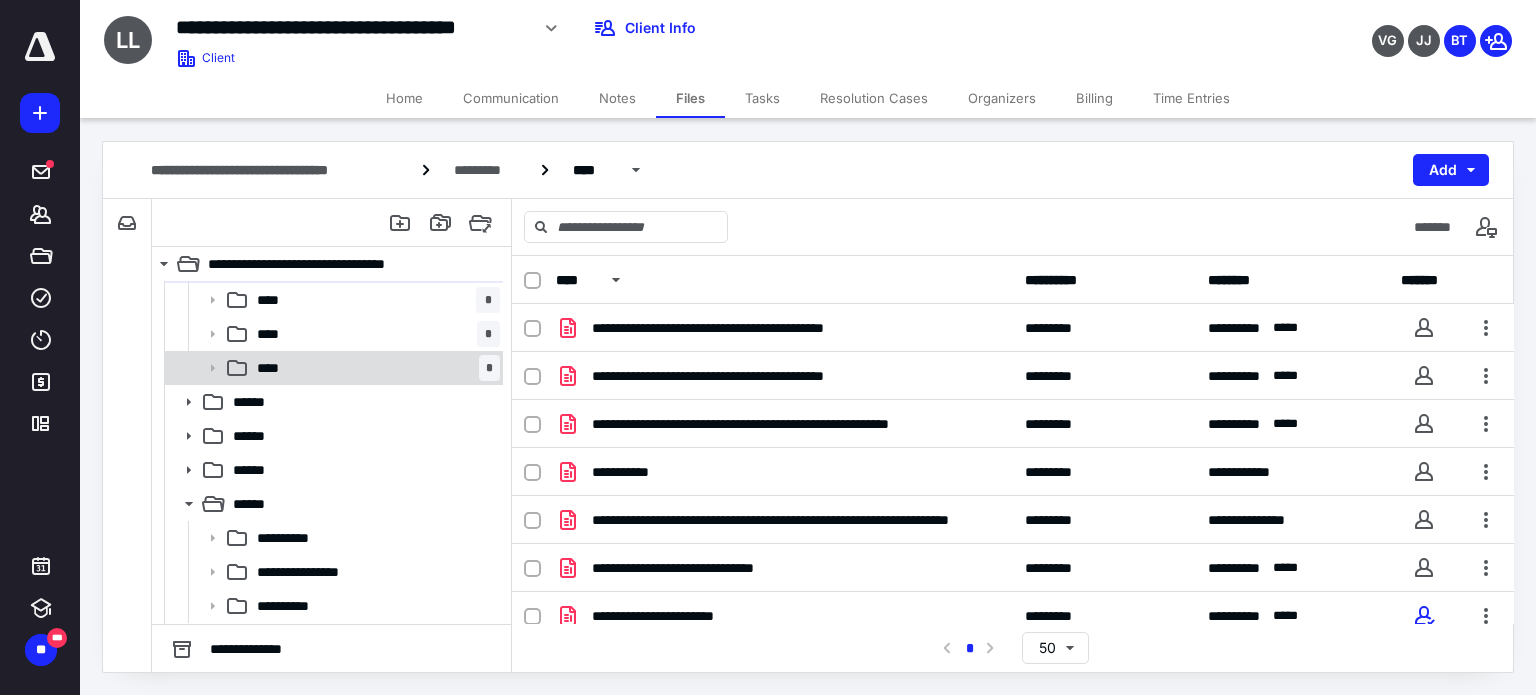 click on "**** *" at bounding box center [374, 368] 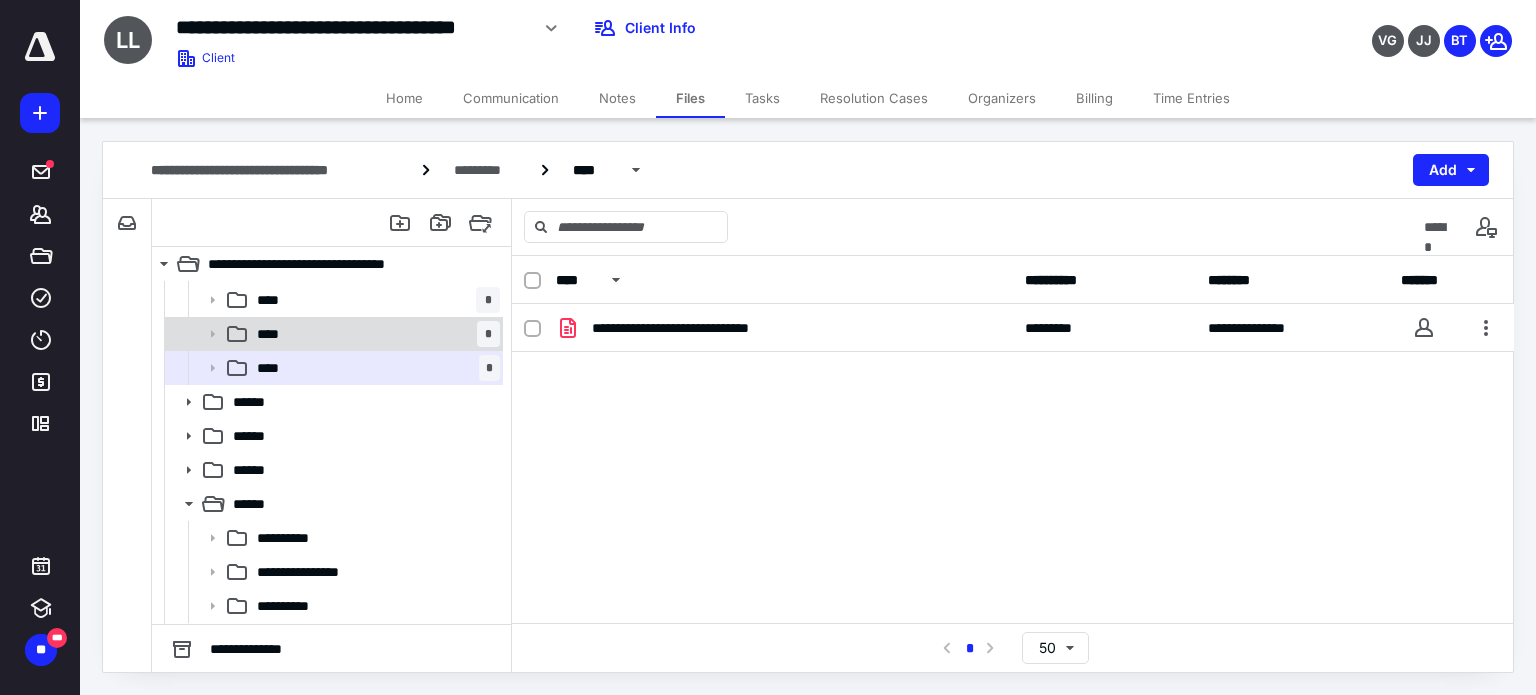 click on "**** *" at bounding box center [374, 334] 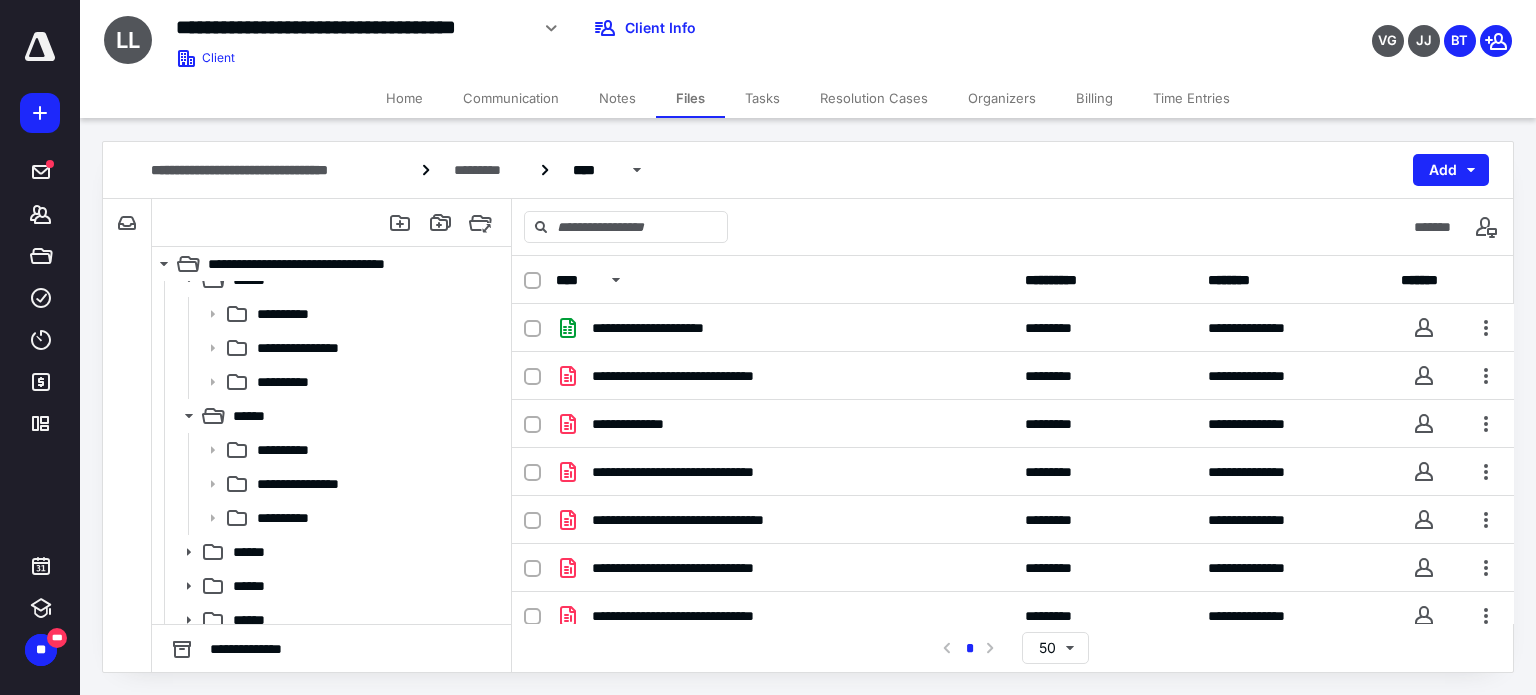 scroll, scrollTop: 472, scrollLeft: 0, axis: vertical 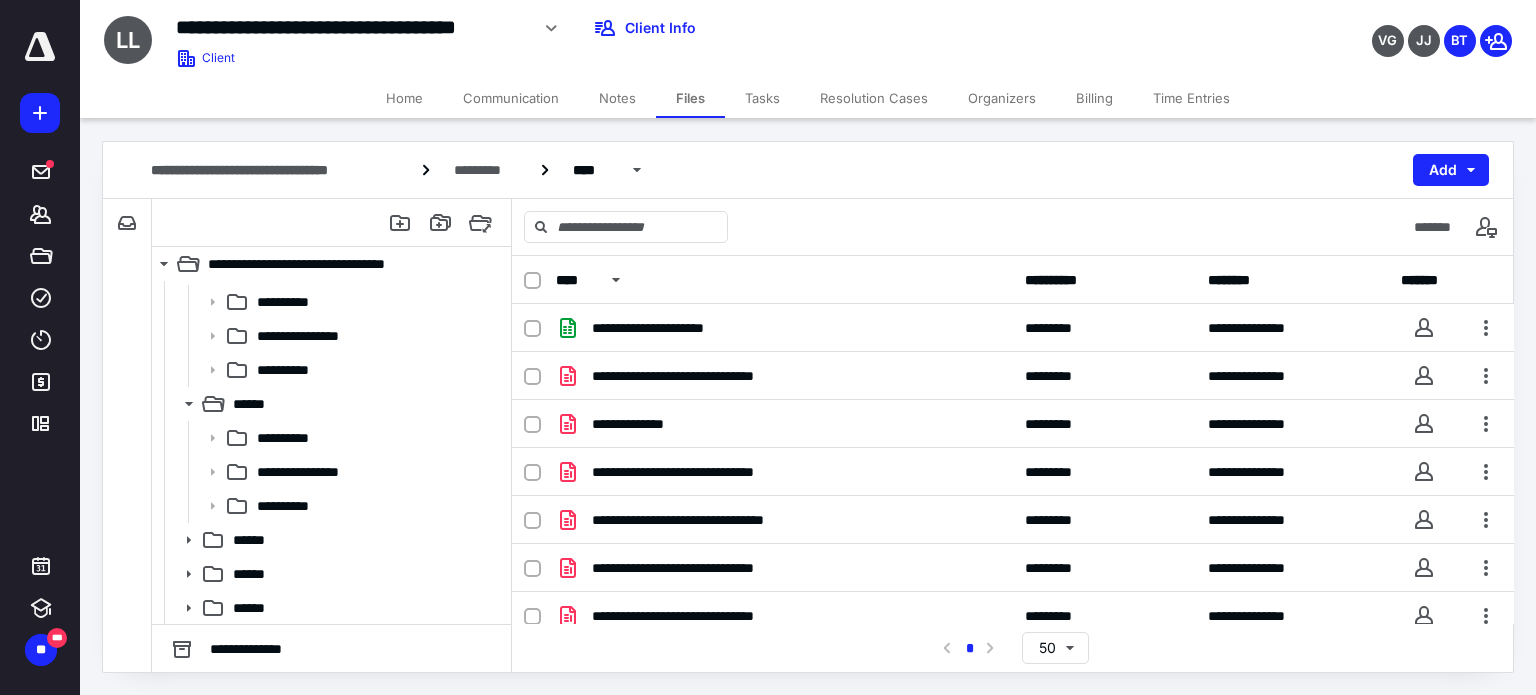 click on "Home" at bounding box center [404, 98] 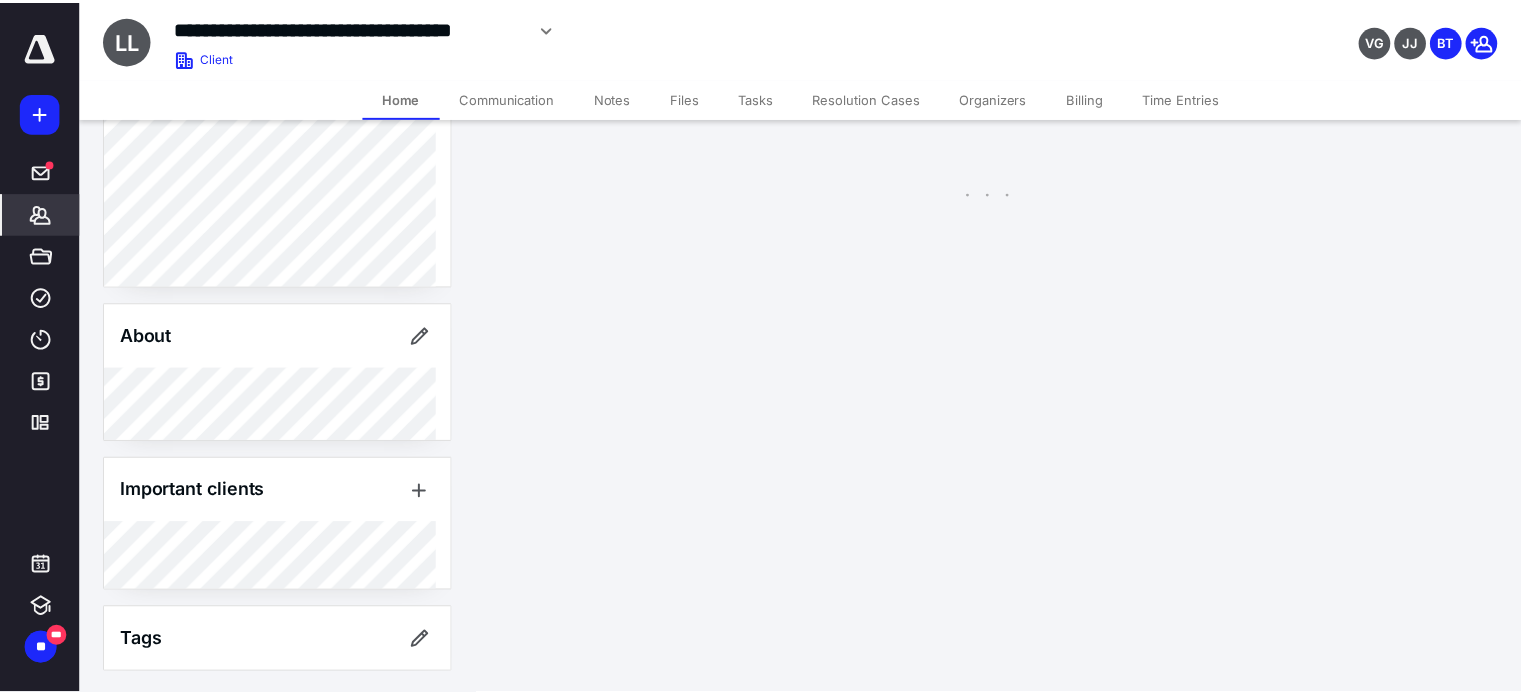 scroll, scrollTop: 412, scrollLeft: 0, axis: vertical 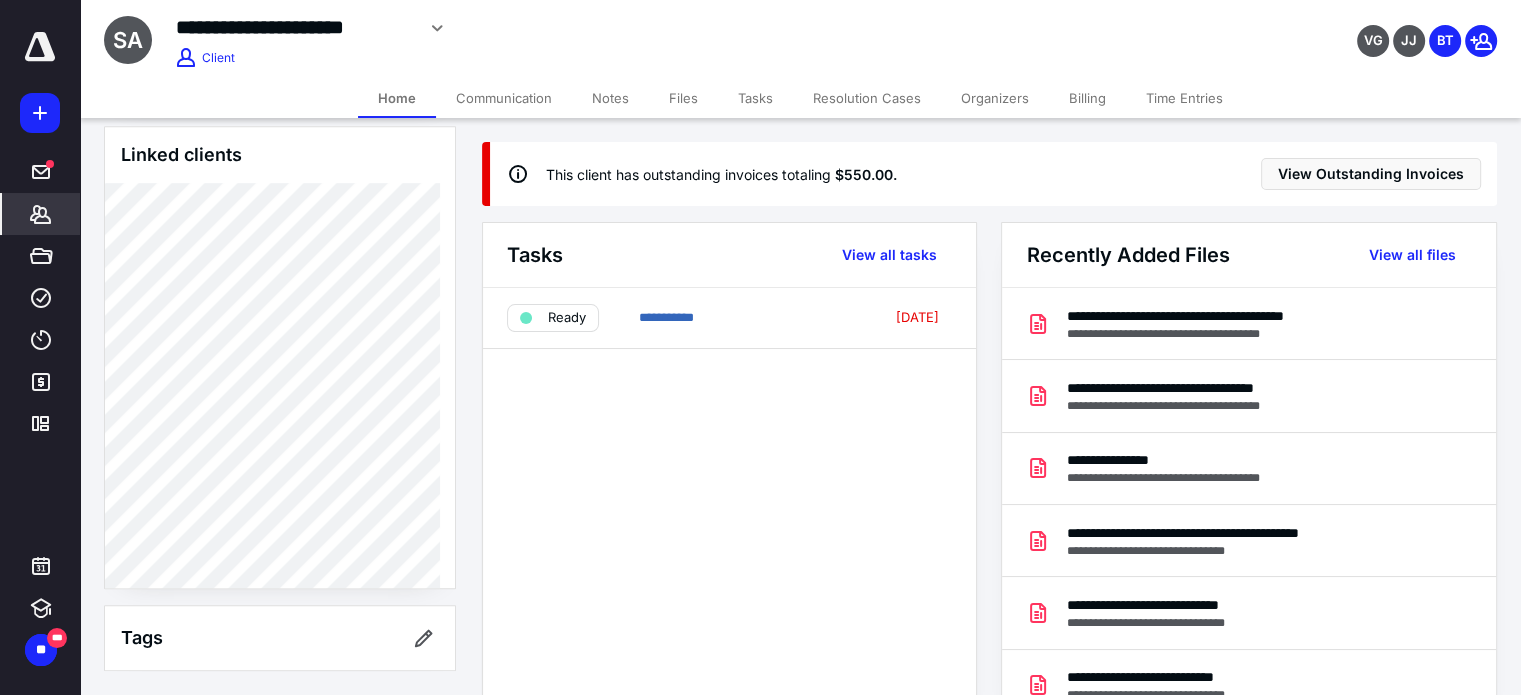 click on "Linked clients" at bounding box center [280, 357] 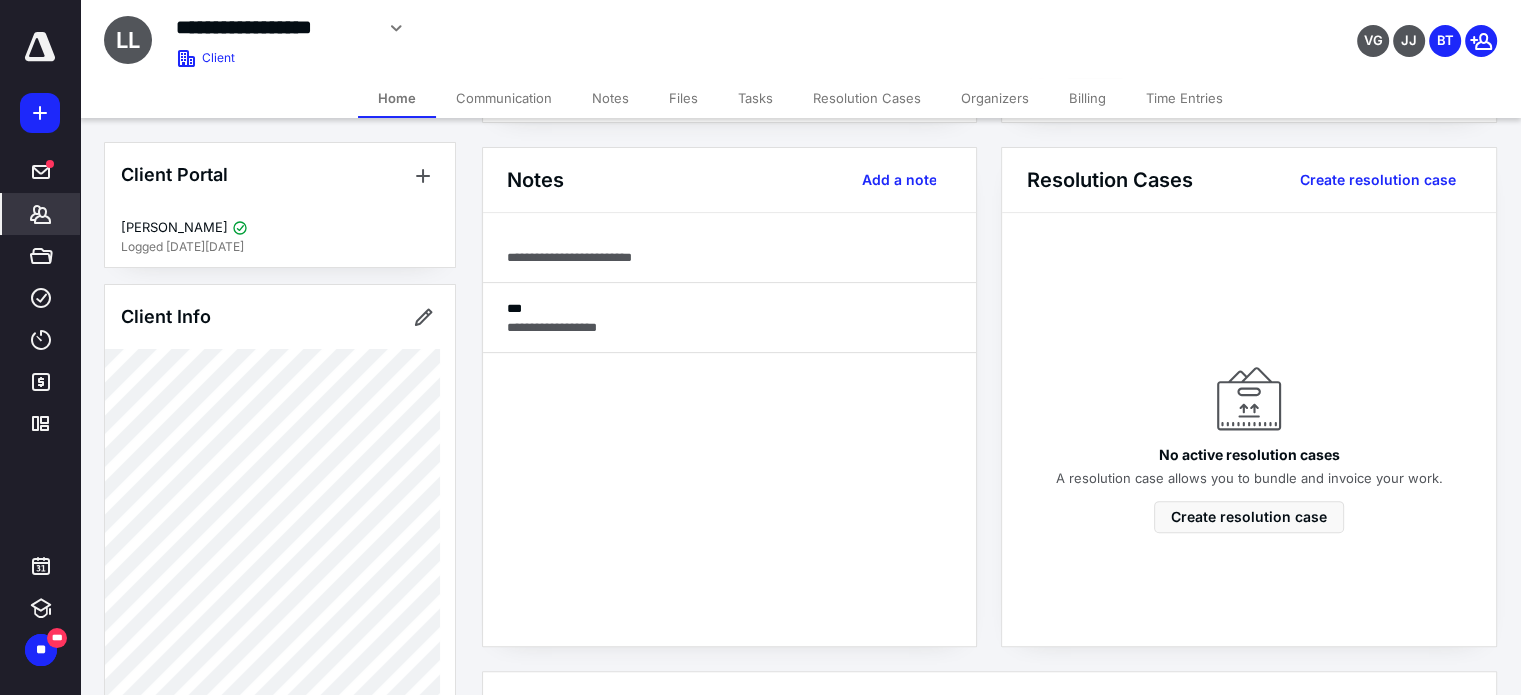 scroll, scrollTop: 590, scrollLeft: 0, axis: vertical 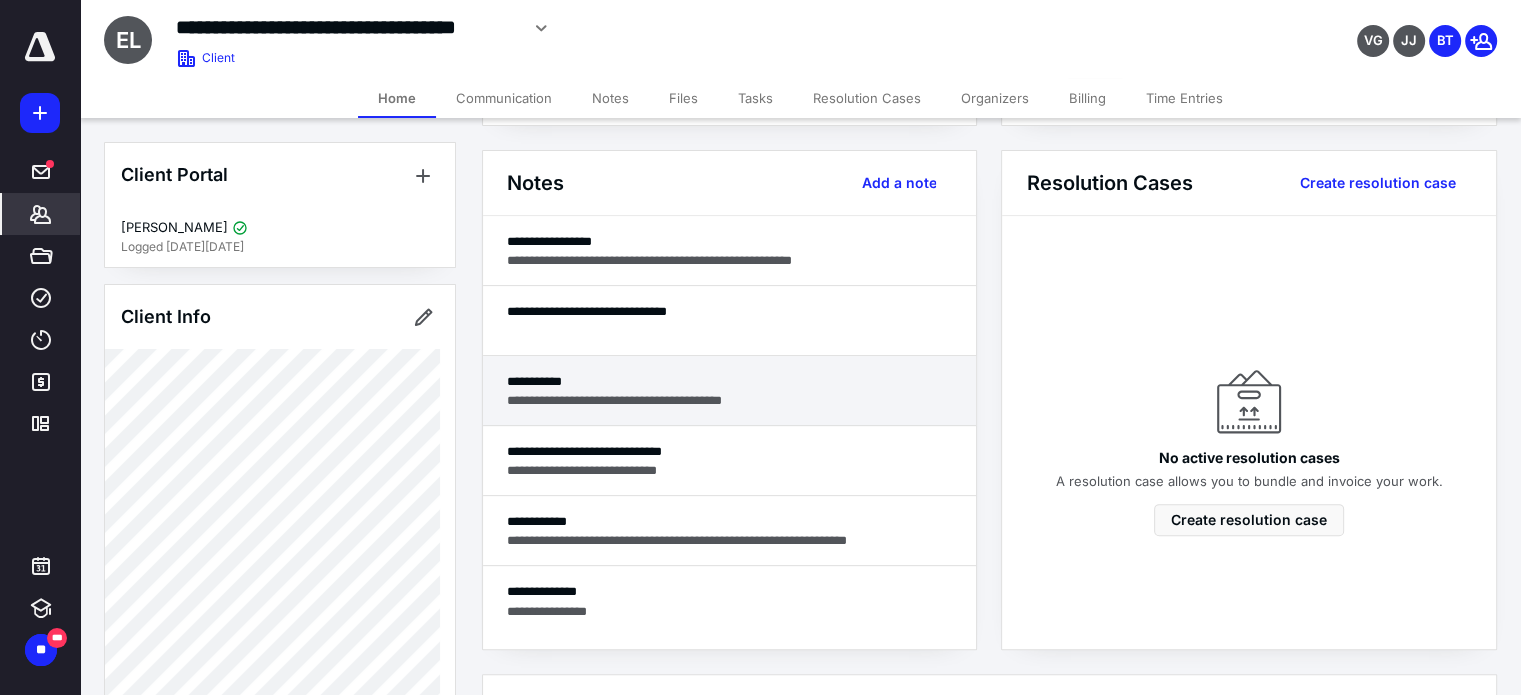click on "**********" at bounding box center [730, 400] 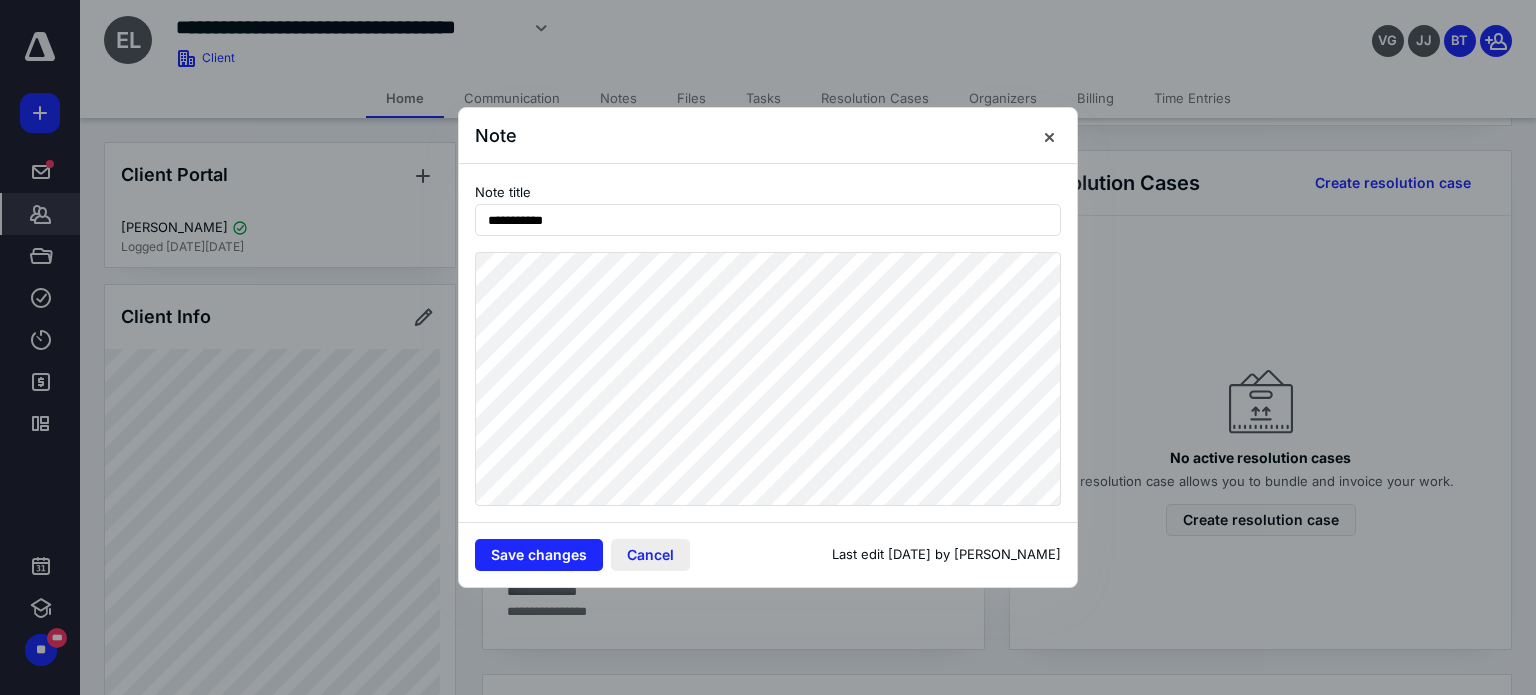click on "Cancel" at bounding box center [650, 555] 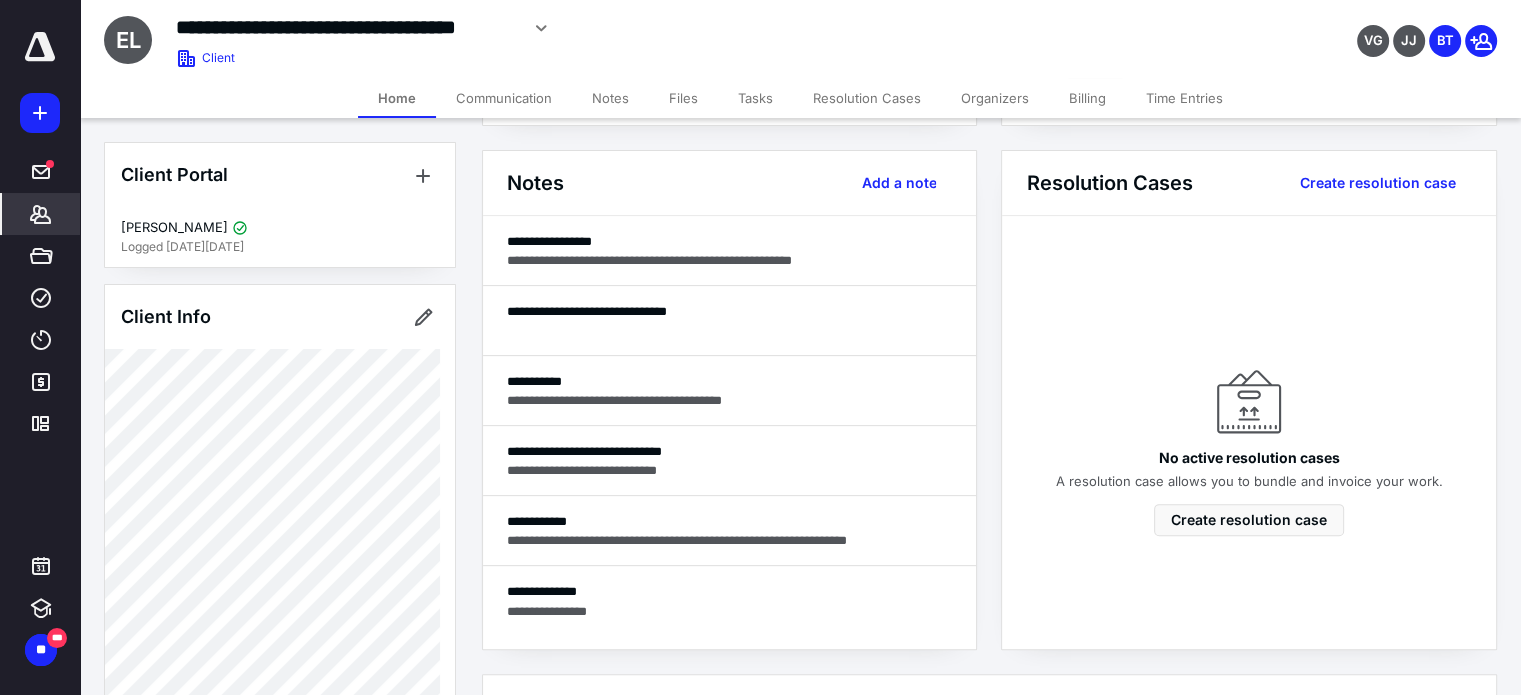 click on "Home" at bounding box center [397, 98] 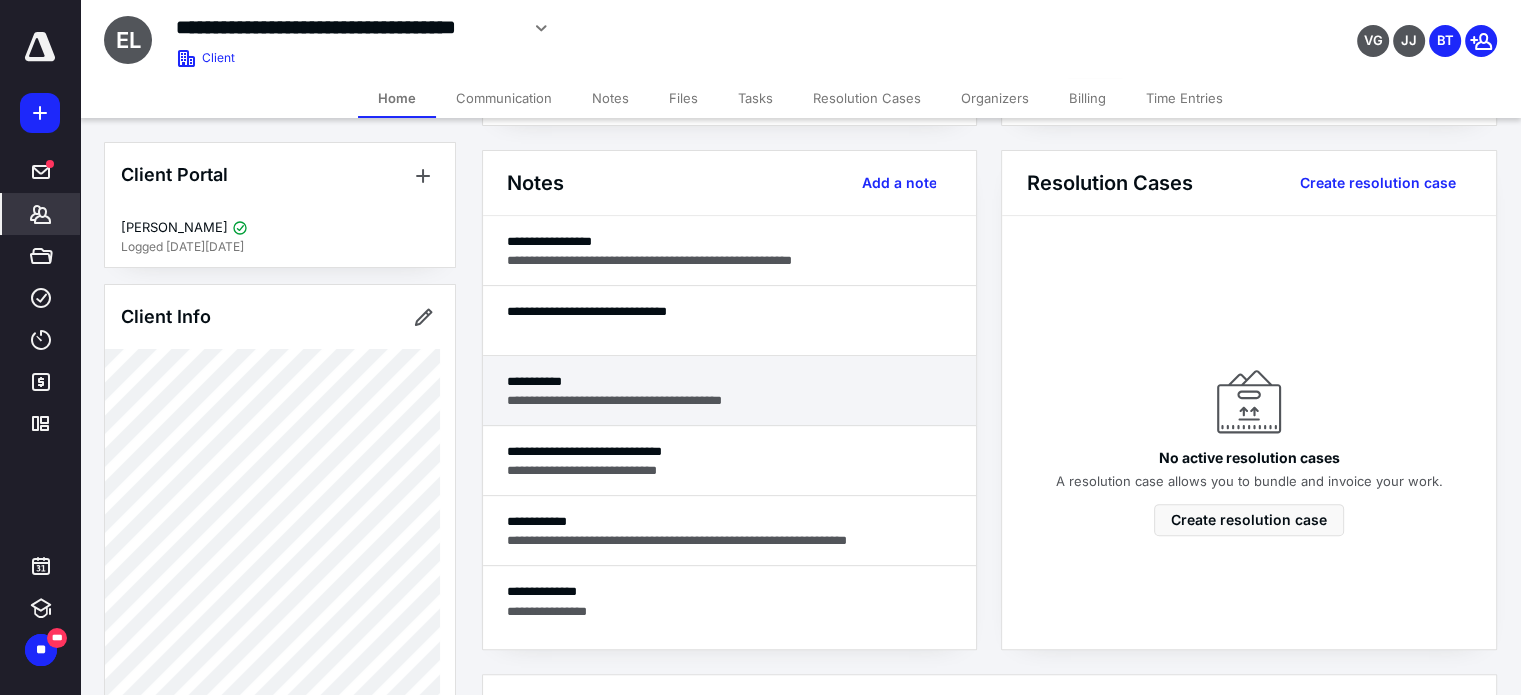 click on "**********" at bounding box center (730, 381) 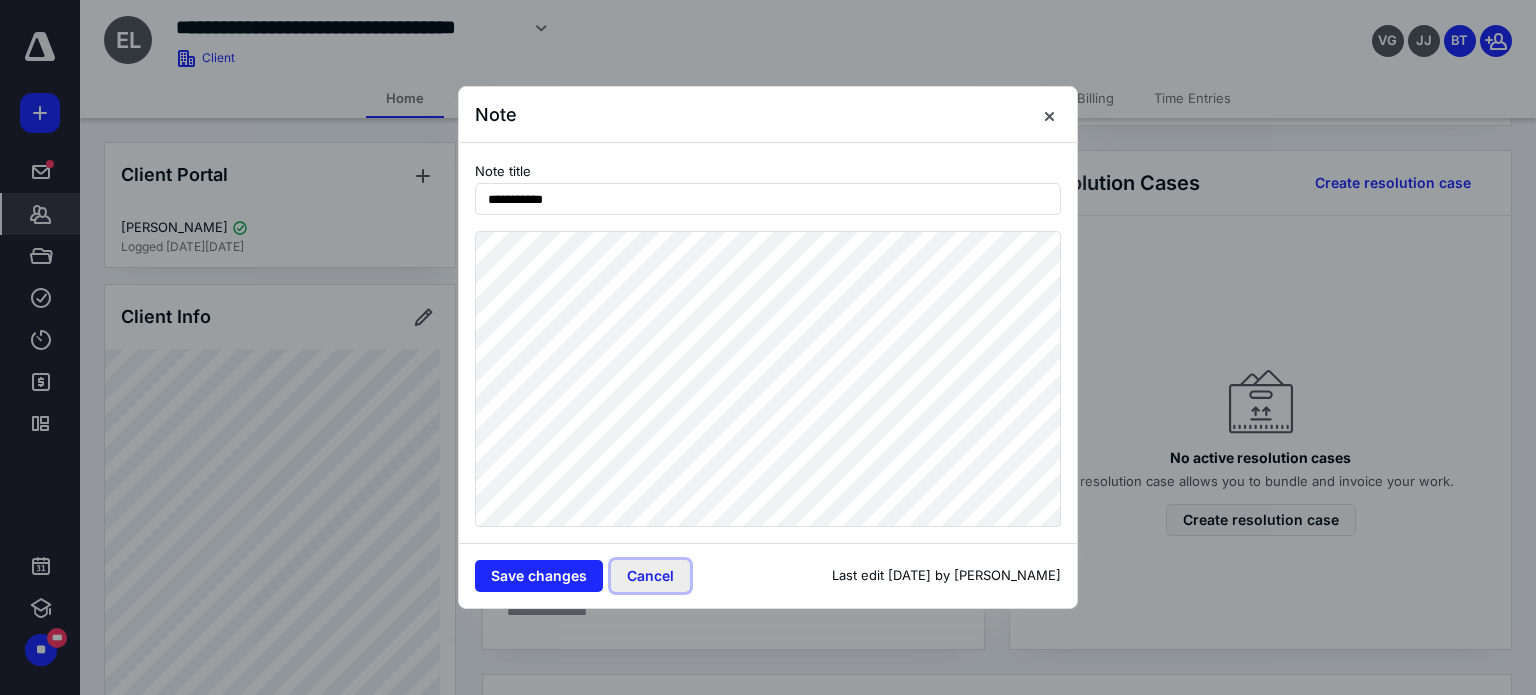 click on "Cancel" at bounding box center [650, 576] 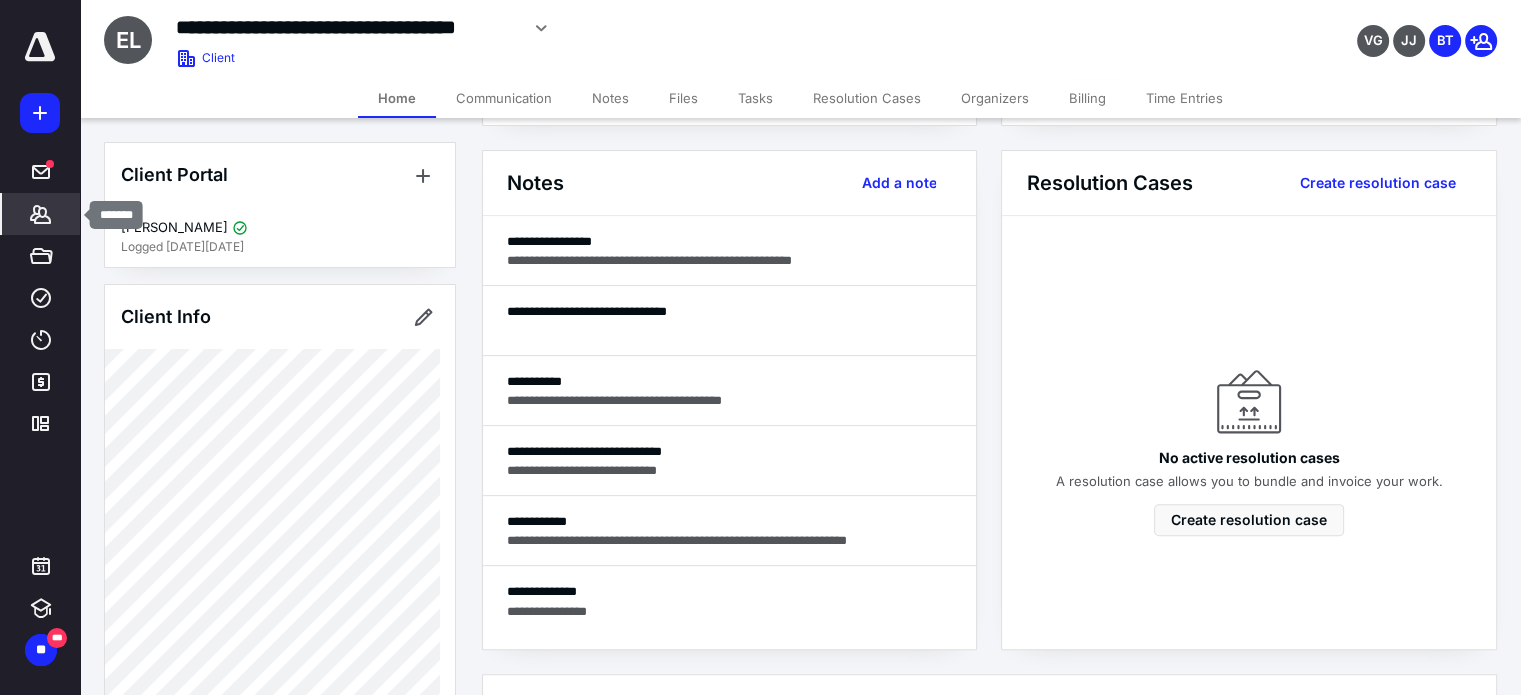 click on "*******" at bounding box center [41, 214] 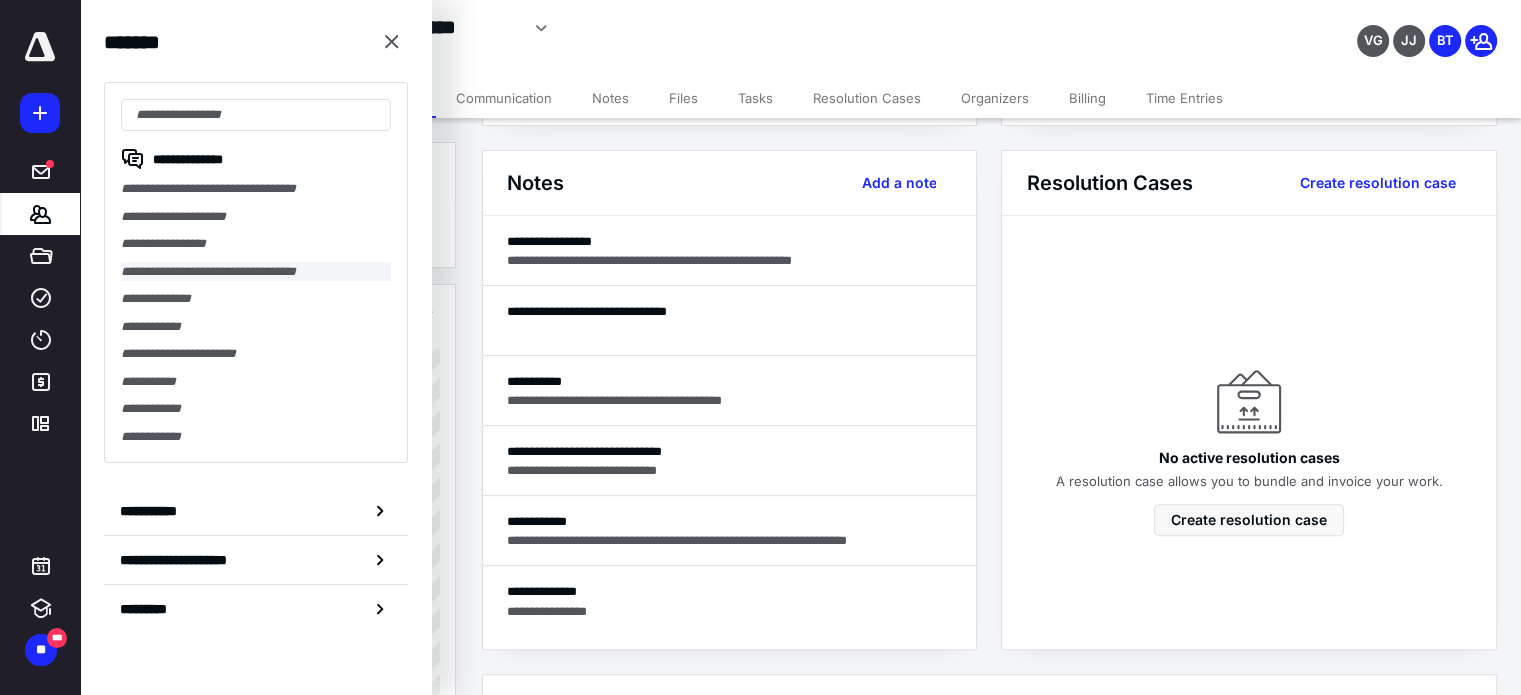 click on "**********" at bounding box center (256, 272) 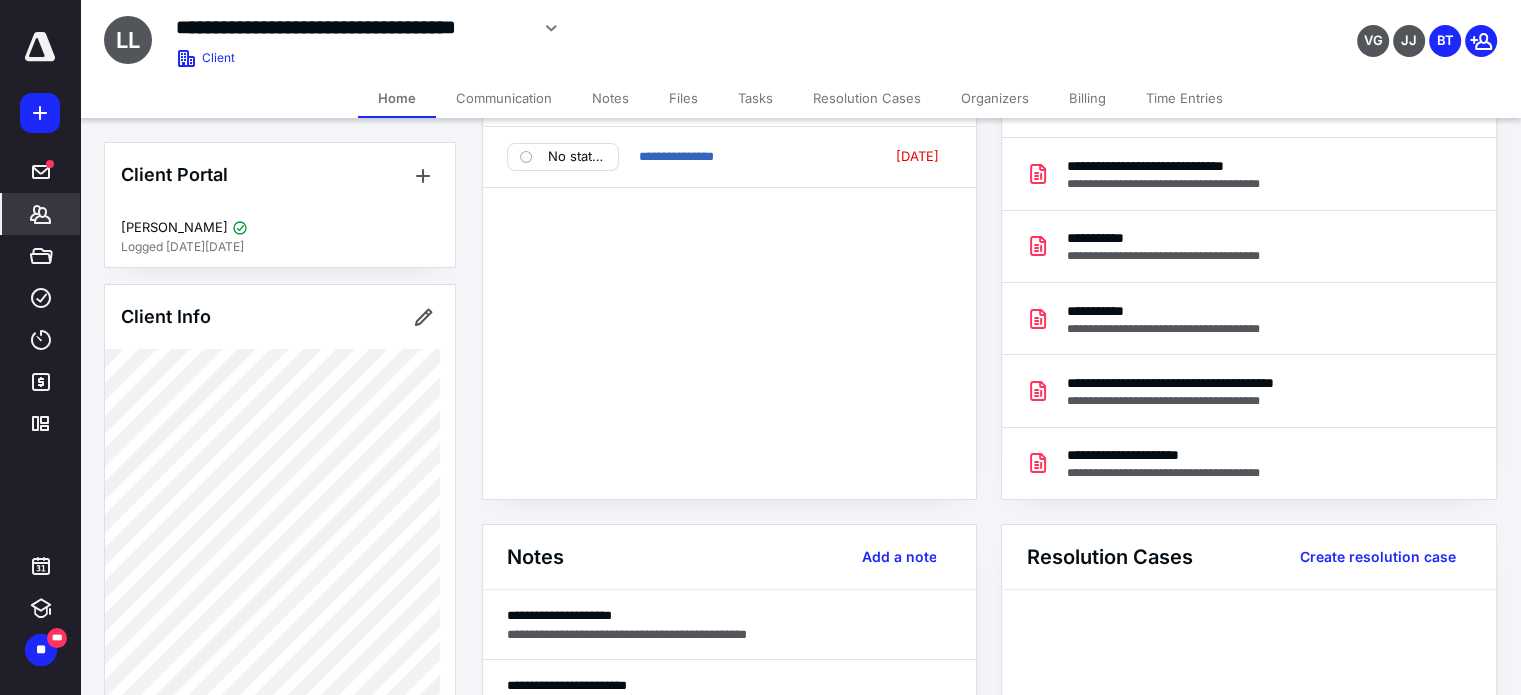 scroll, scrollTop: 140, scrollLeft: 0, axis: vertical 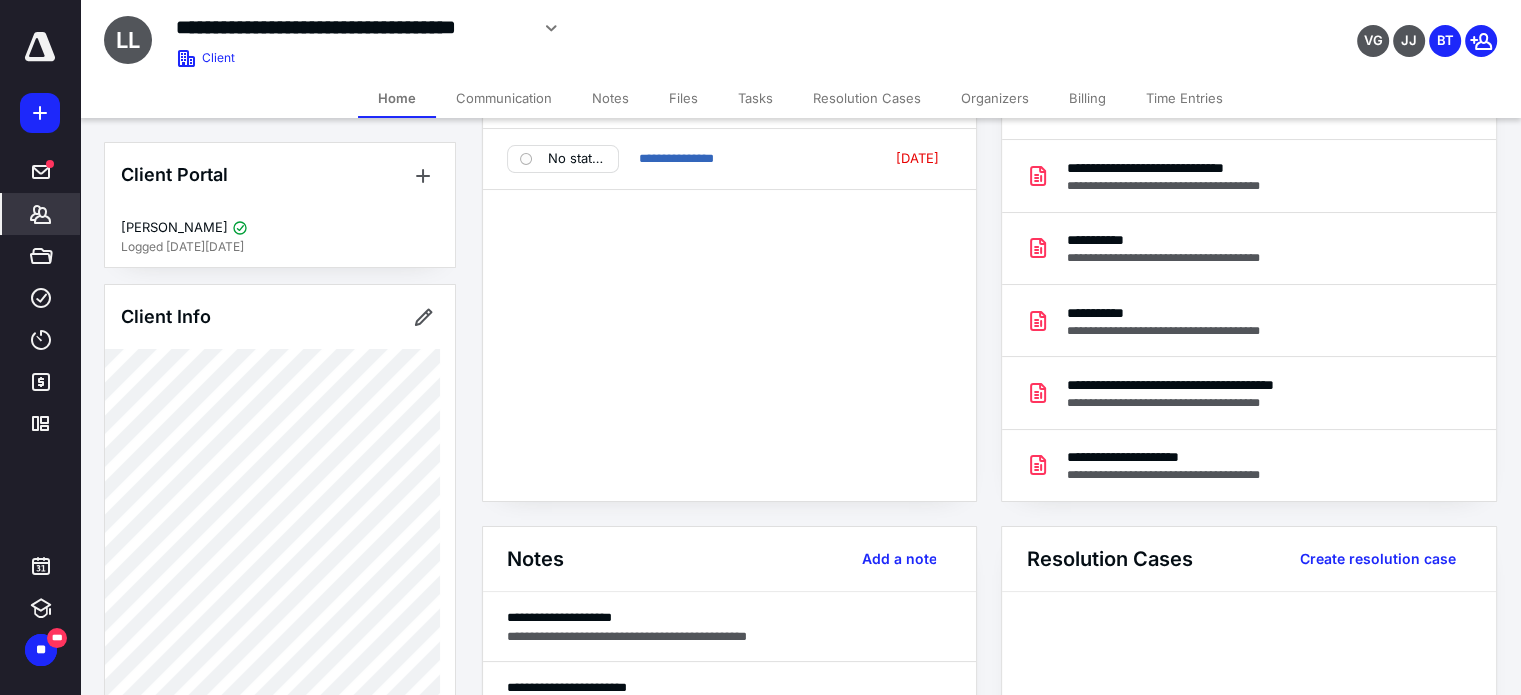 click on "Files" at bounding box center [683, 98] 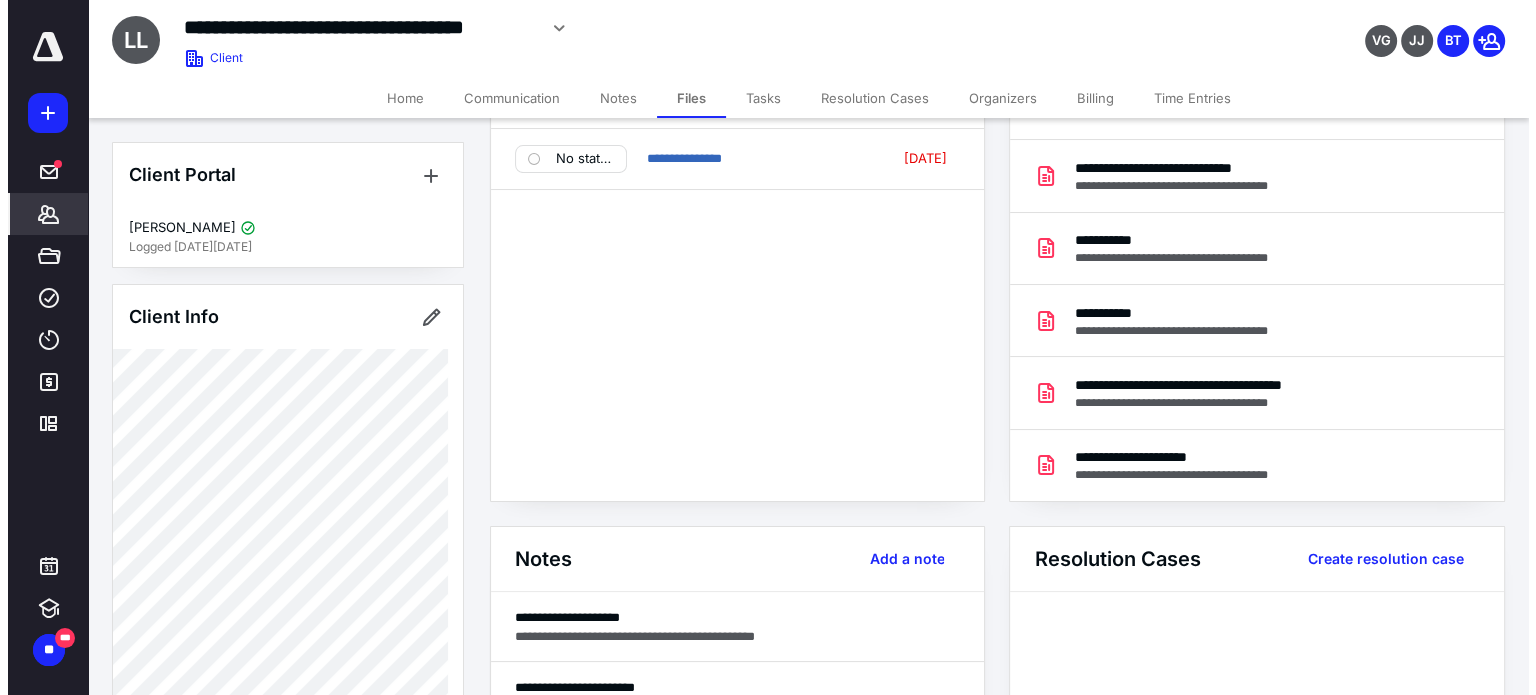 scroll, scrollTop: 0, scrollLeft: 0, axis: both 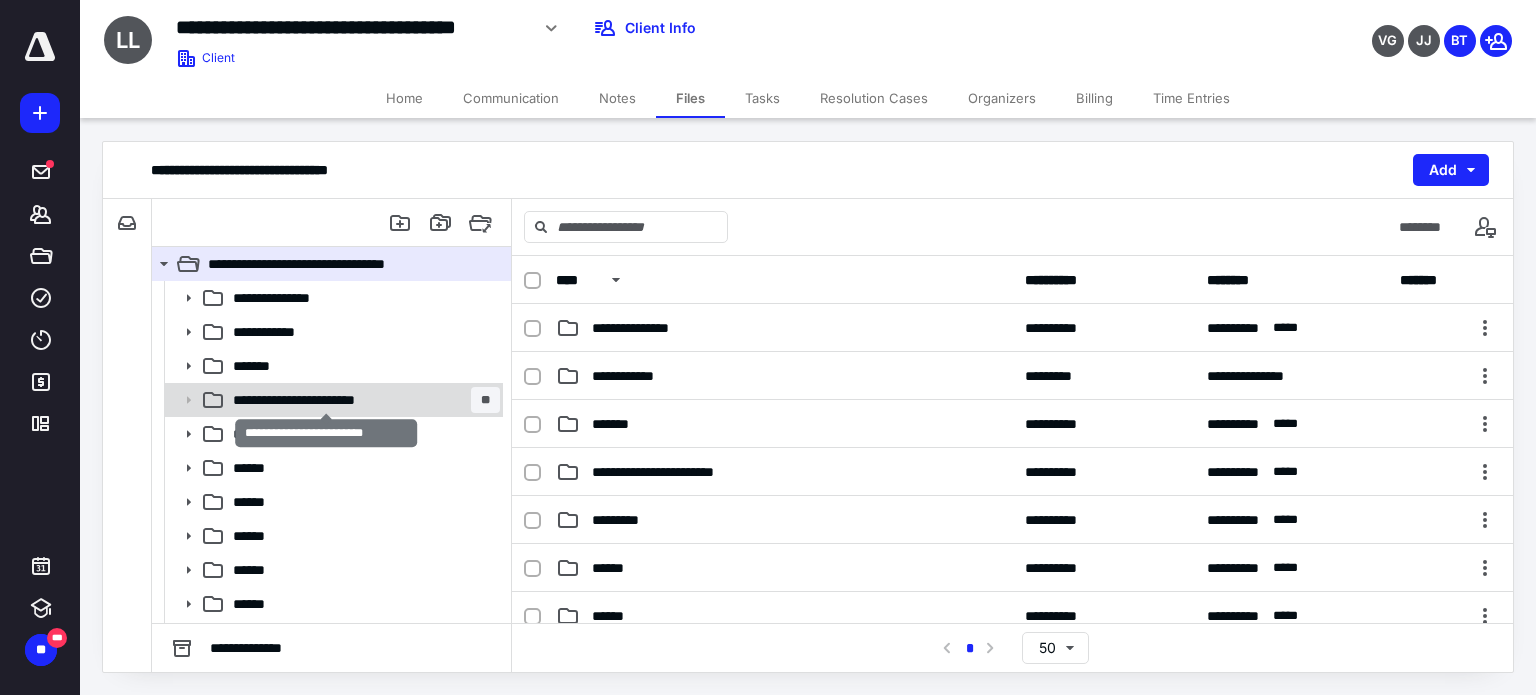 click on "**********" at bounding box center (326, 400) 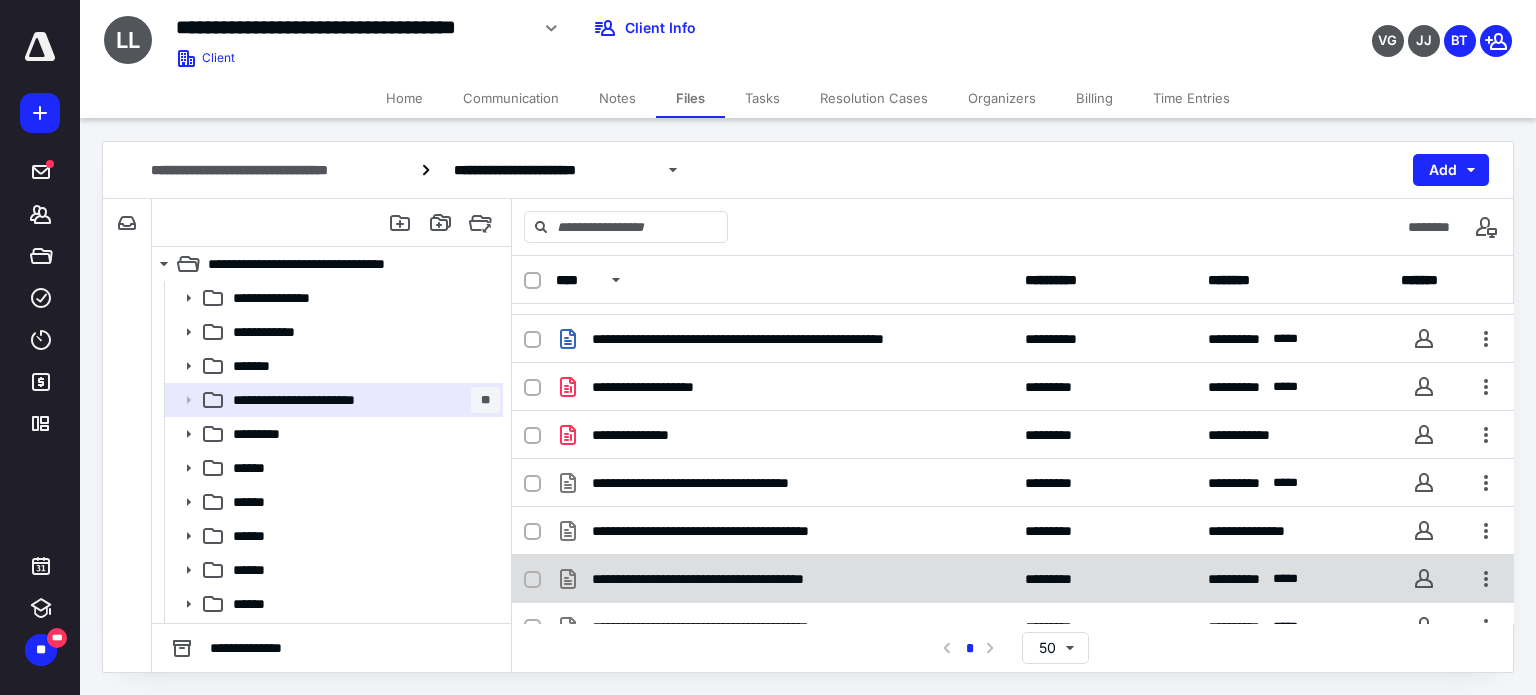 scroll, scrollTop: 0, scrollLeft: 0, axis: both 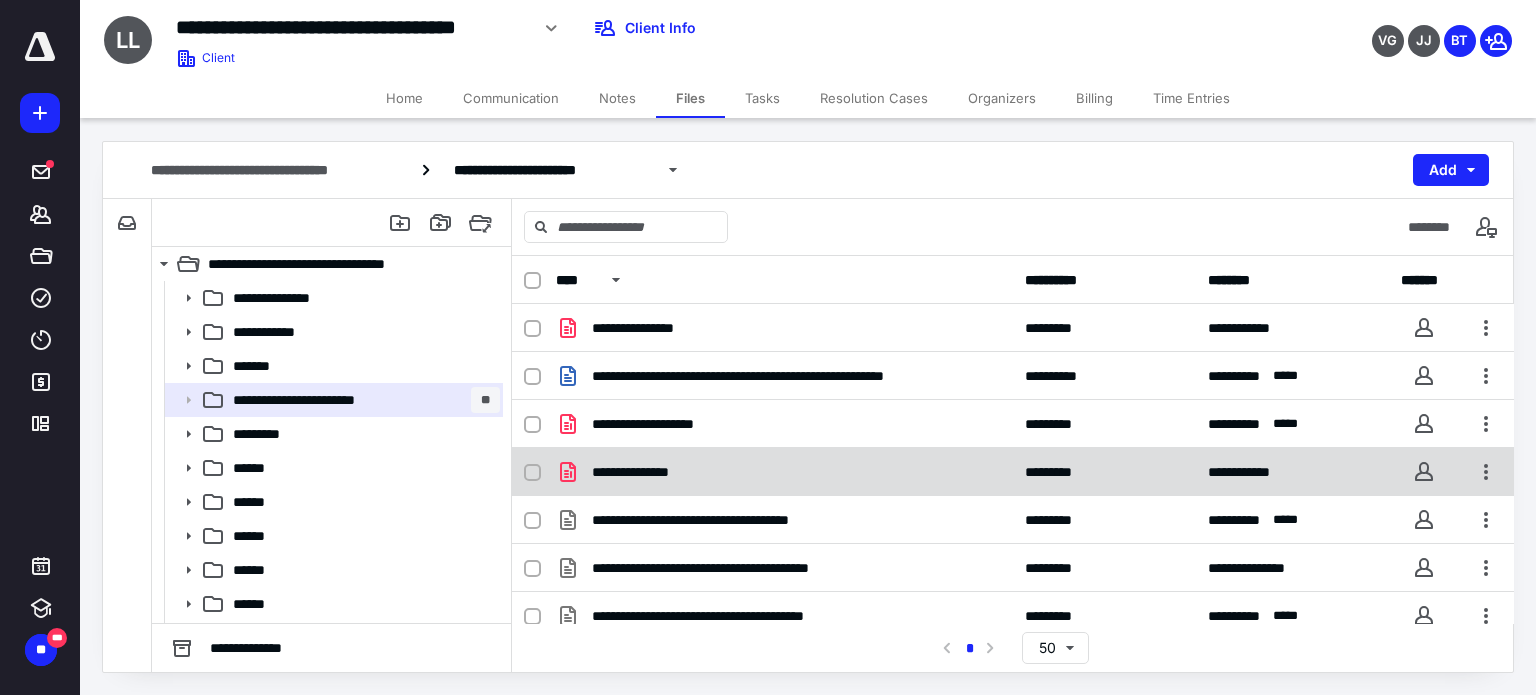 click on "**********" at bounding box center [784, 472] 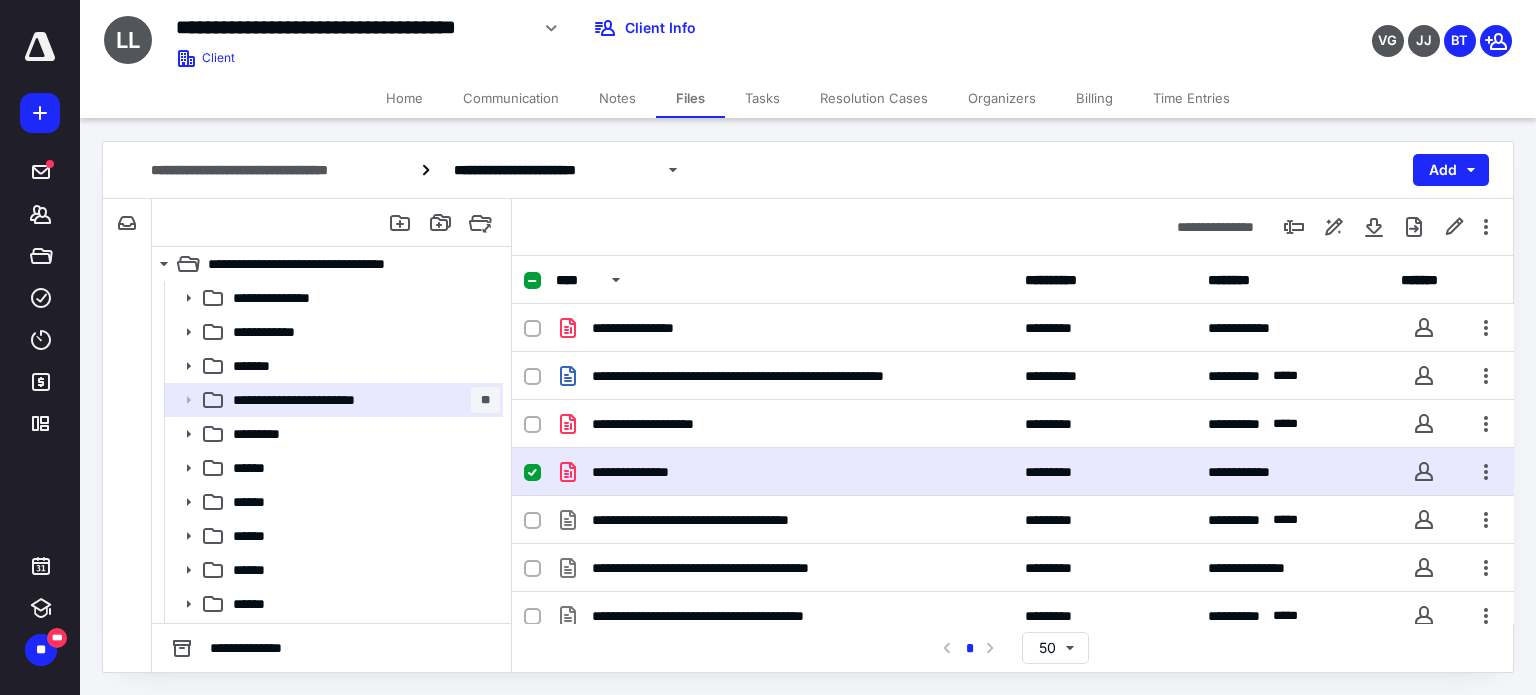click on "**********" at bounding box center [784, 472] 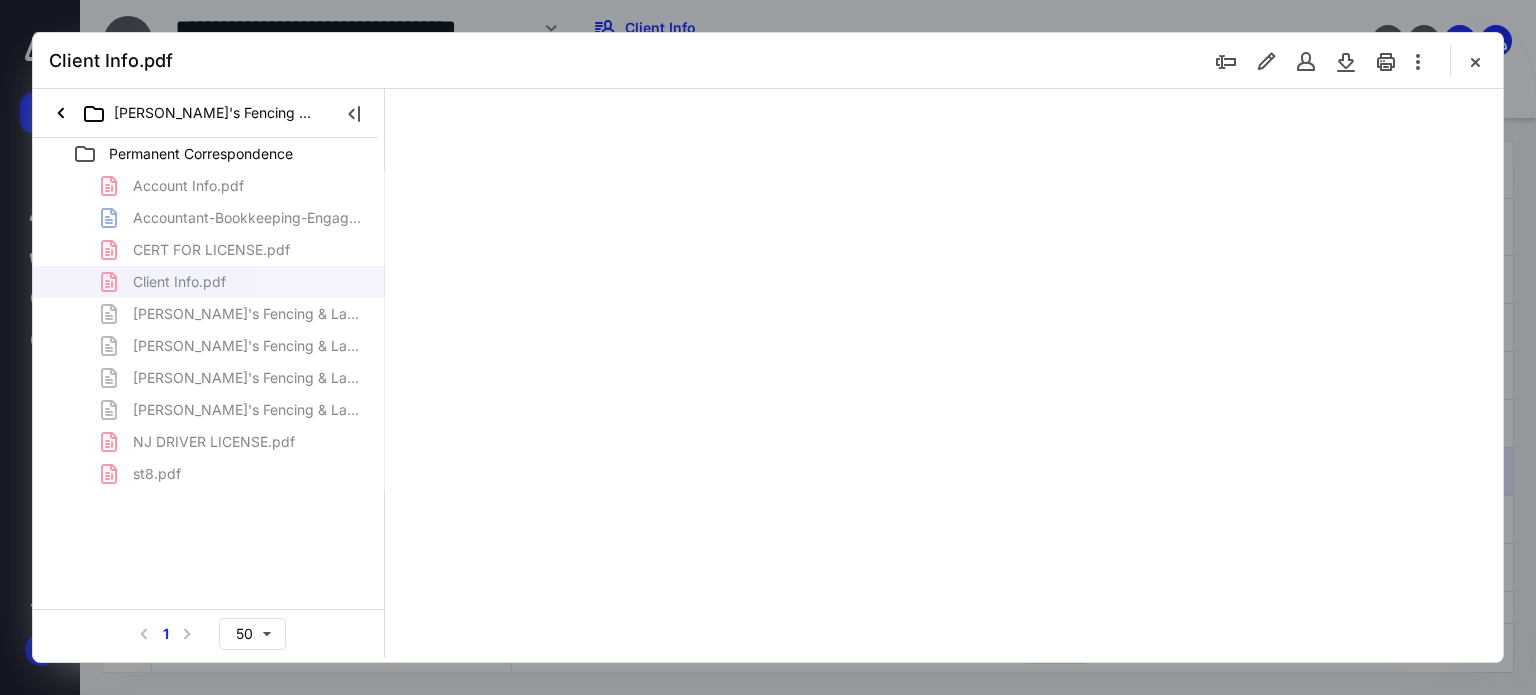 click at bounding box center (944, 373) 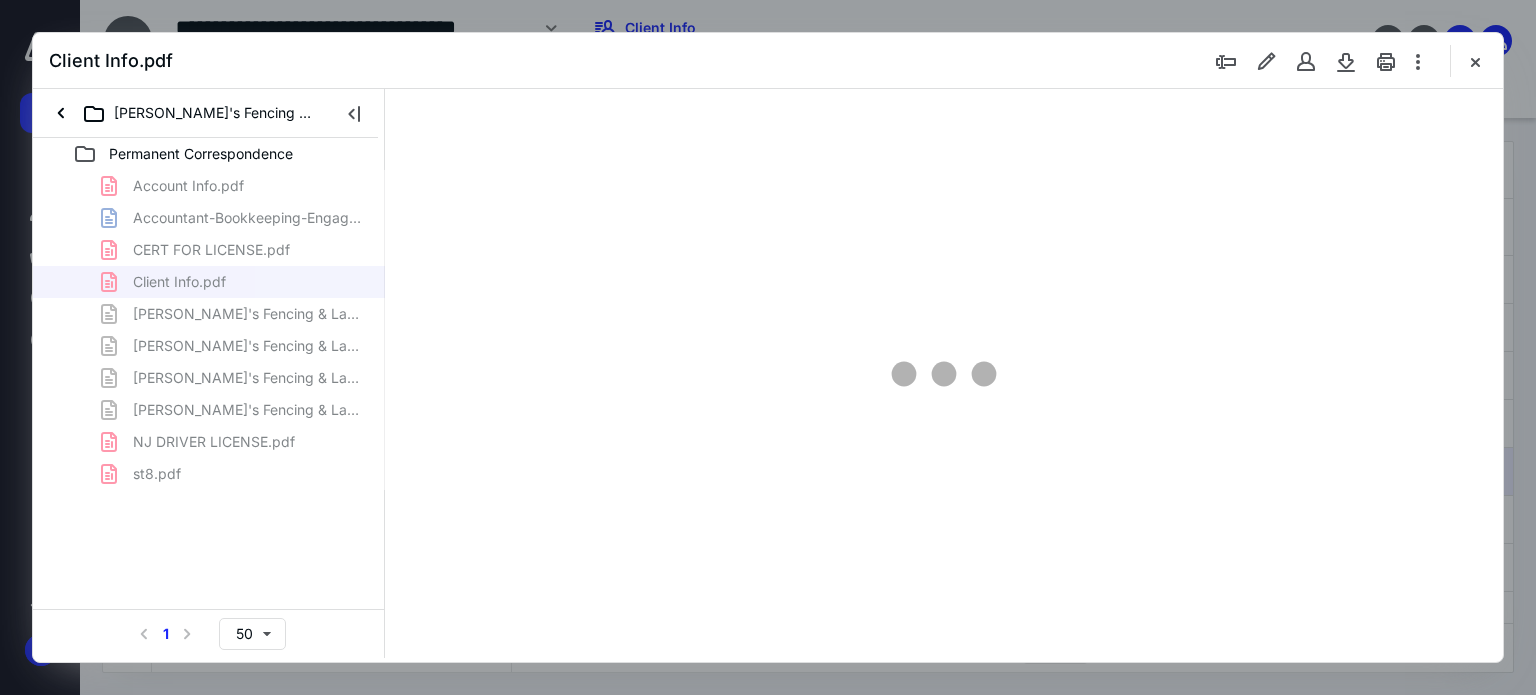 scroll, scrollTop: 0, scrollLeft: 0, axis: both 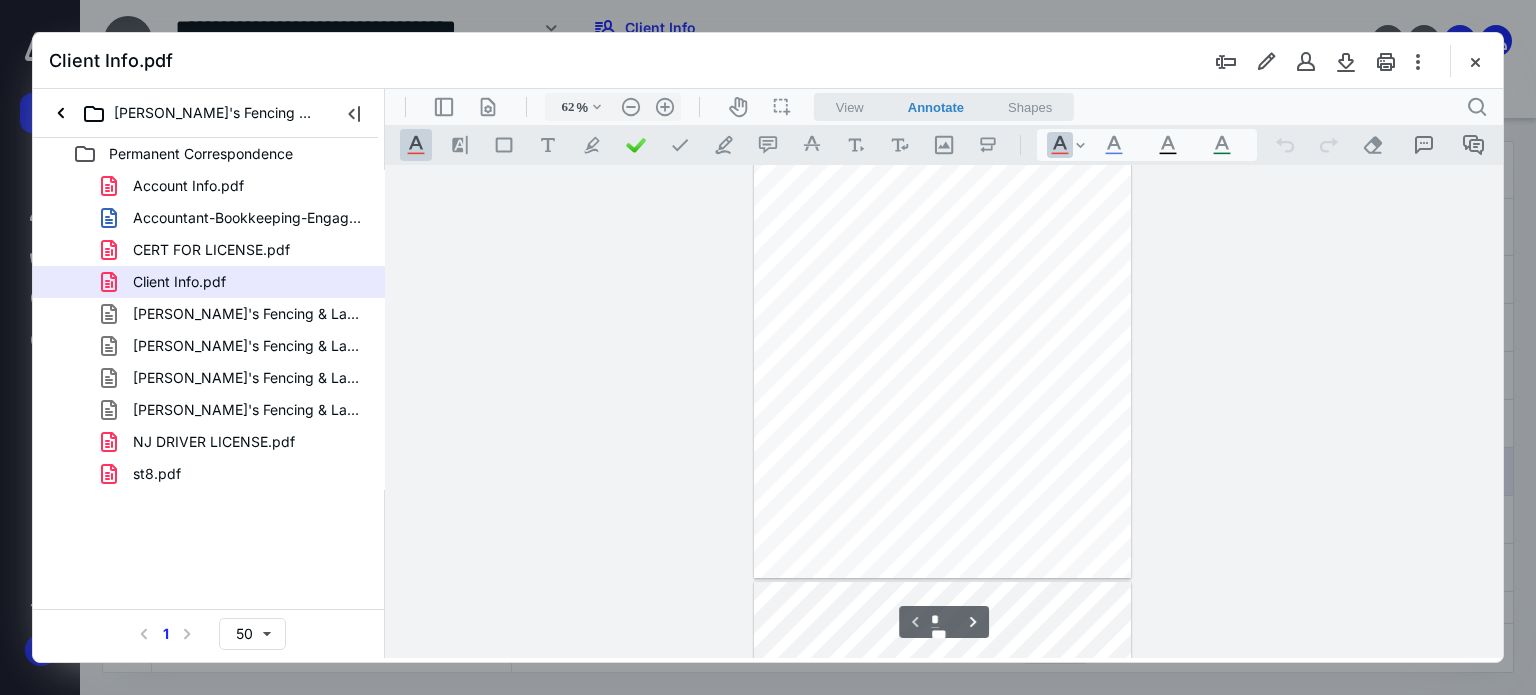 type on "178" 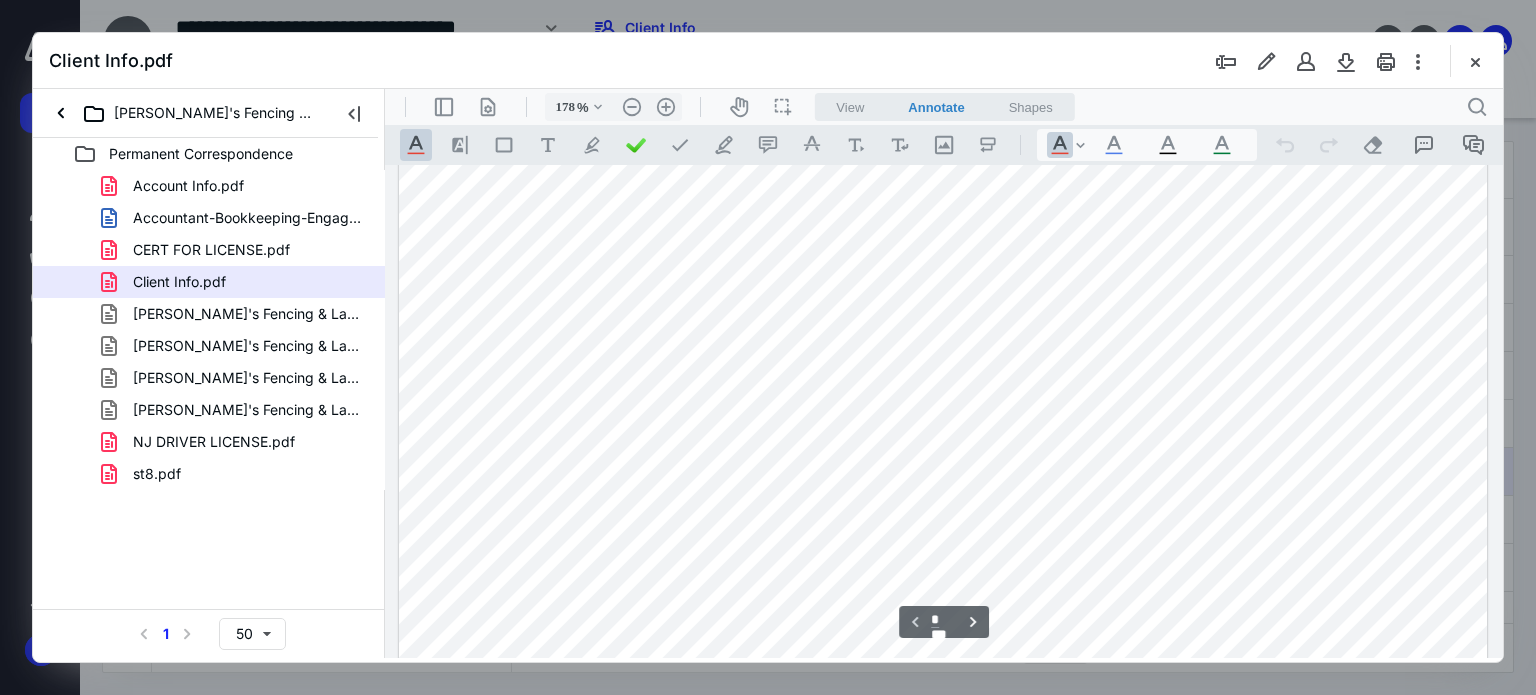 scroll, scrollTop: 175, scrollLeft: 0, axis: vertical 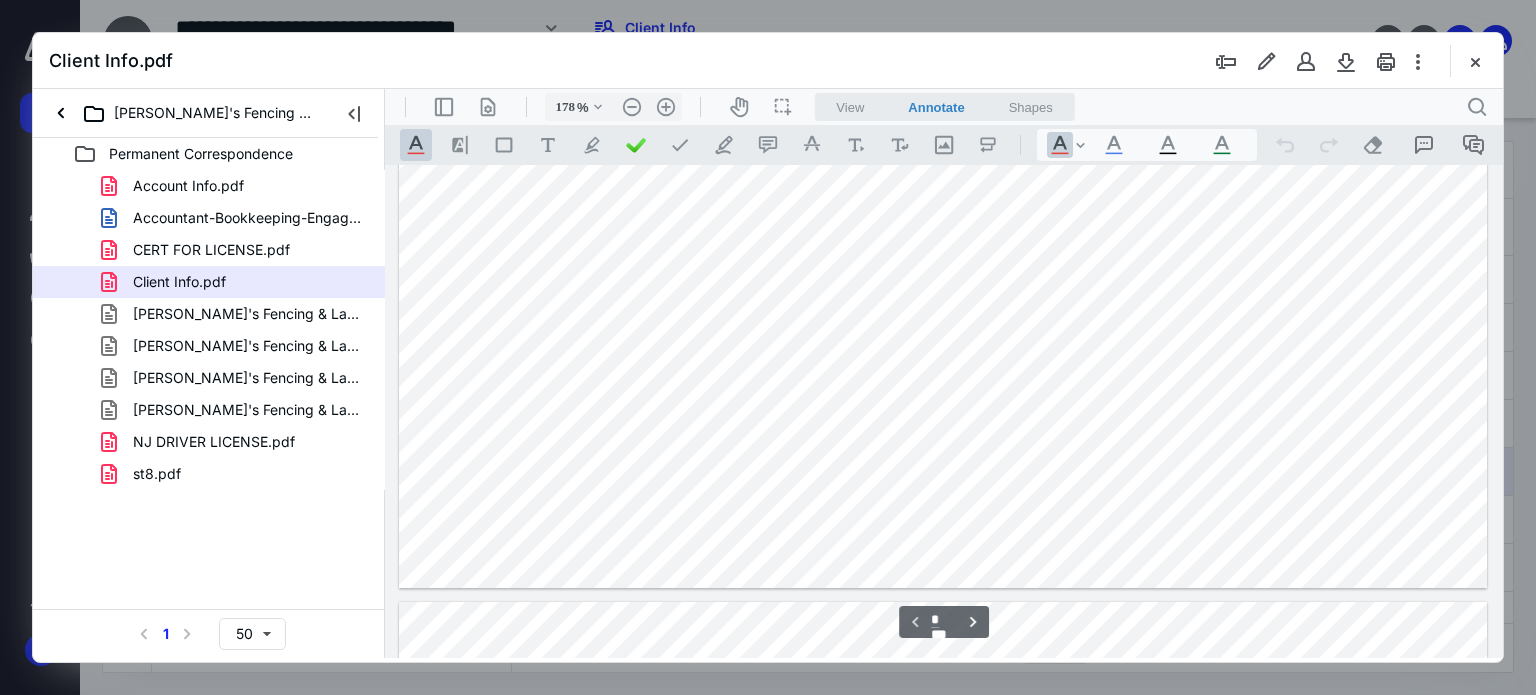 type on "*" 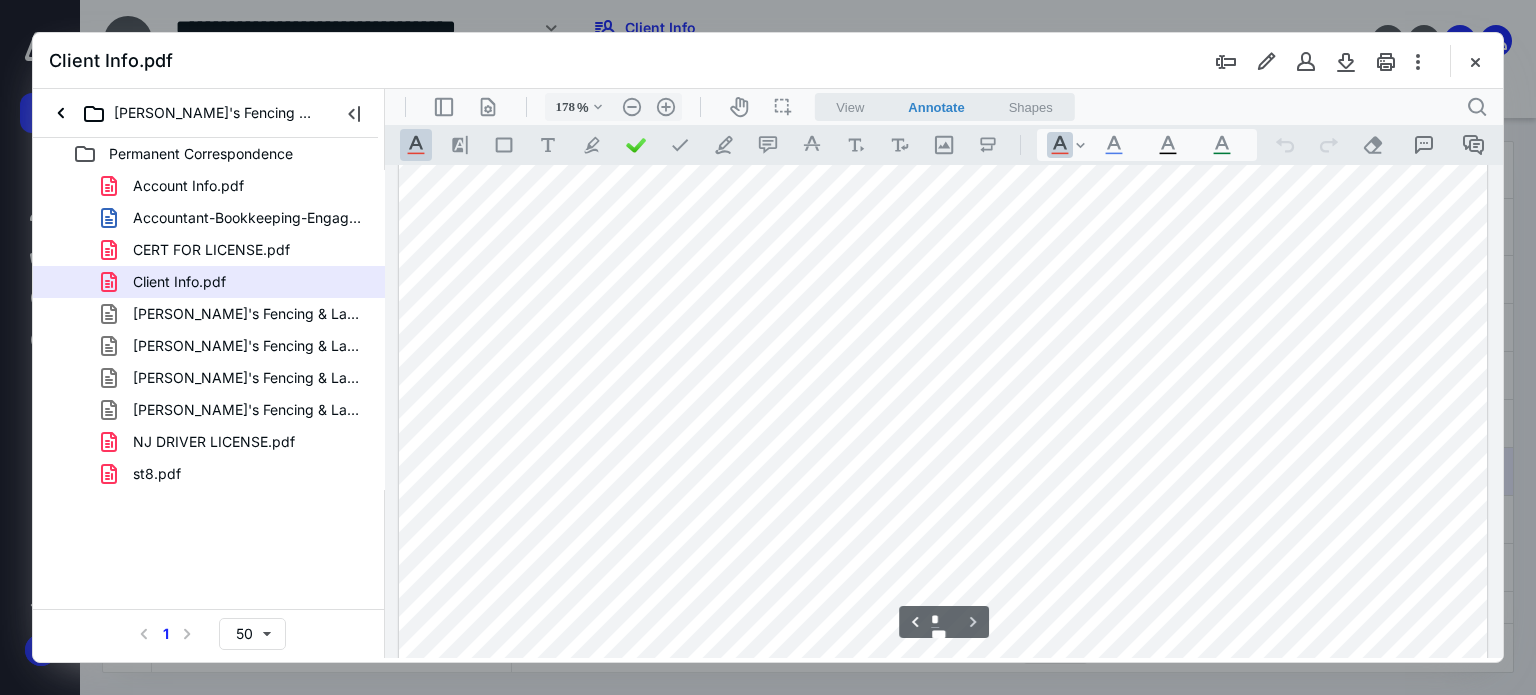 scroll, scrollTop: 2350, scrollLeft: 0, axis: vertical 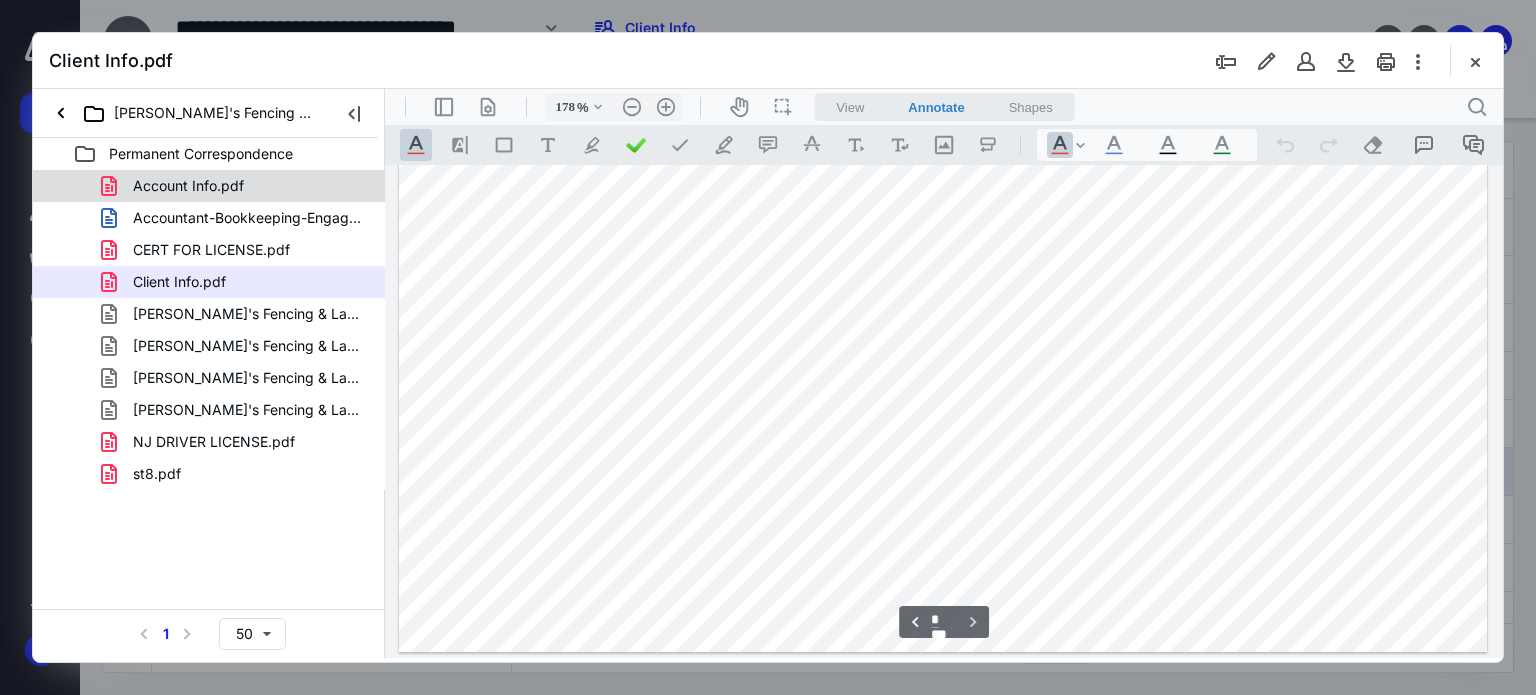 click on "Account Info.pdf" at bounding box center [188, 186] 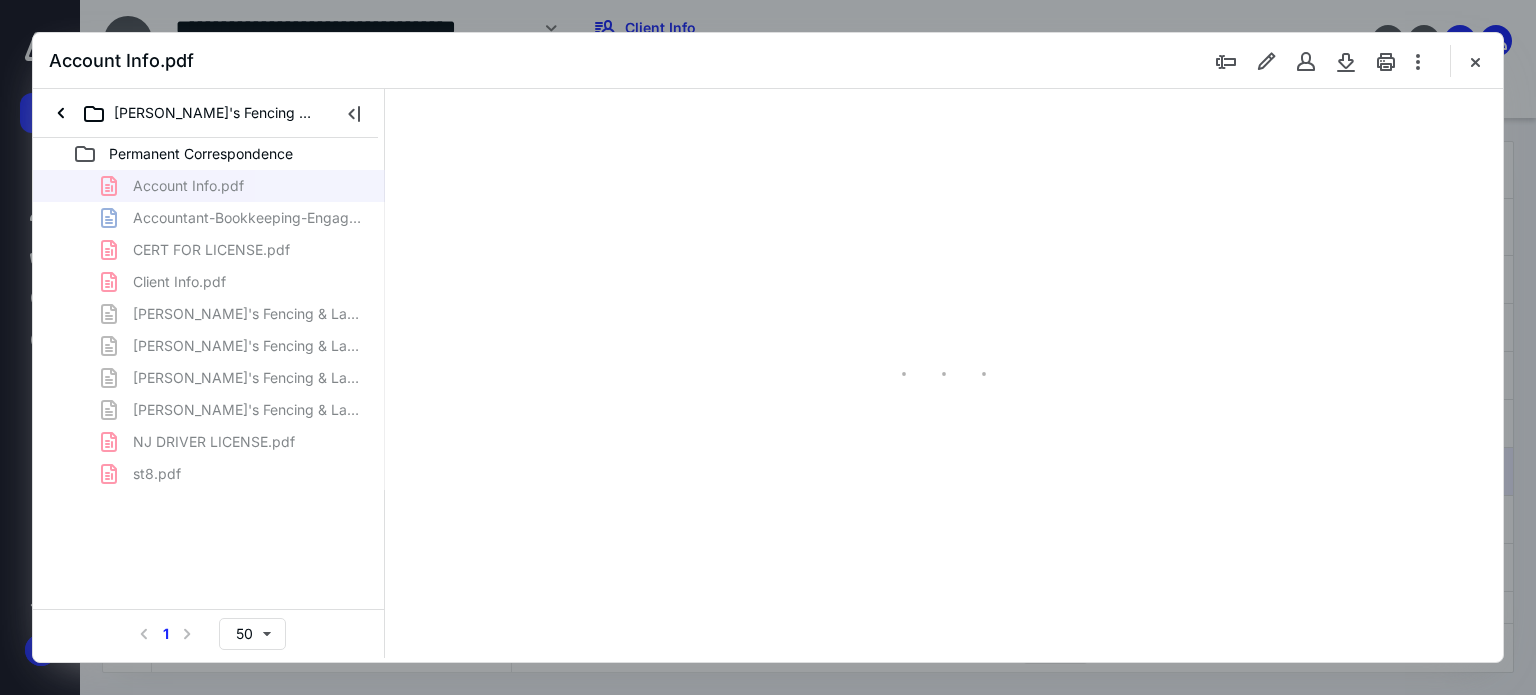 type on "179" 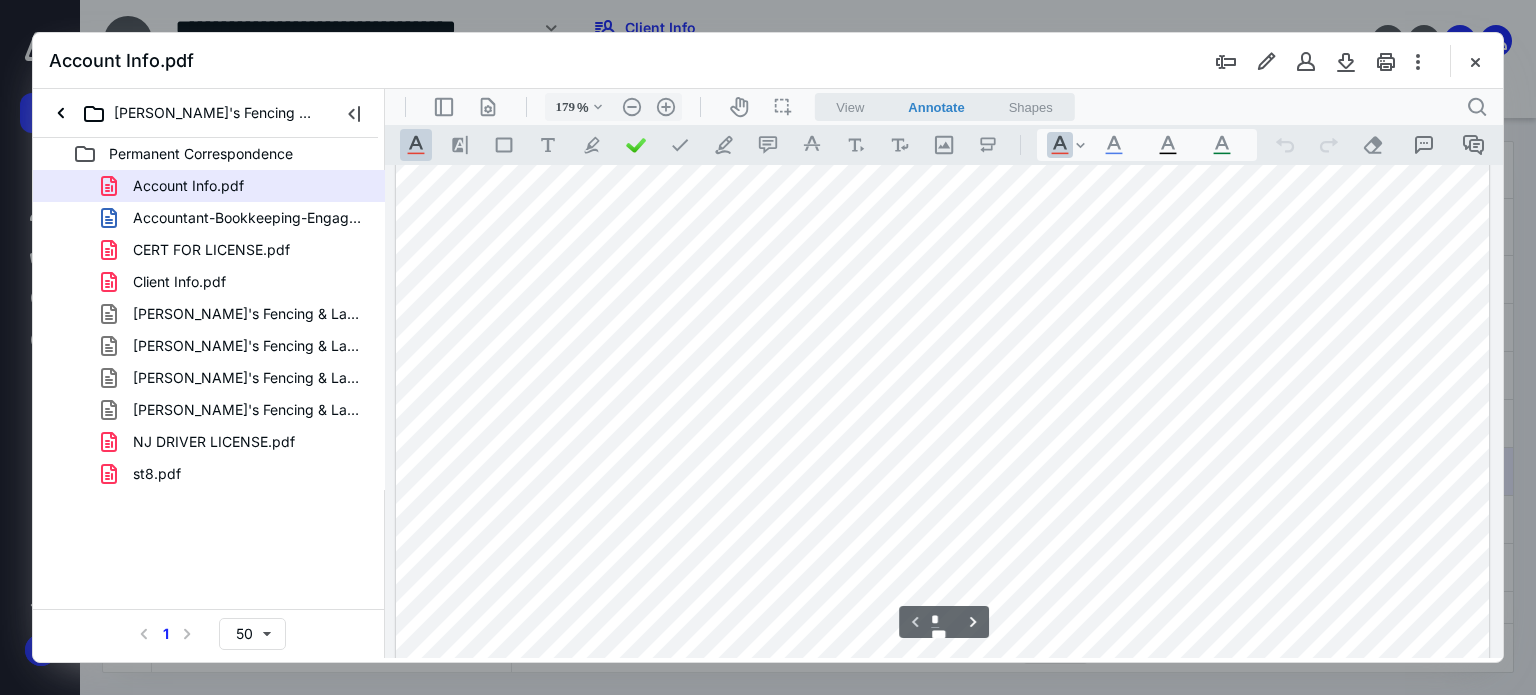 scroll, scrollTop: 792, scrollLeft: 0, axis: vertical 